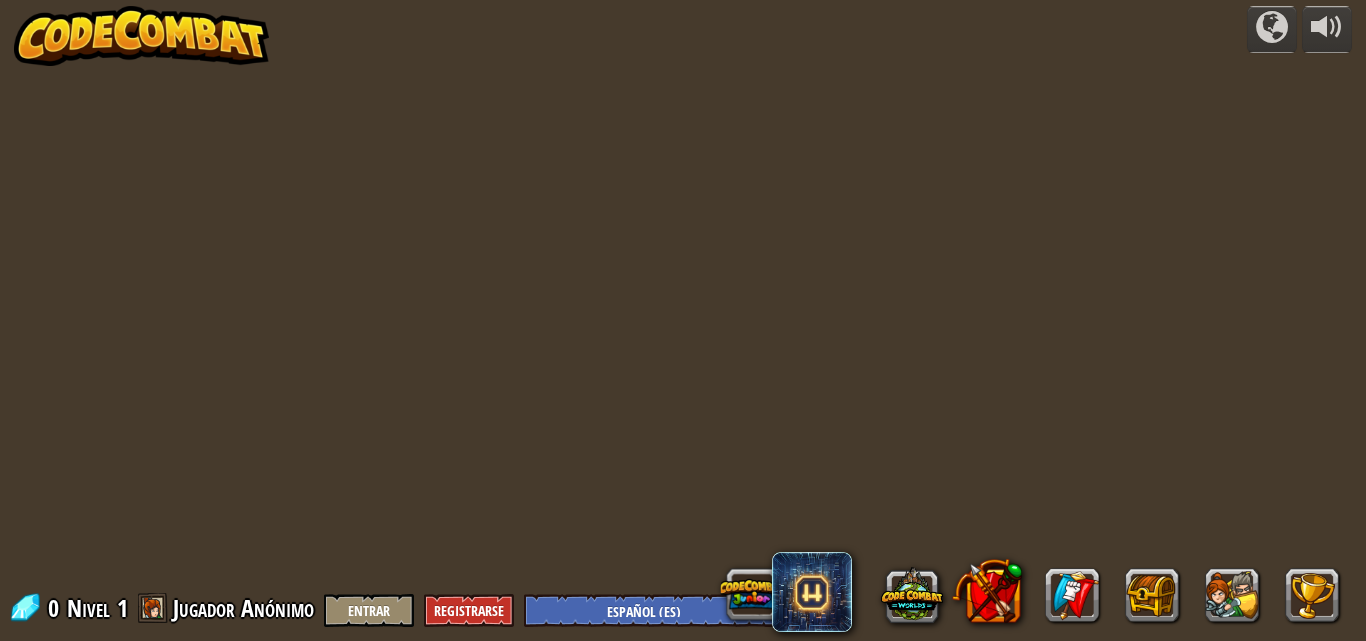 select on "es-ES" 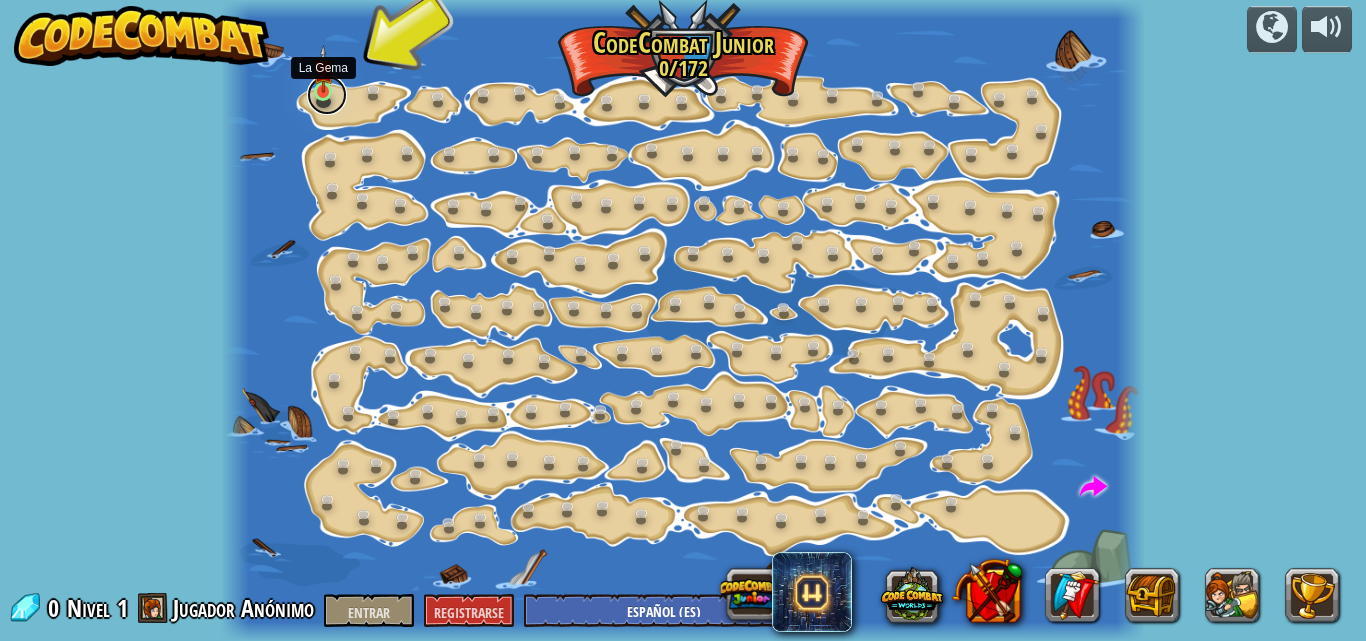 click at bounding box center (327, 95) 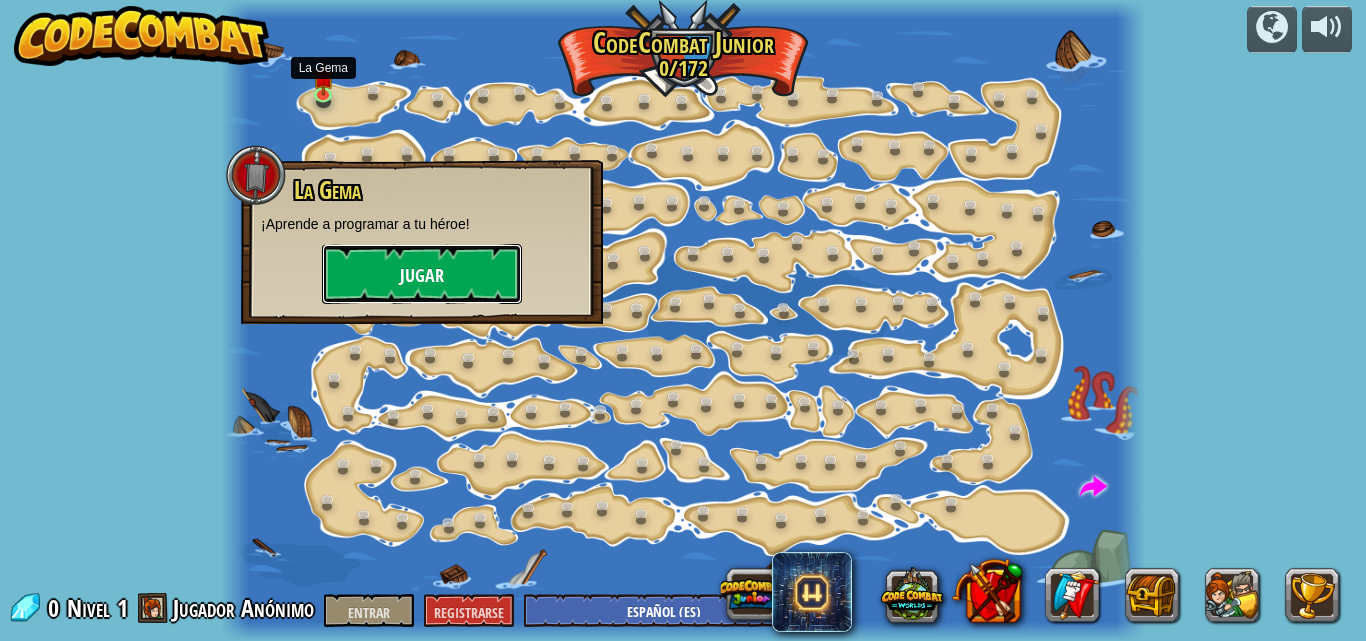 click on "Jugar" at bounding box center [422, 276] 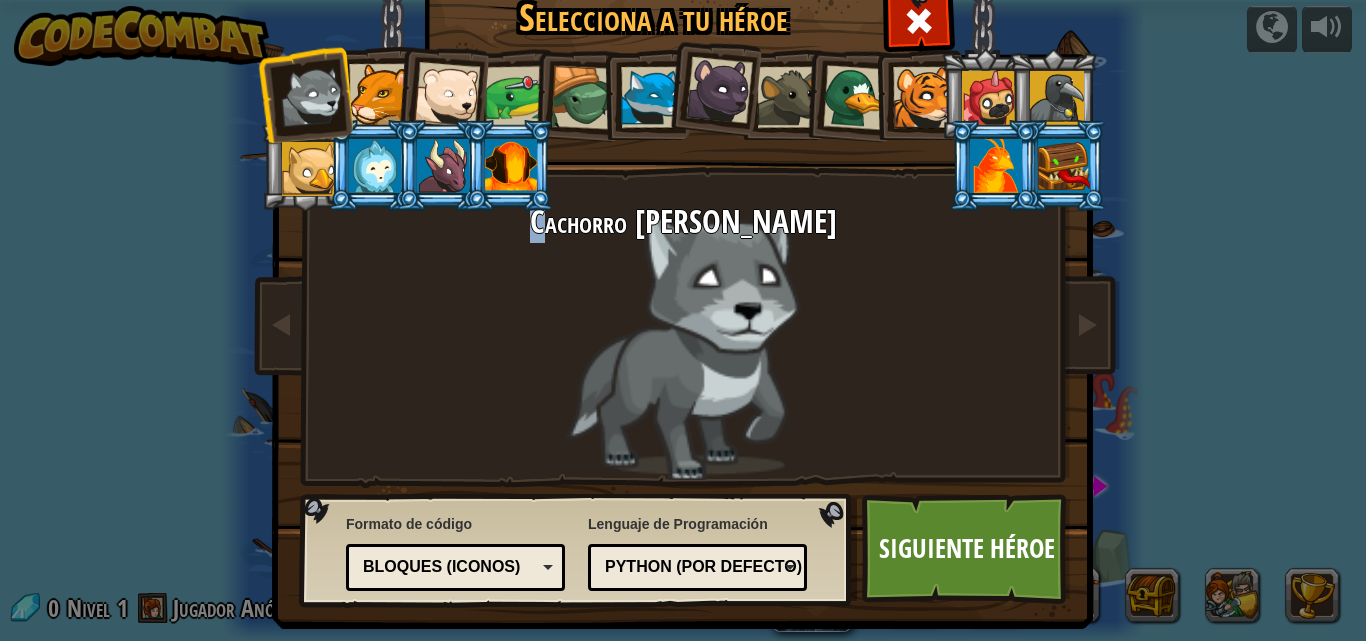 drag, startPoint x: 596, startPoint y: 329, endPoint x: 578, endPoint y: 325, distance: 18.439089 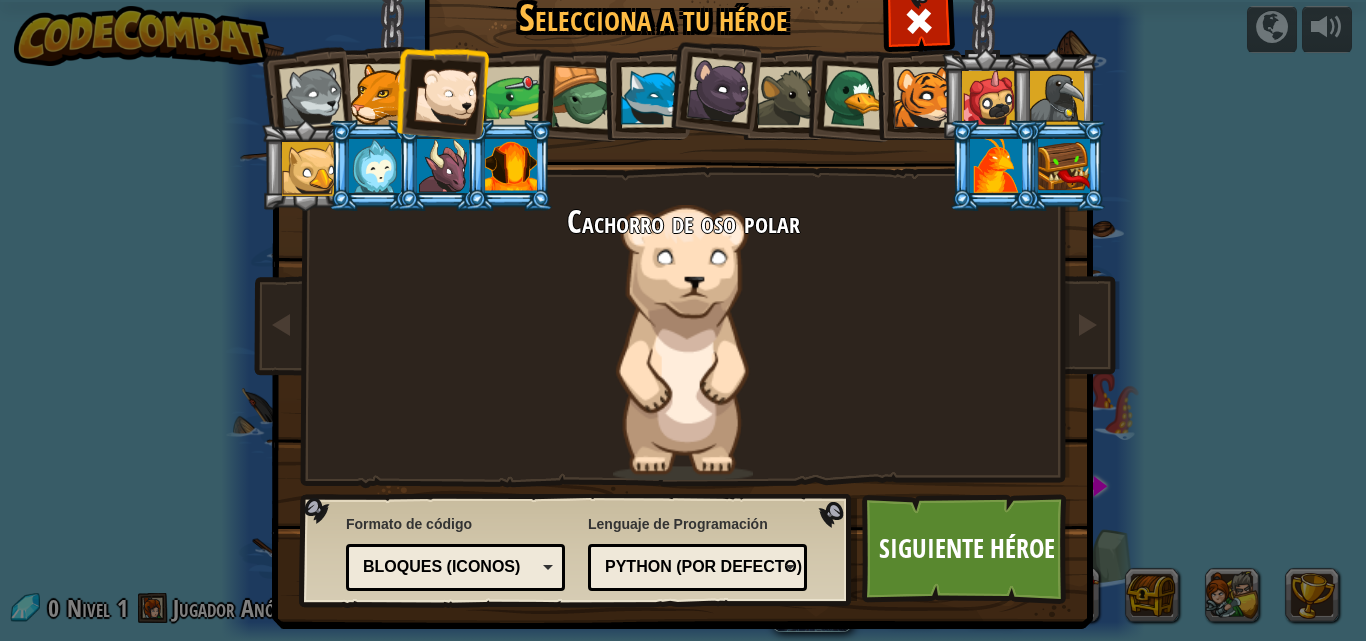 click at bounding box center [447, 95] 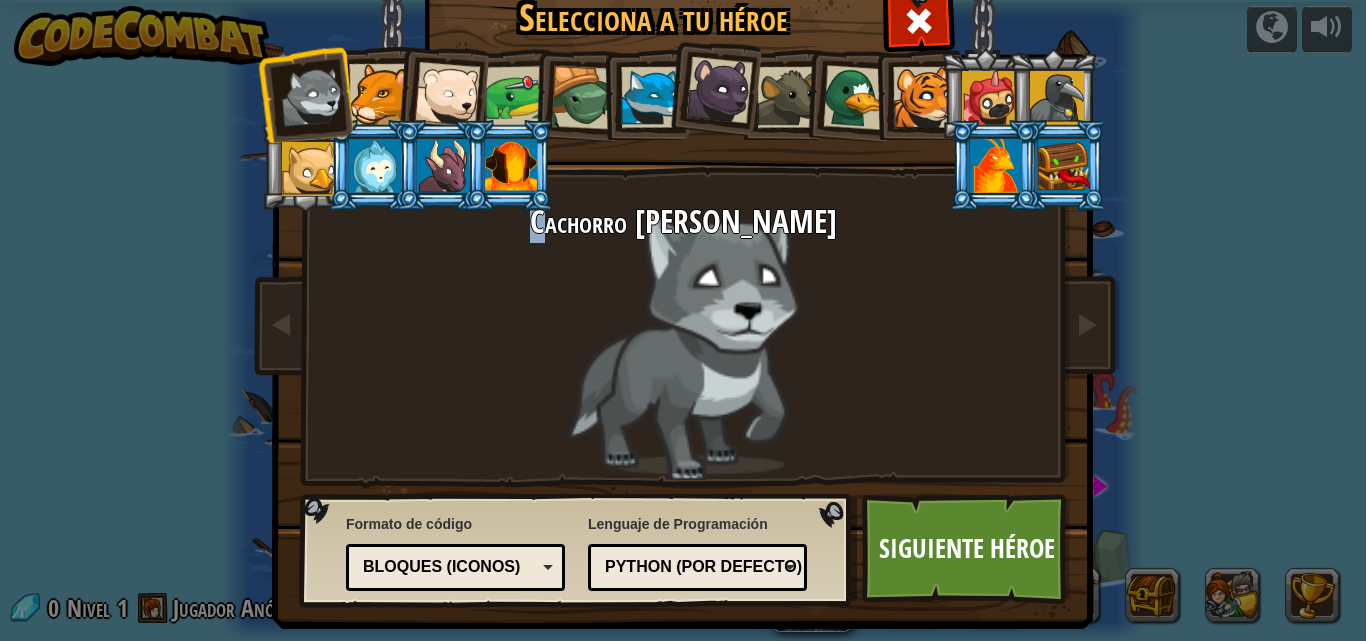 click at bounding box center [305, 94] 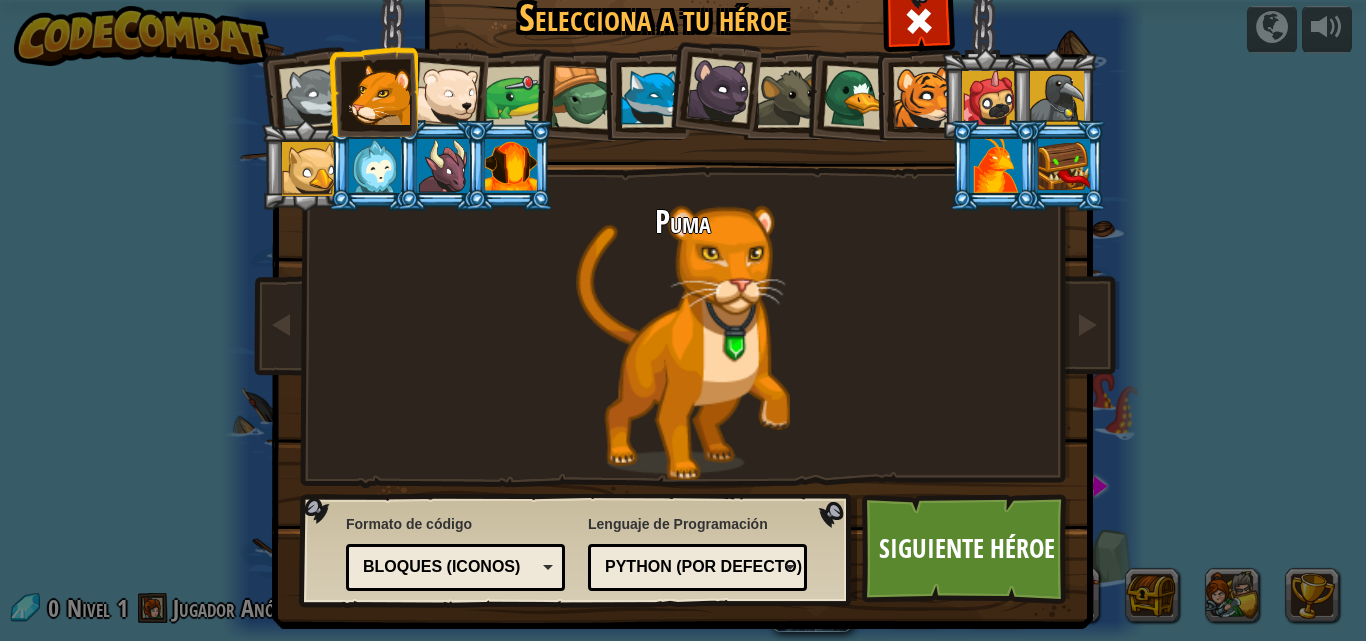 click at bounding box center [312, 97] 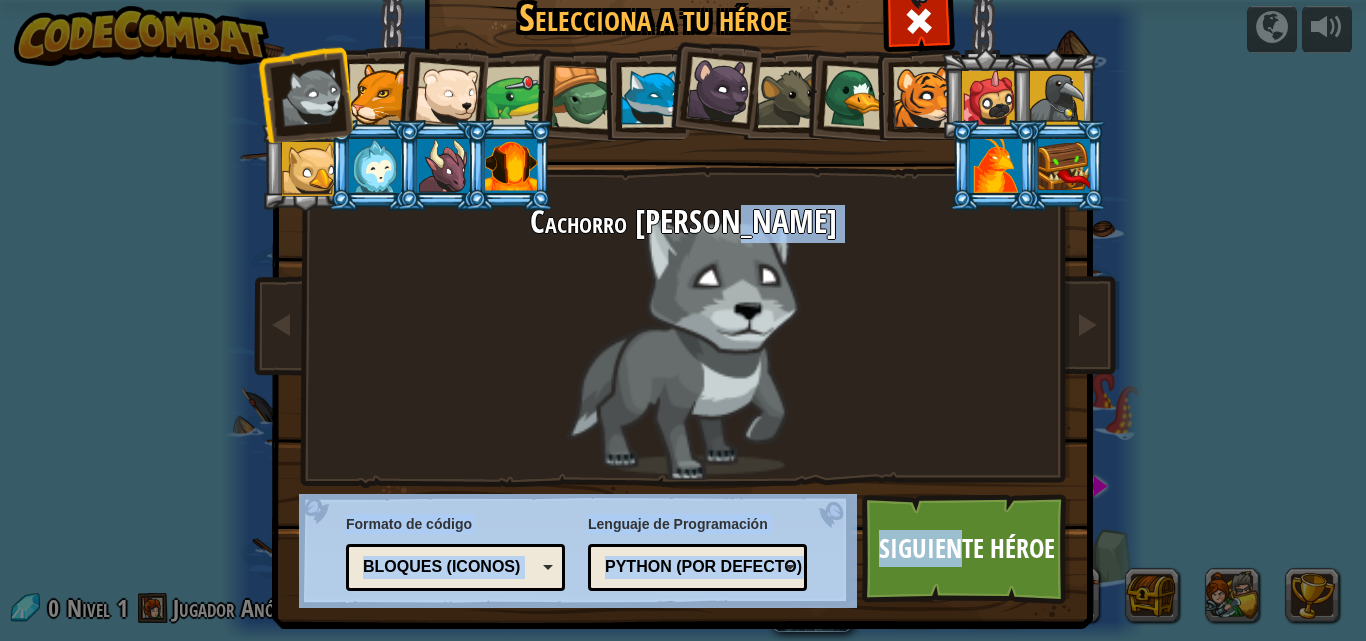 drag, startPoint x: 948, startPoint y: 551, endPoint x: 765, endPoint y: 363, distance: 262.36044 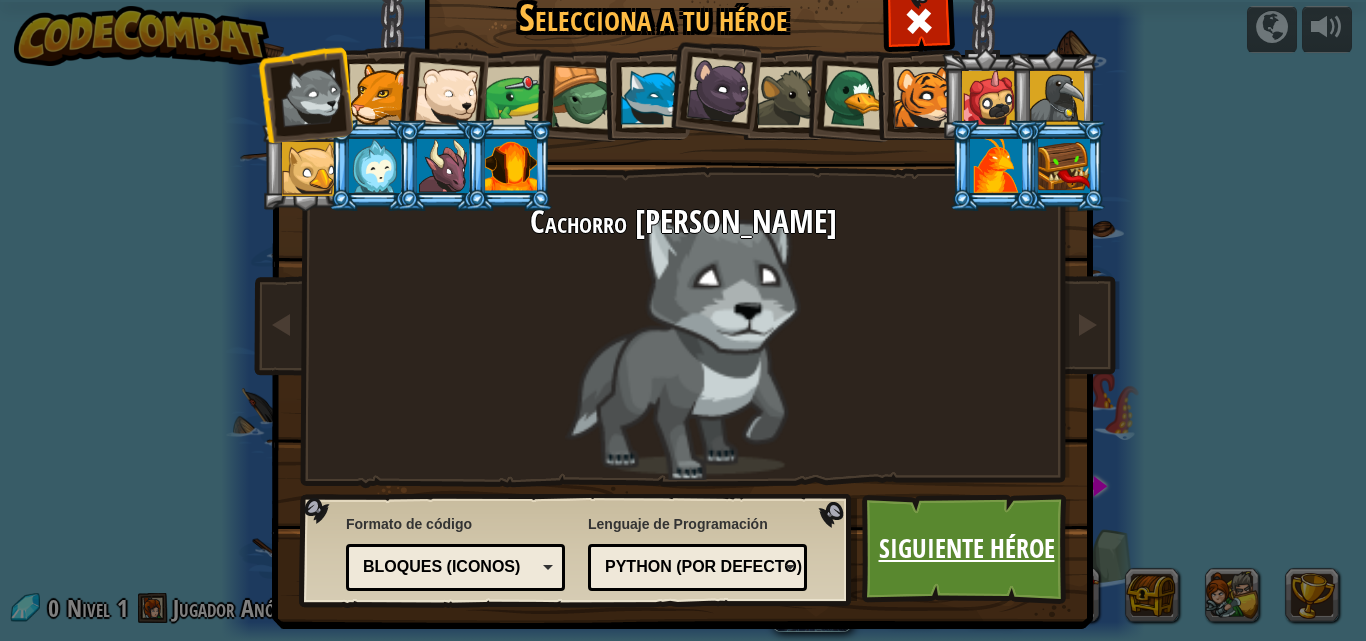 click on "Siguiente héroe" at bounding box center (966, 549) 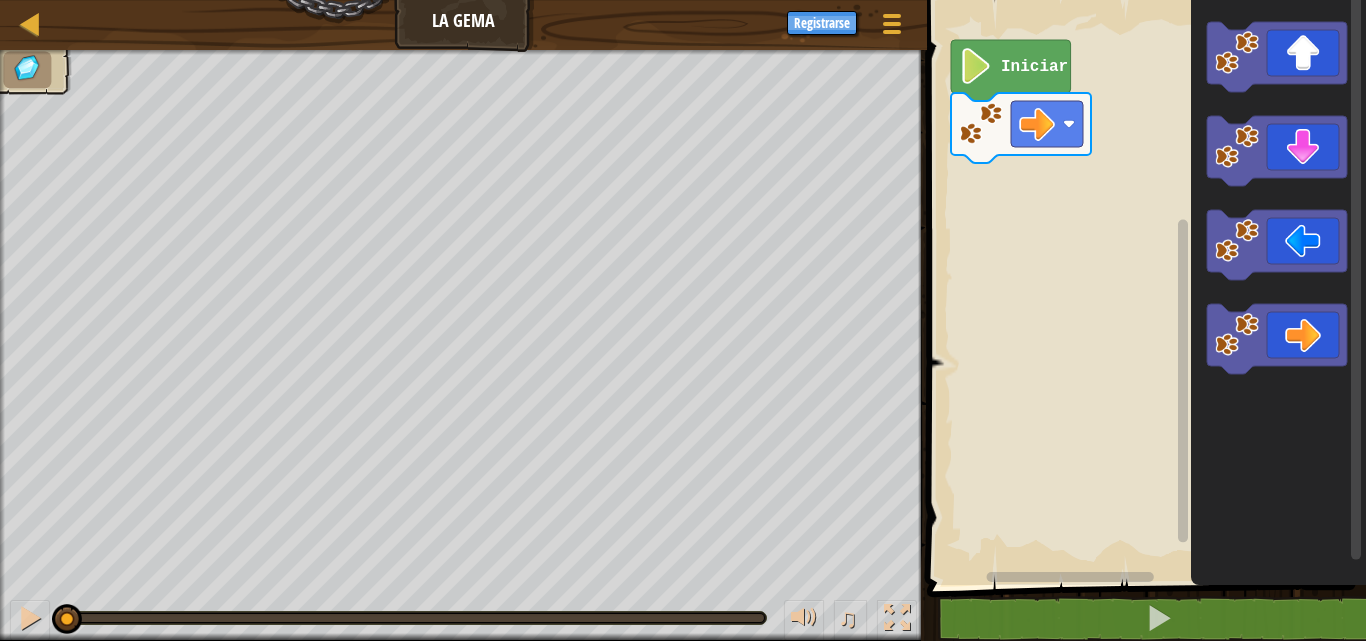 click on "Iniciar" 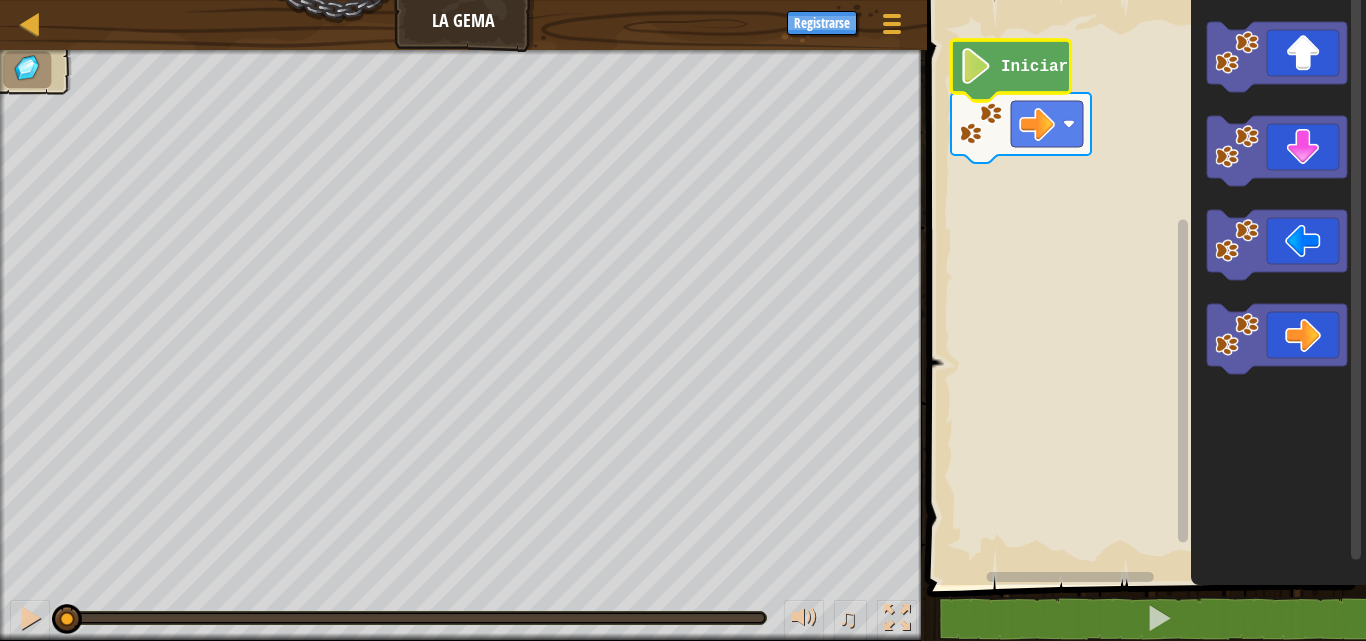click on "Iniciar" 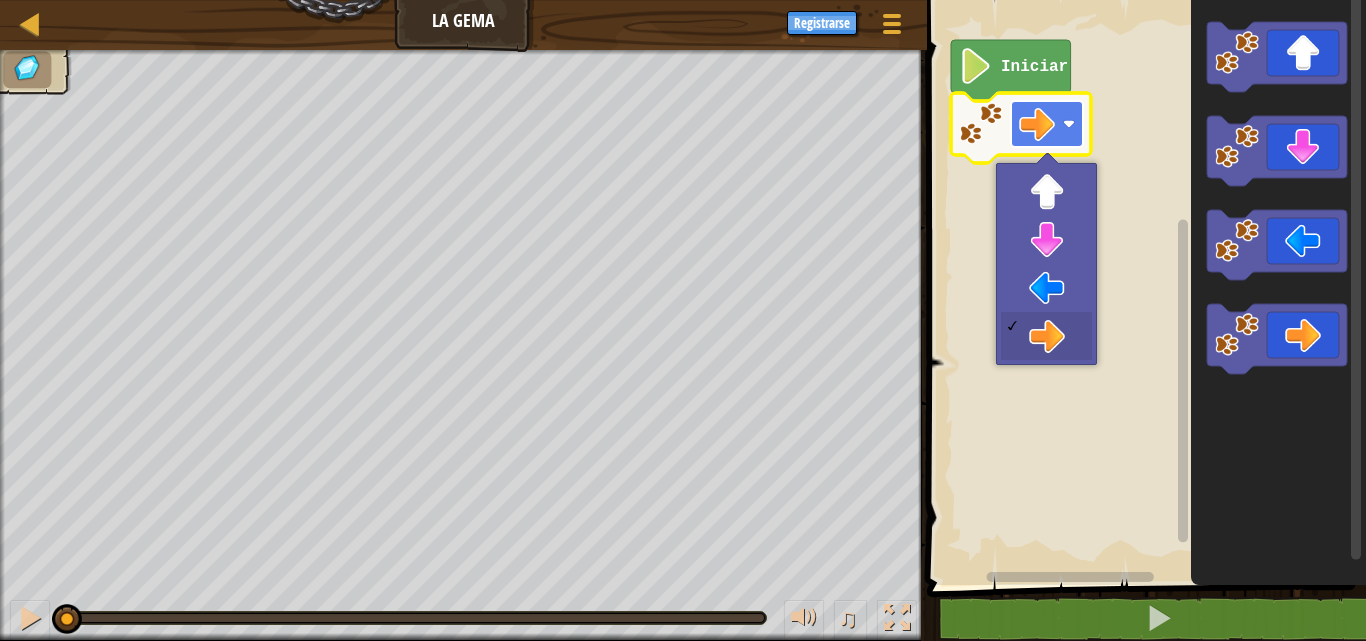 click 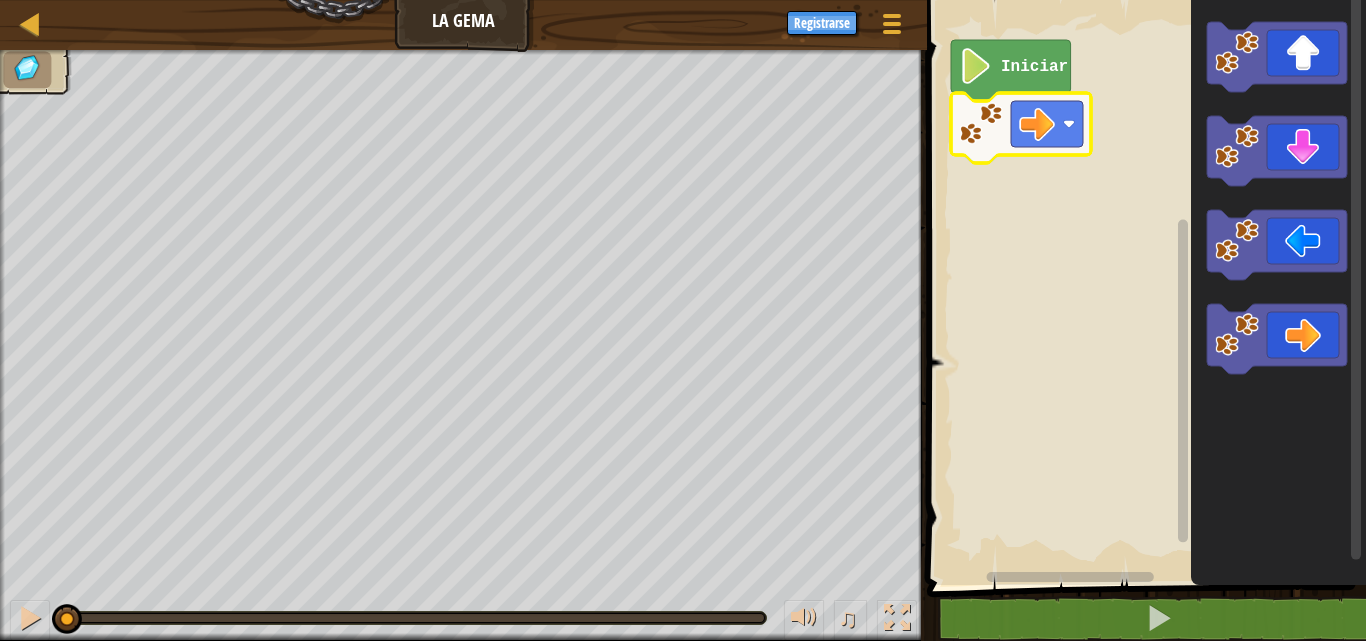 click 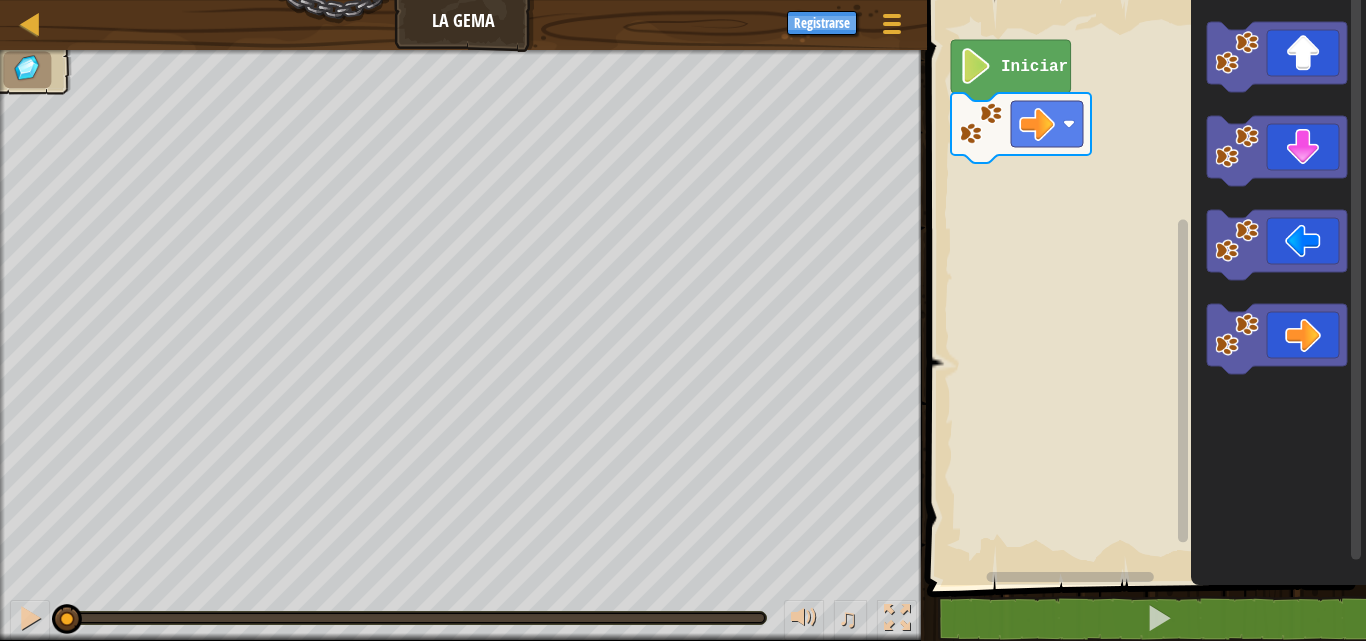 click 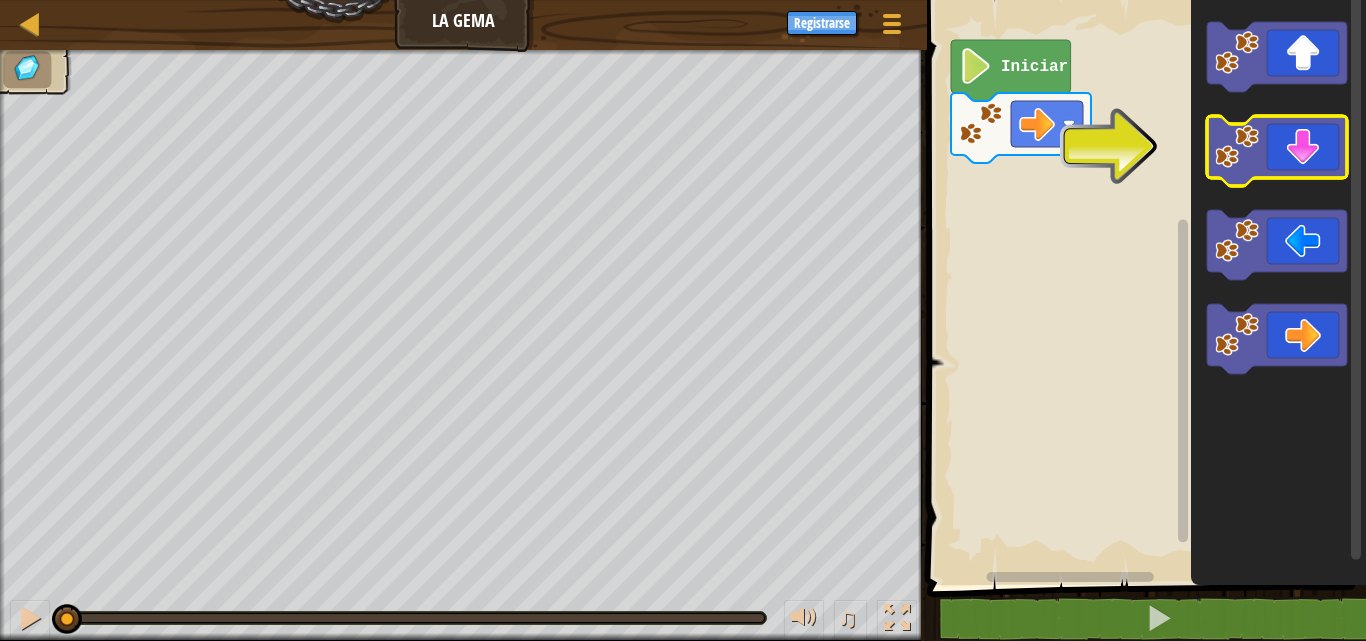 click 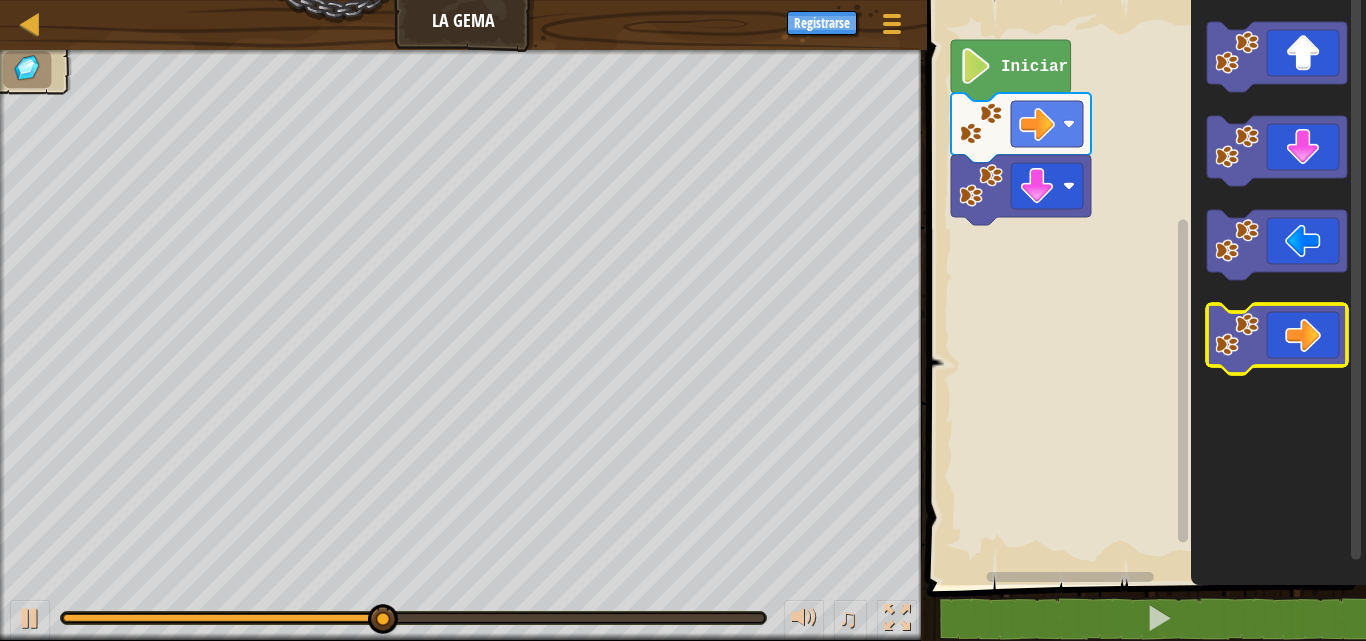 click 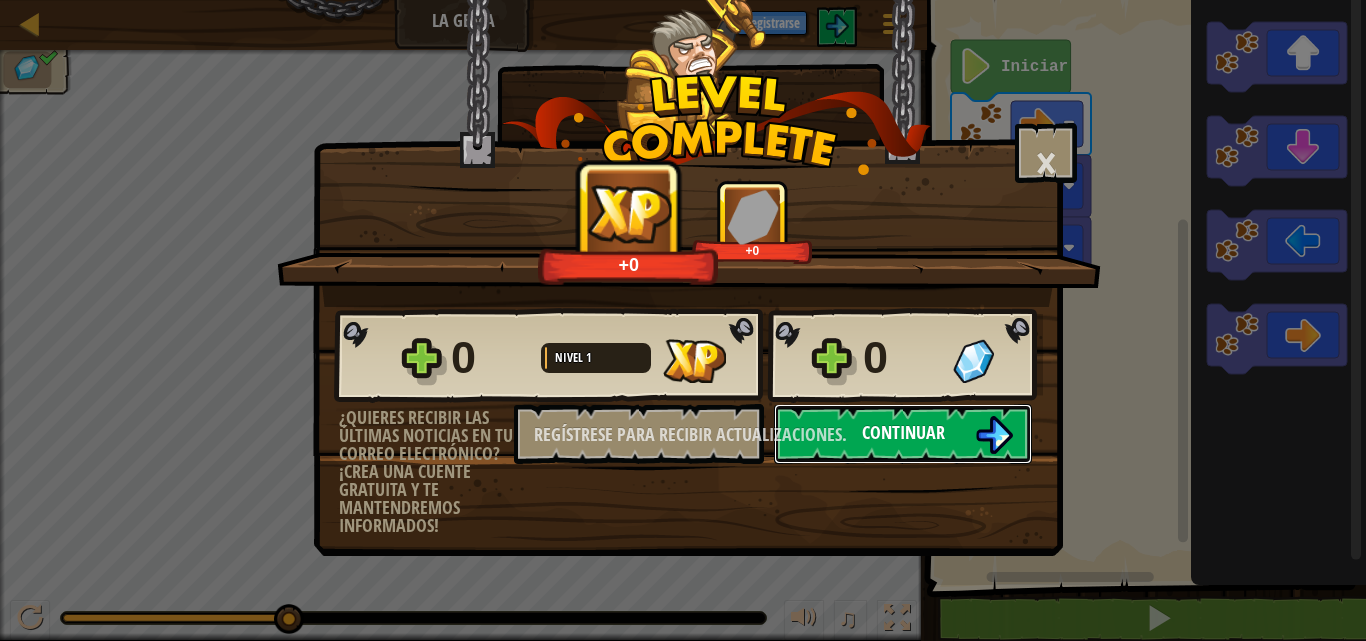 click on "Continuar" at bounding box center [903, 432] 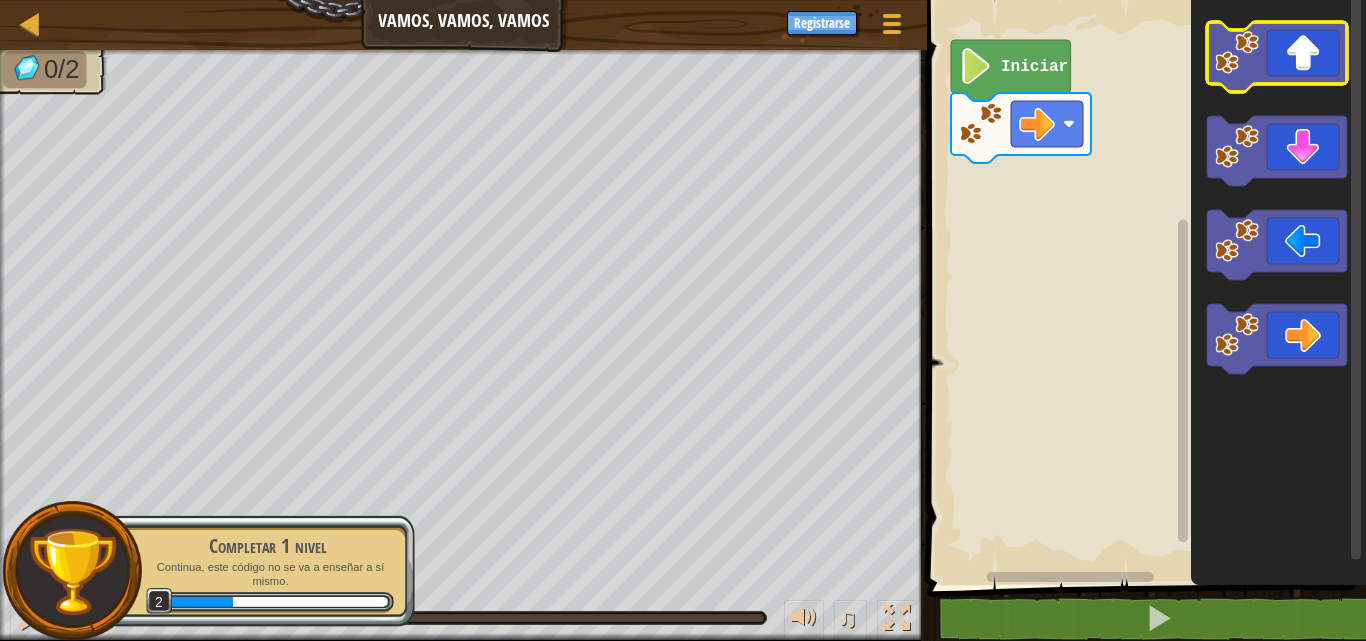 click 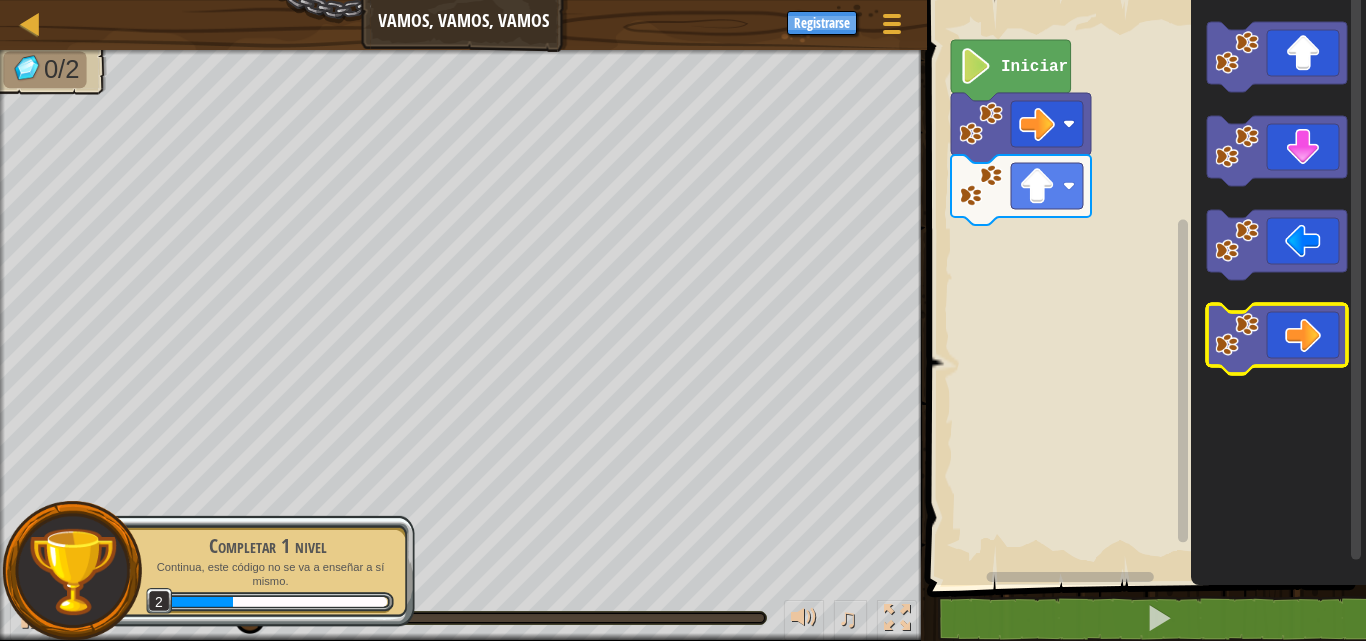 click 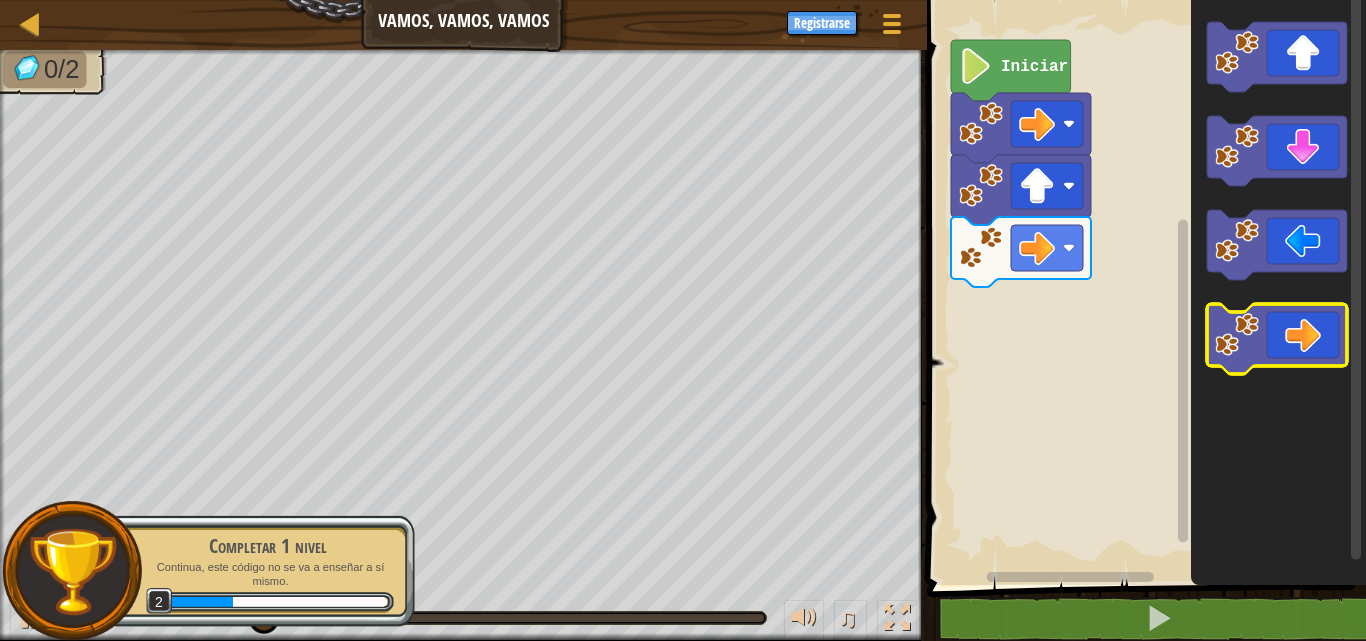 click 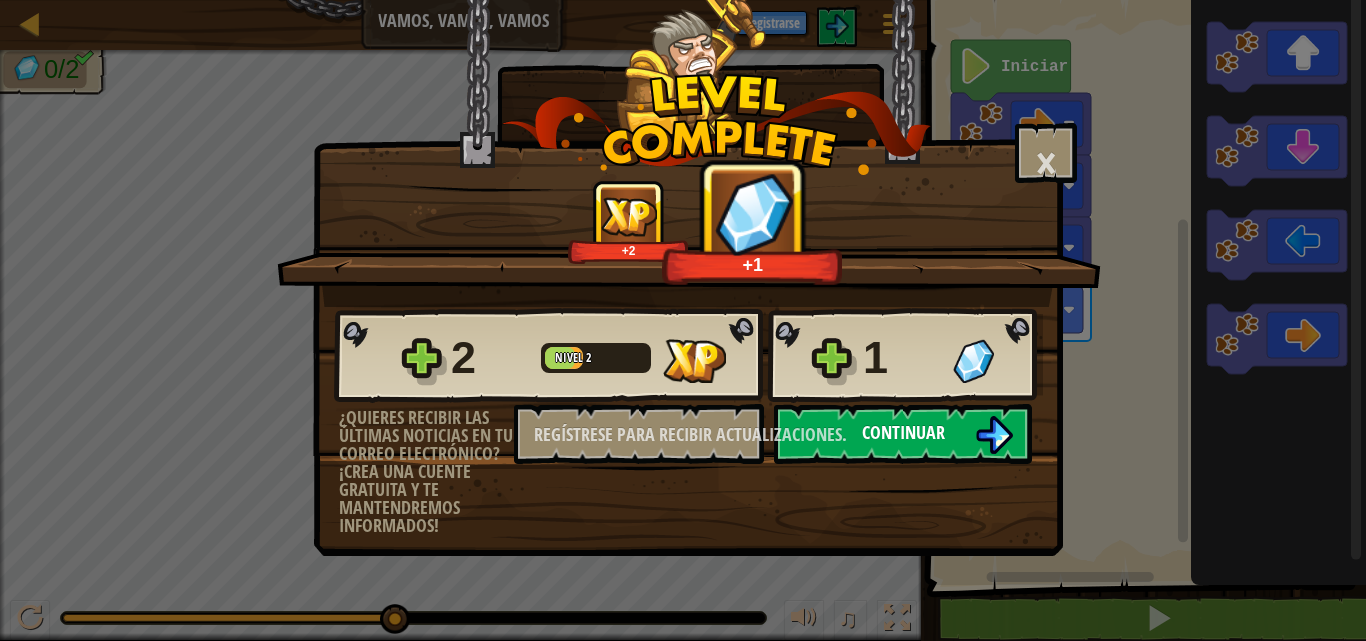 click on "Continuar" at bounding box center (903, 434) 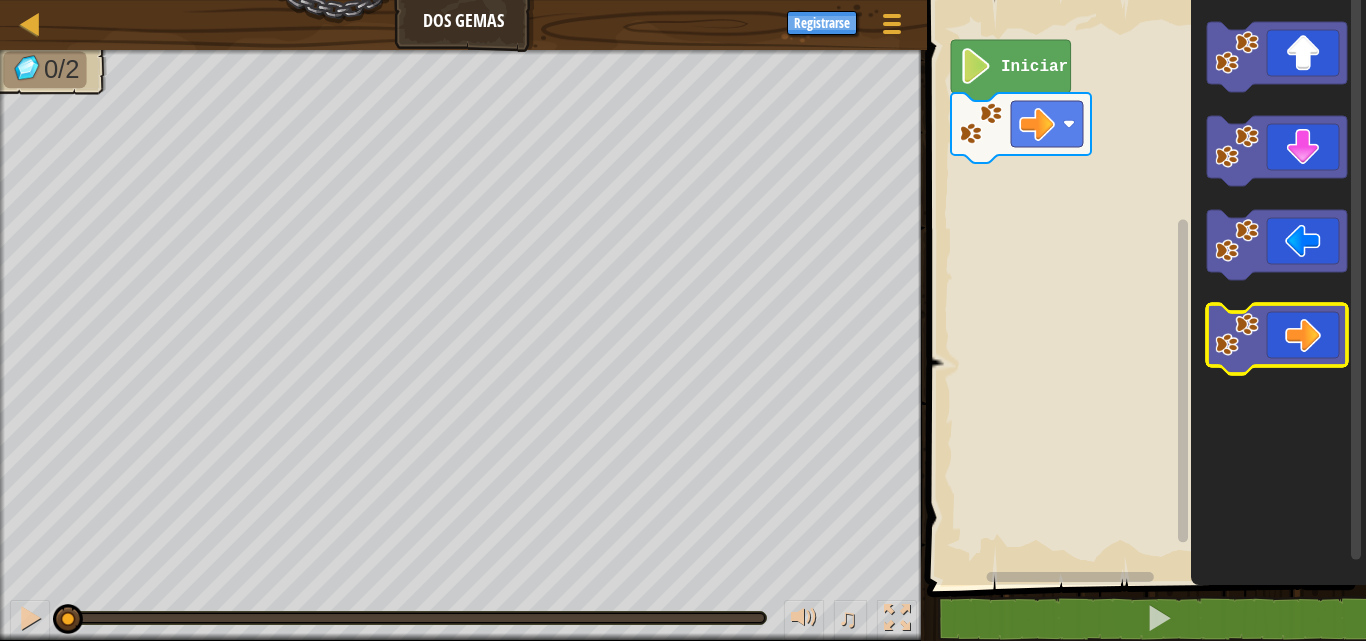click 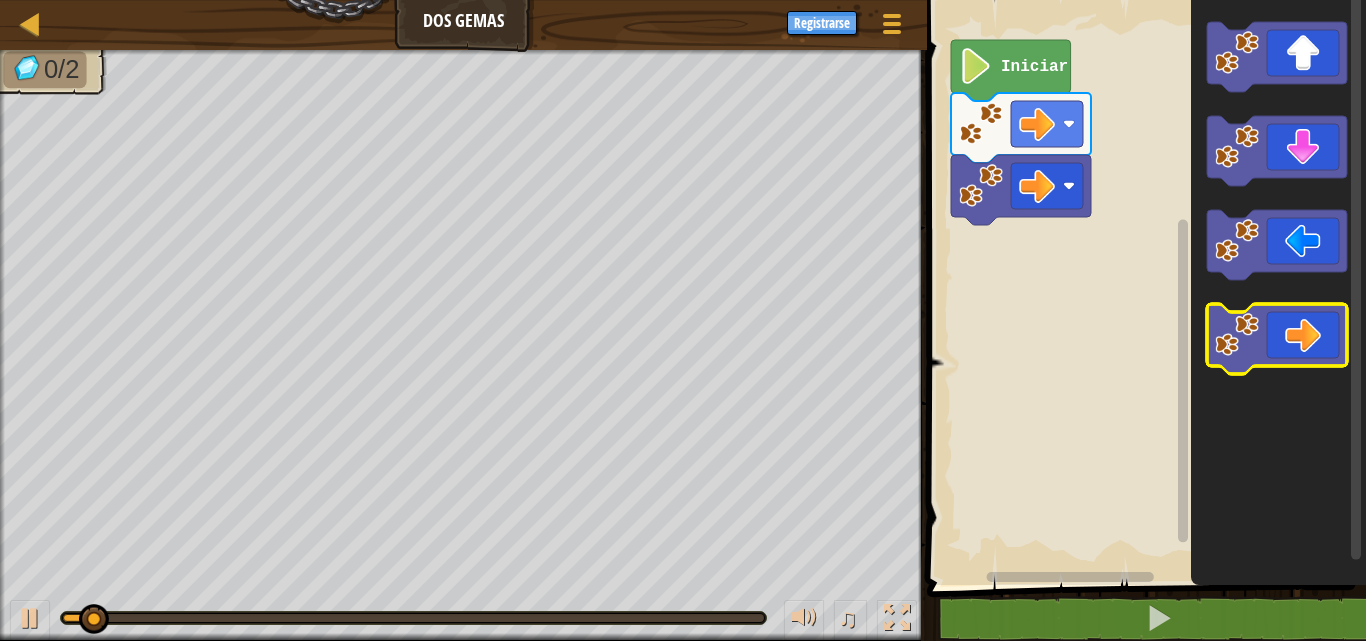 click 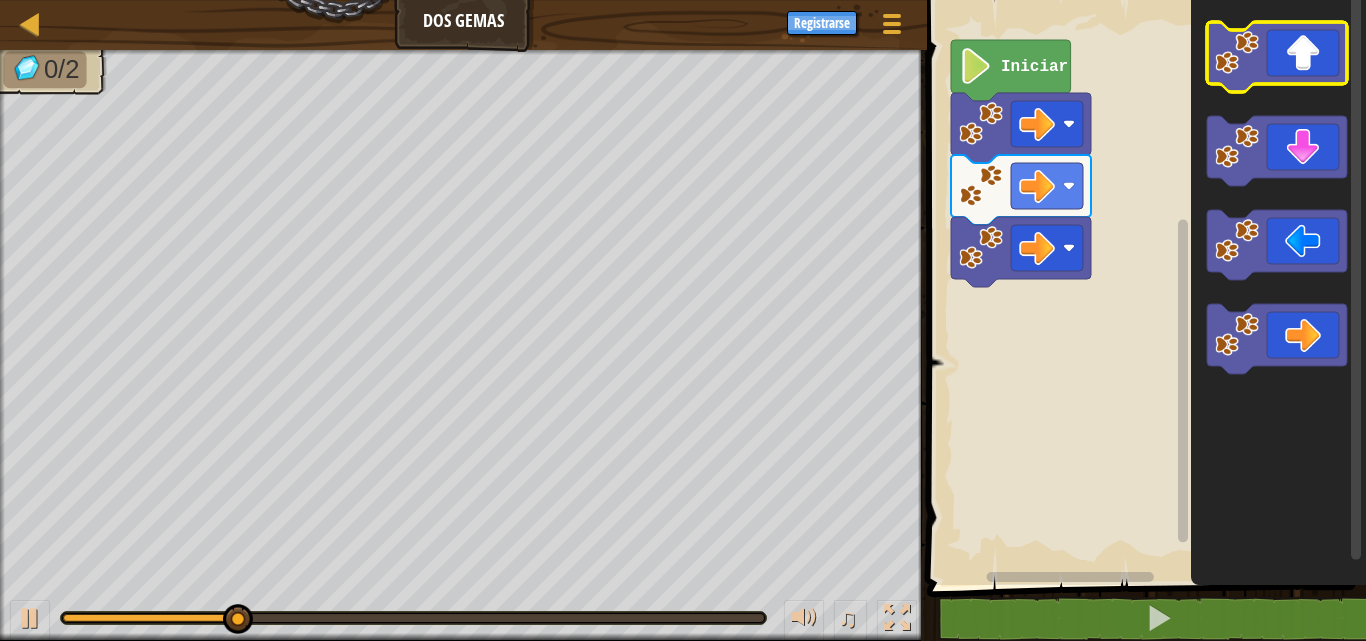 click 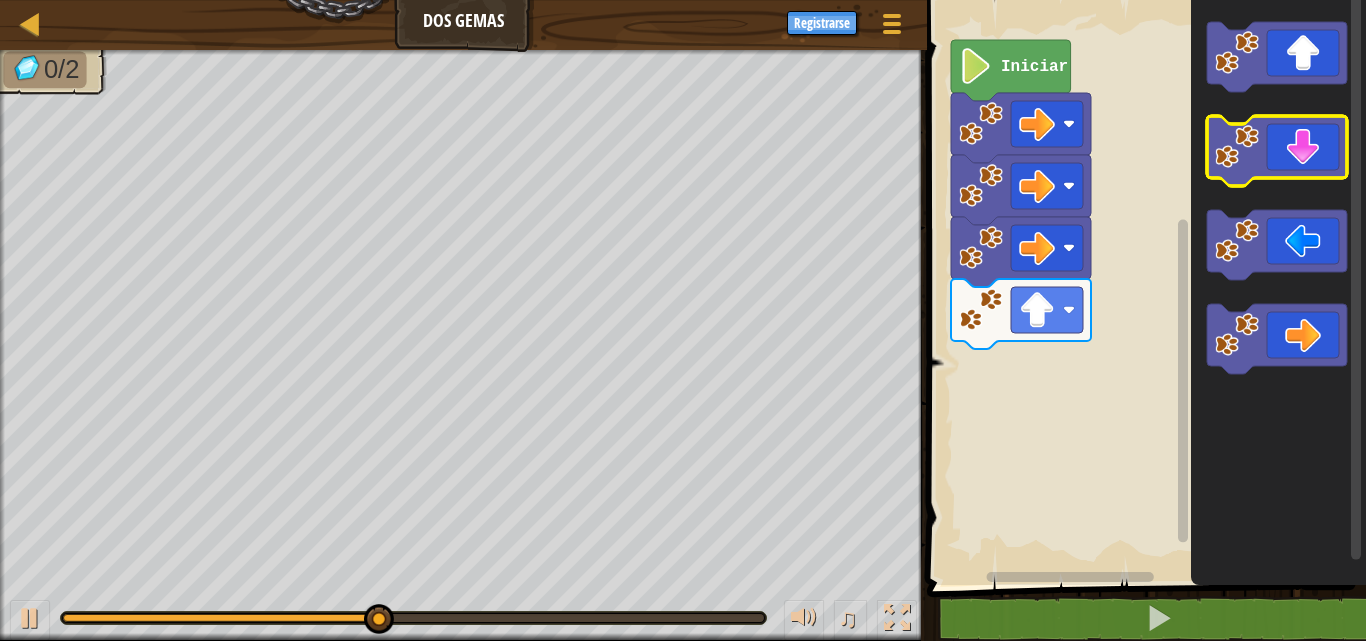 click 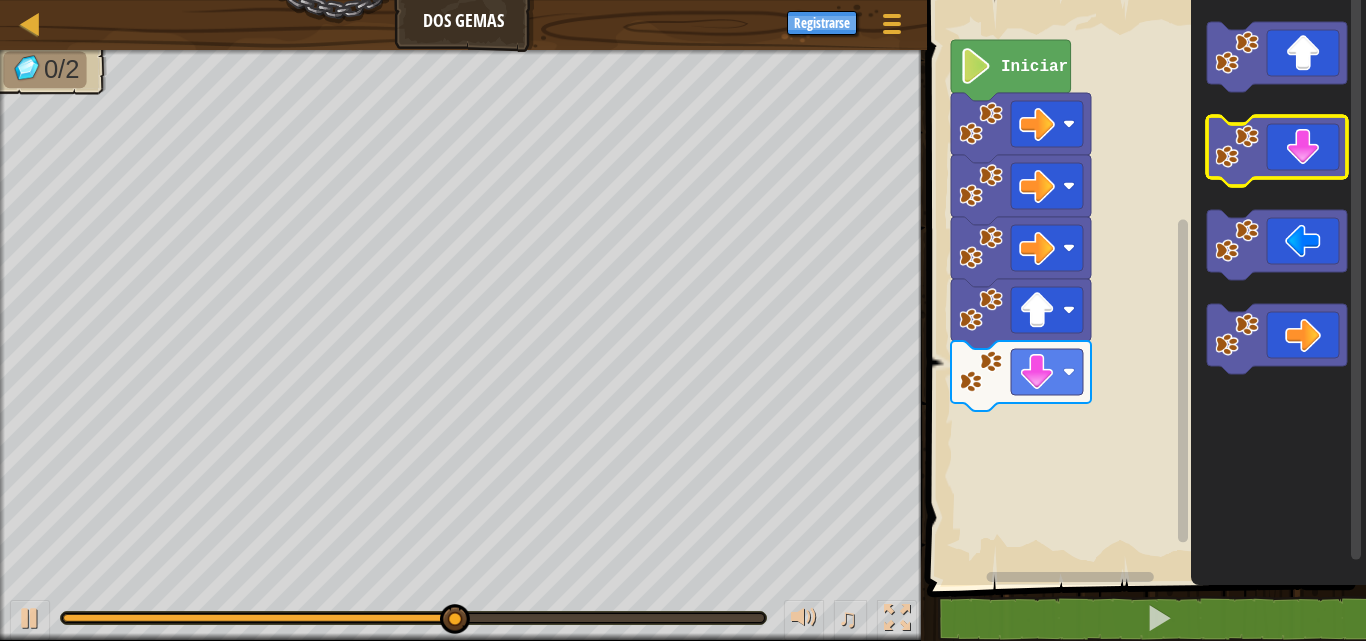 click 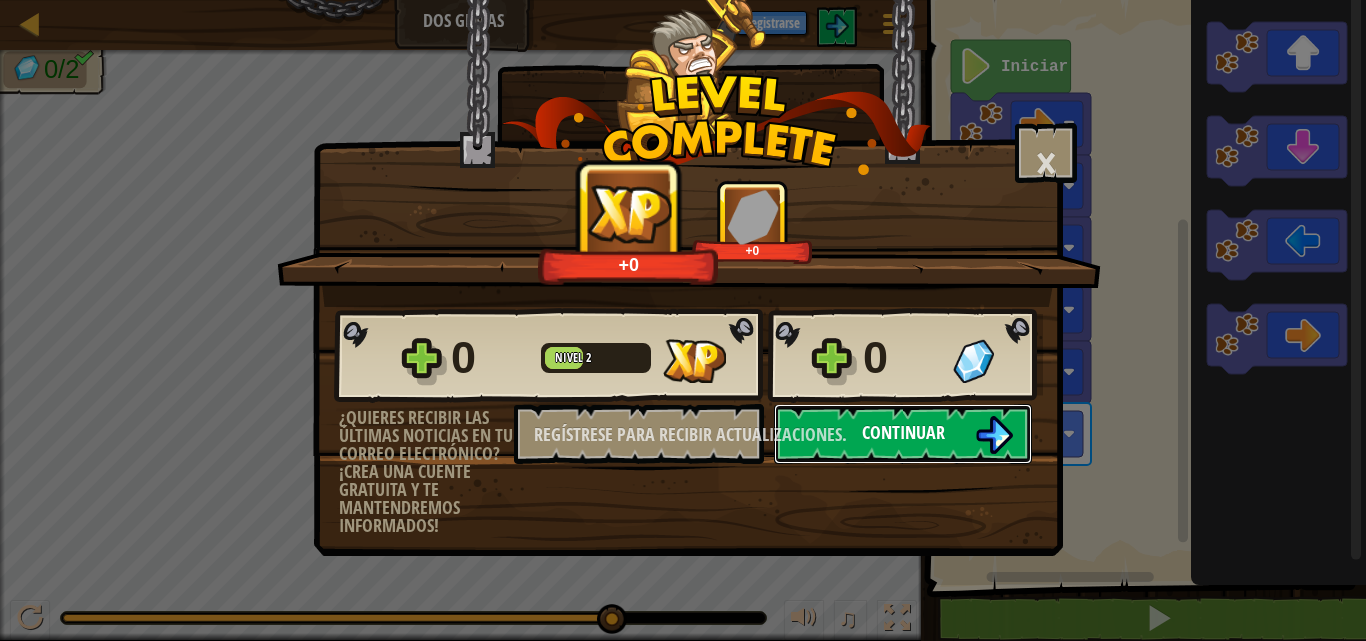 click on "Continuar" at bounding box center (903, 432) 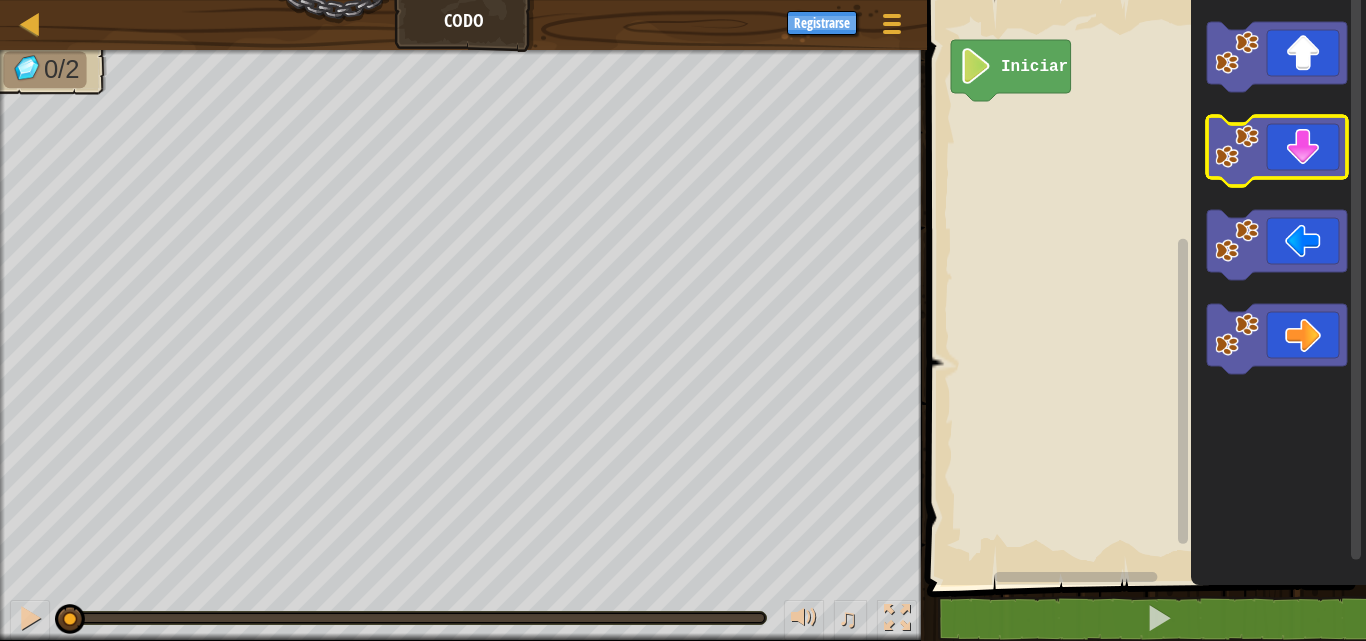 click 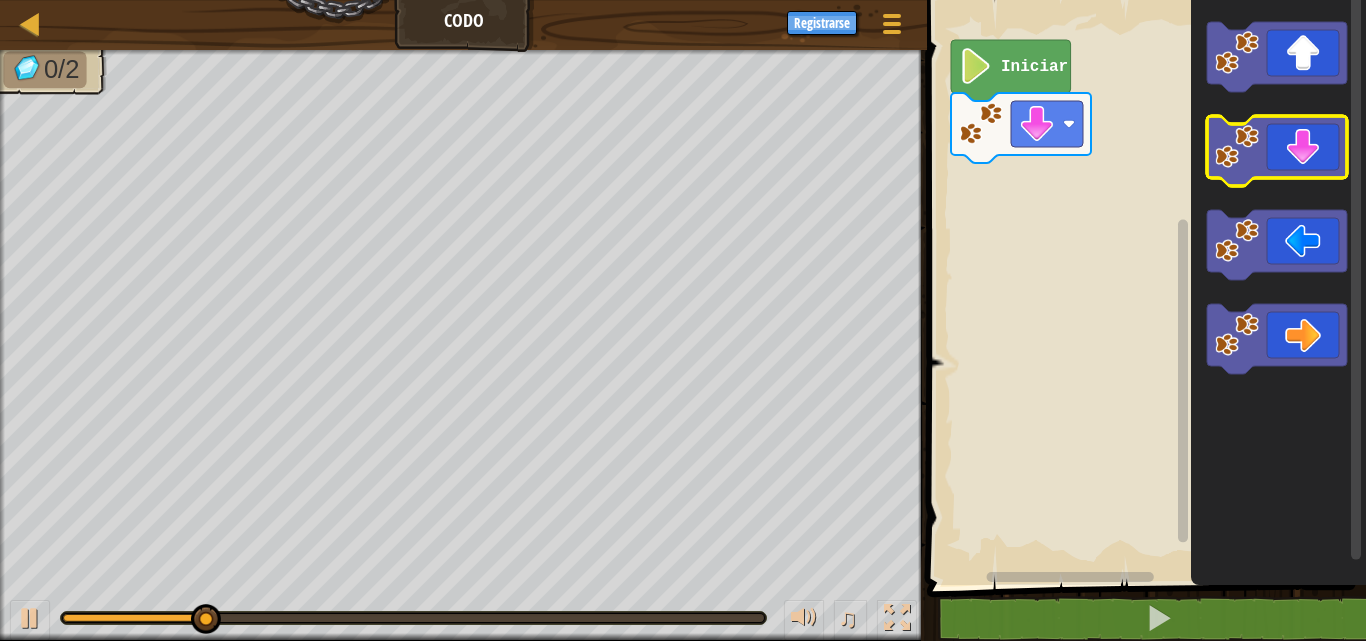 click 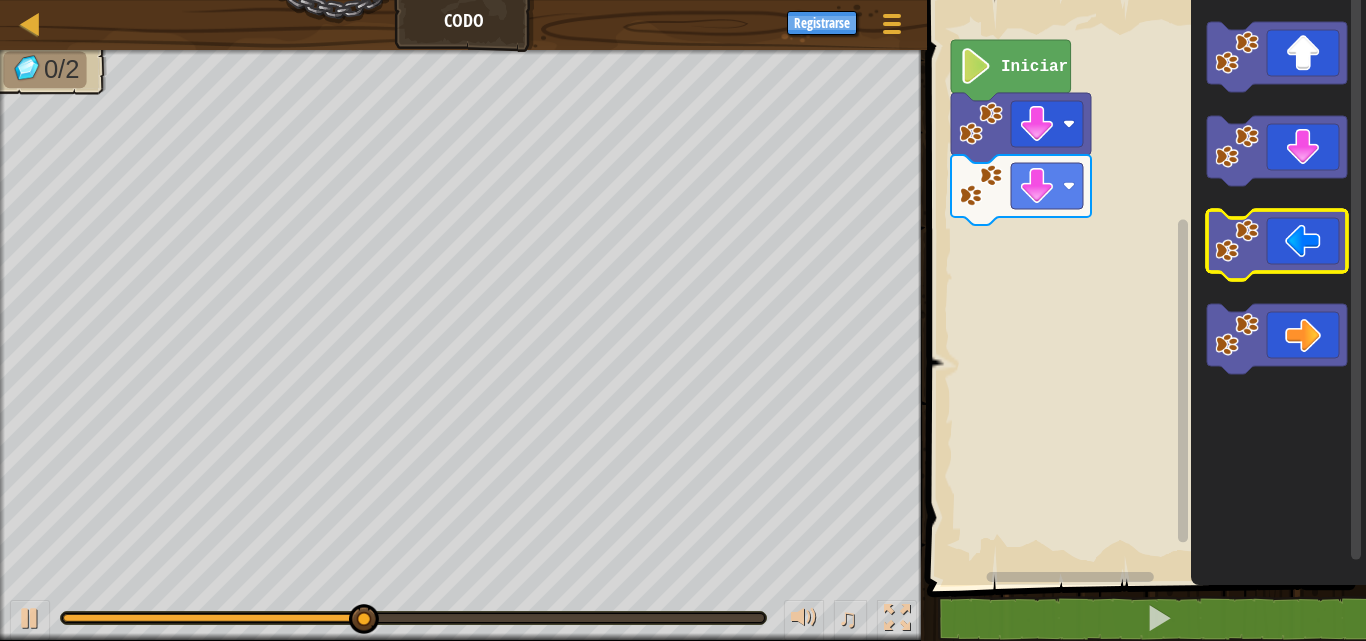 click 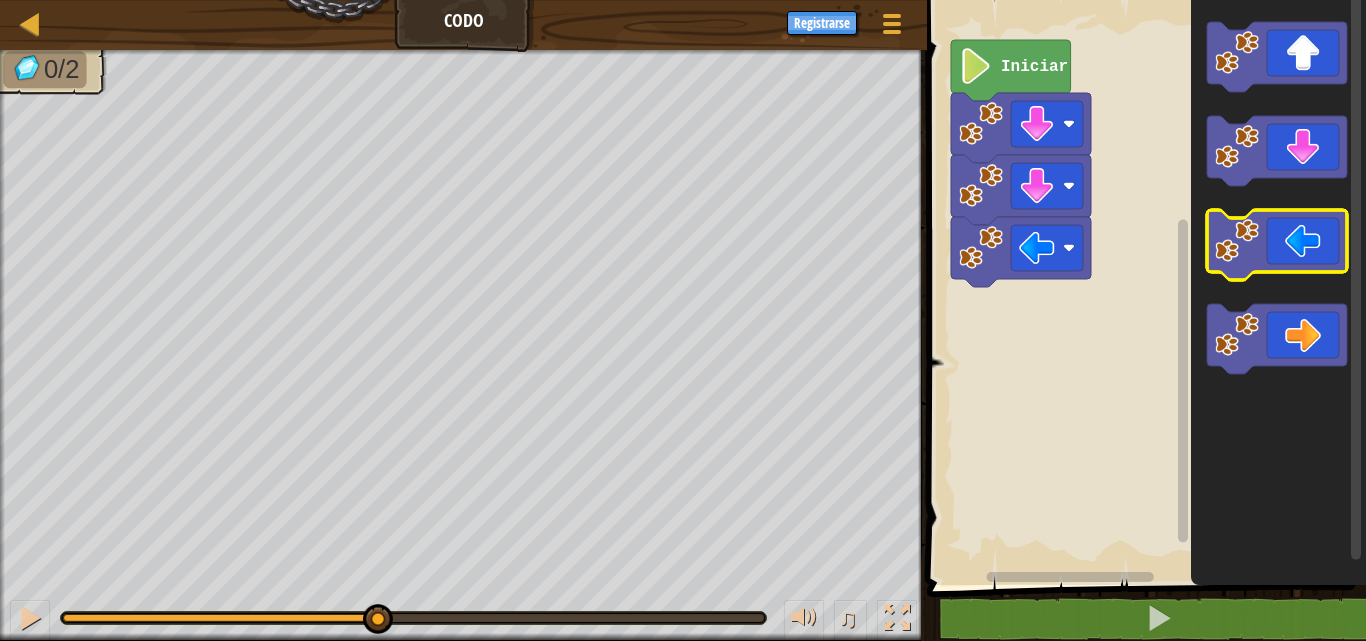 click 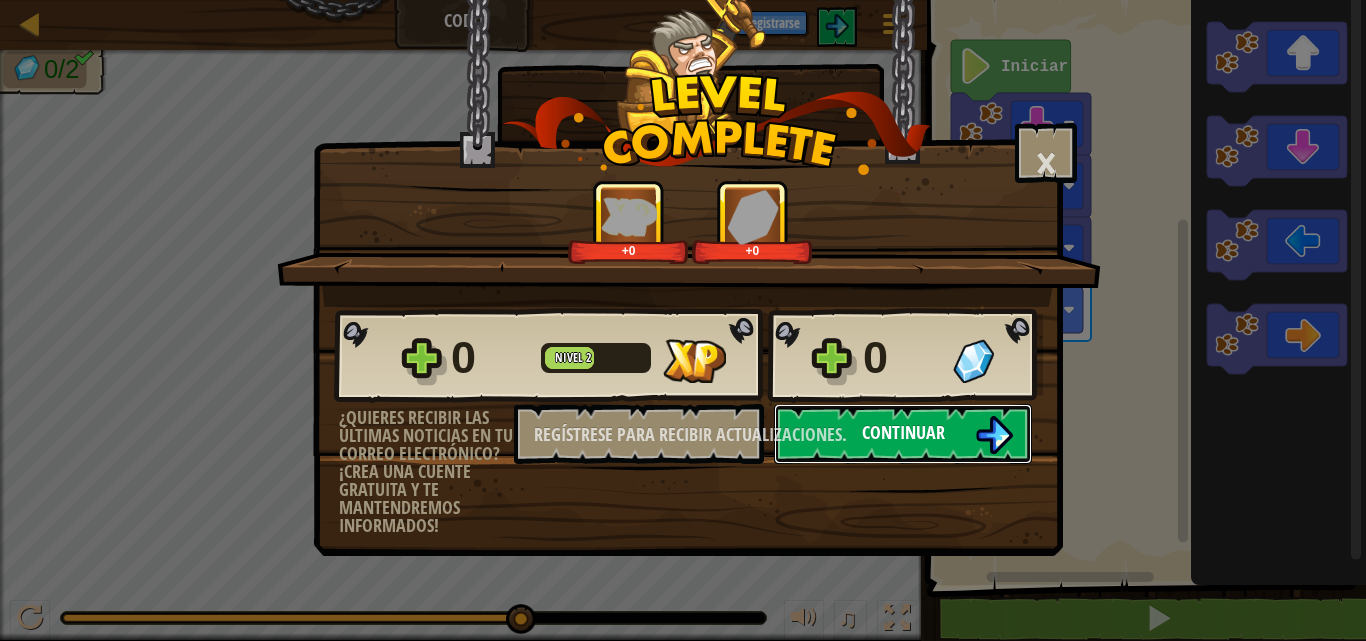 click on "Continuar" at bounding box center [903, 434] 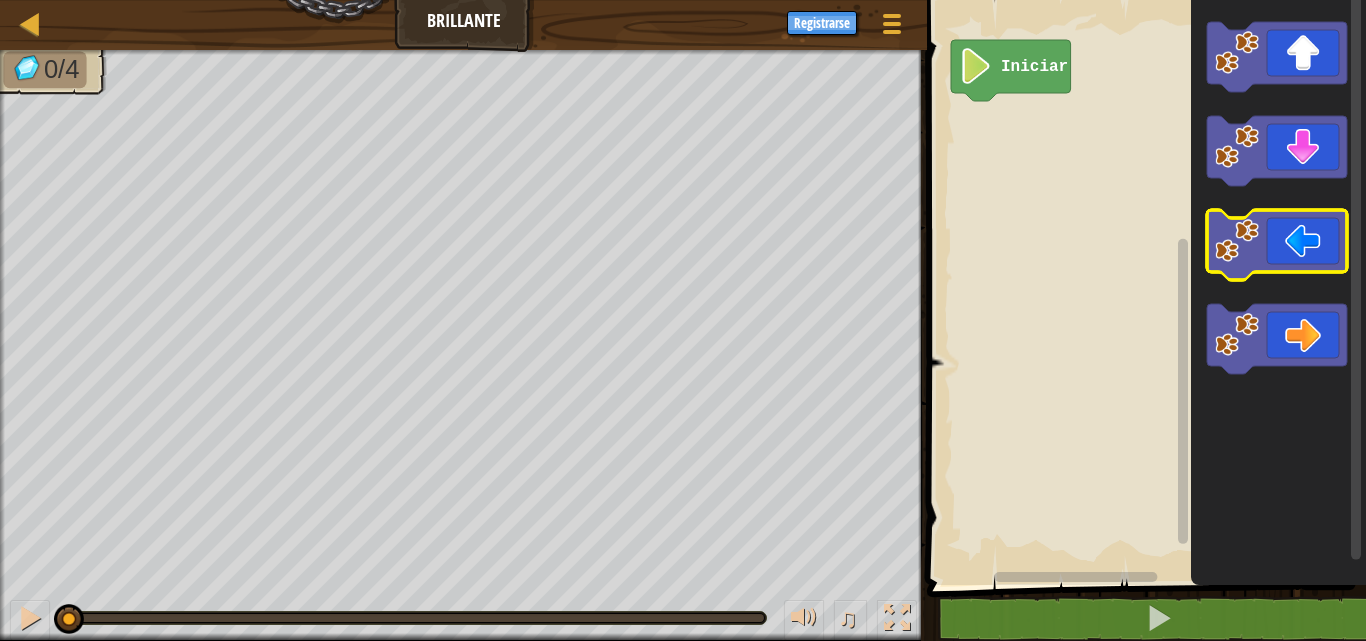 click 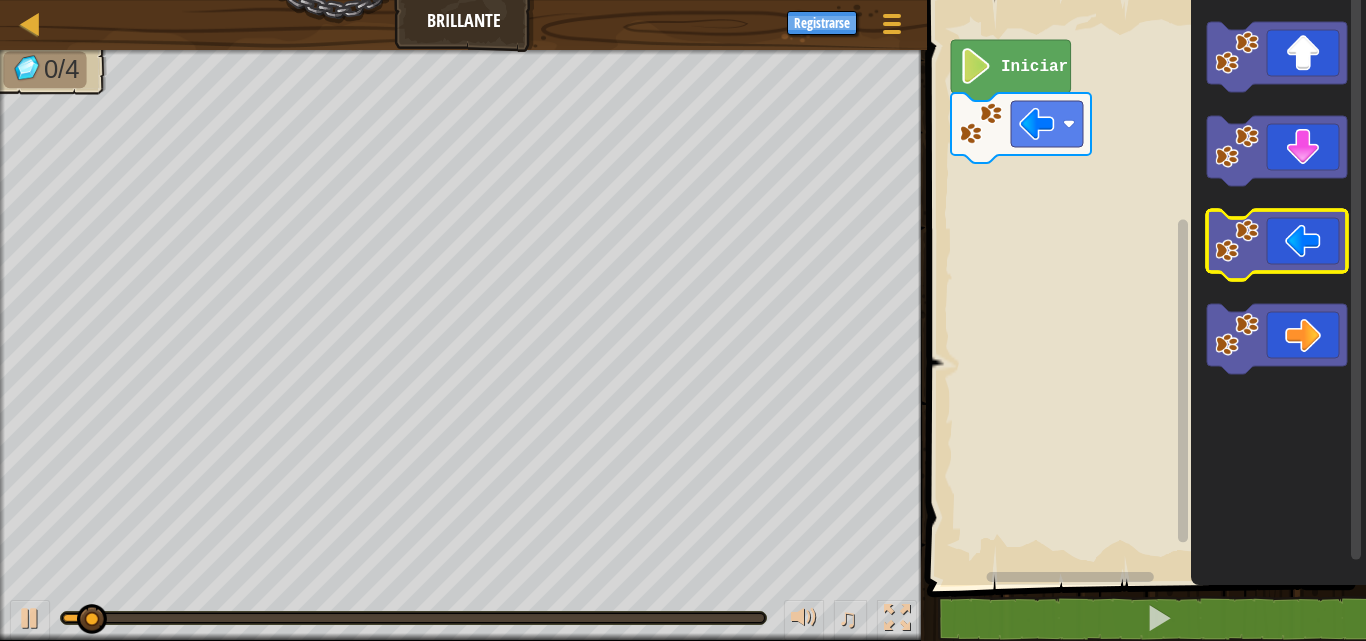 click 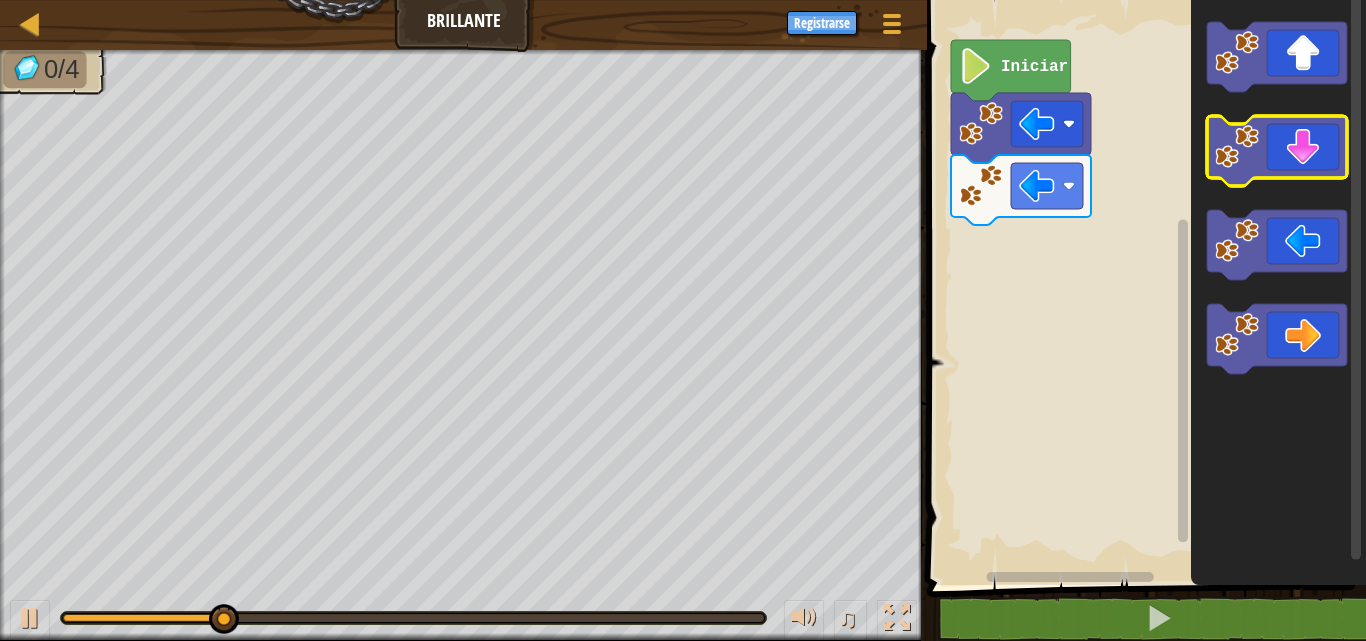click 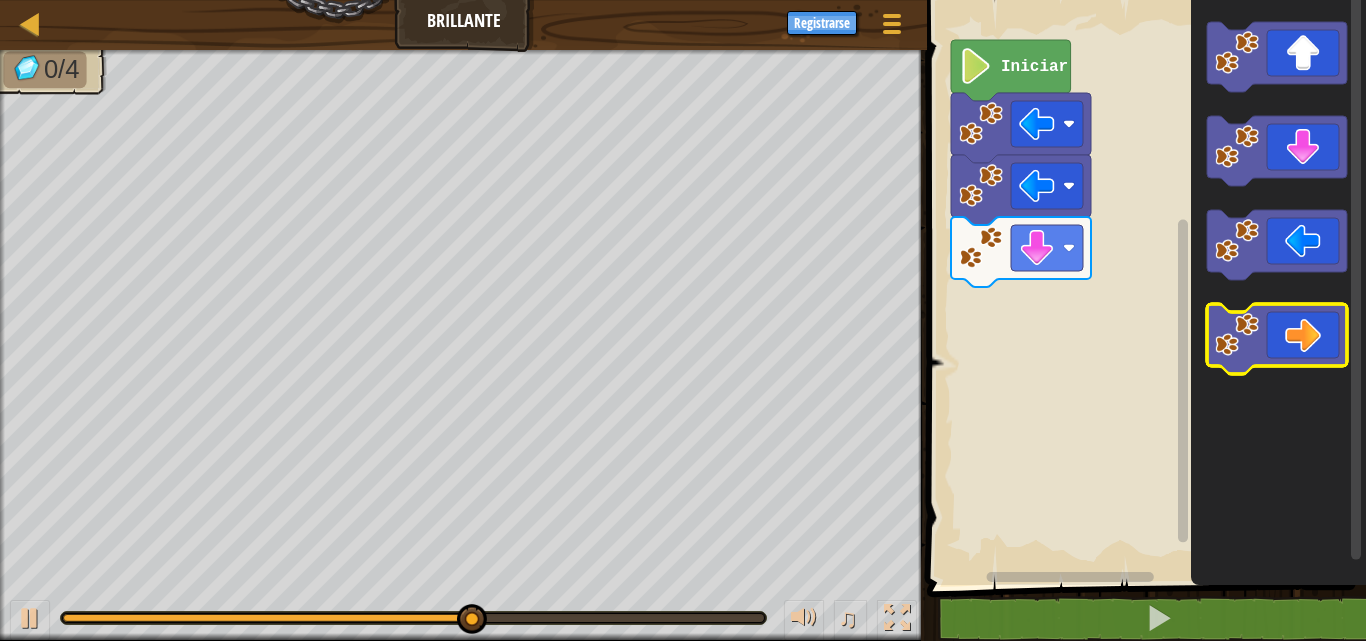 click 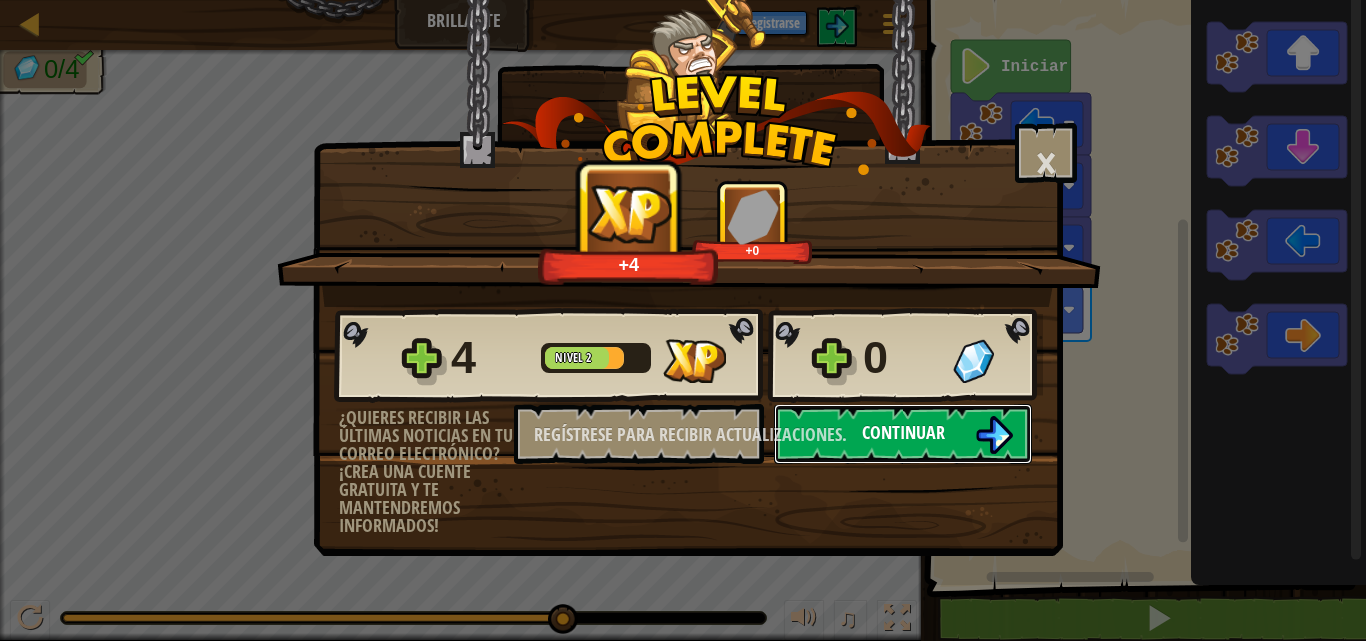 click on "Continuar" at bounding box center (903, 434) 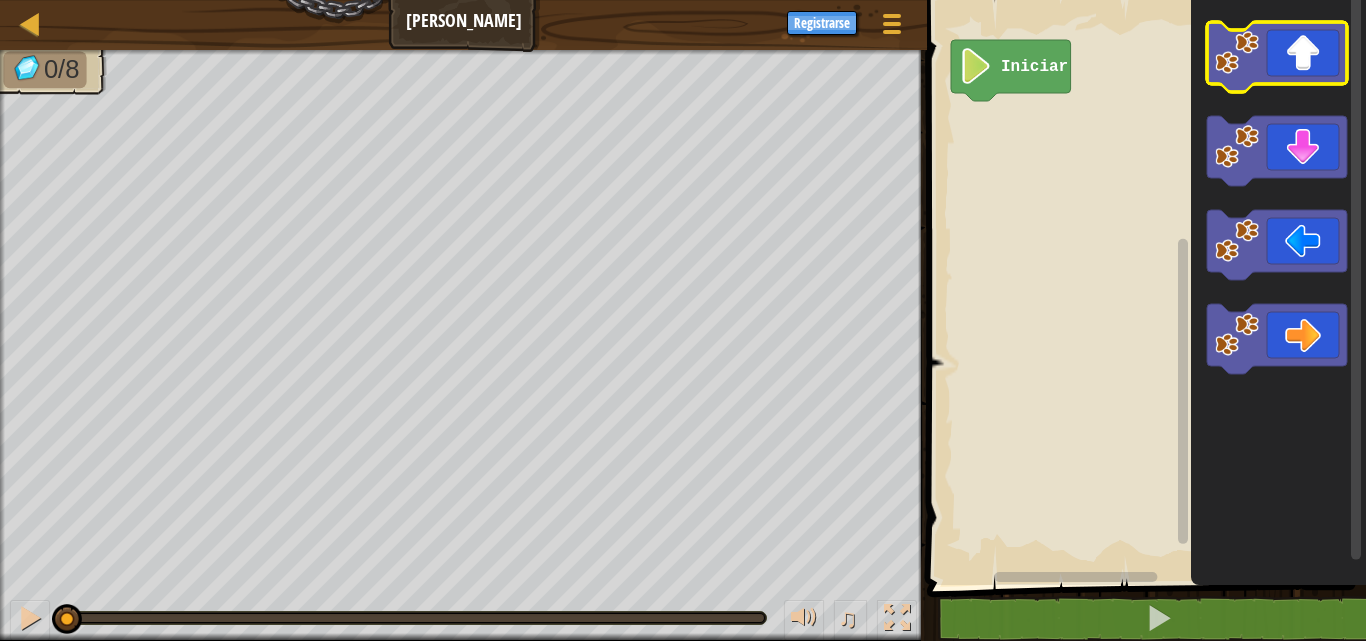 click 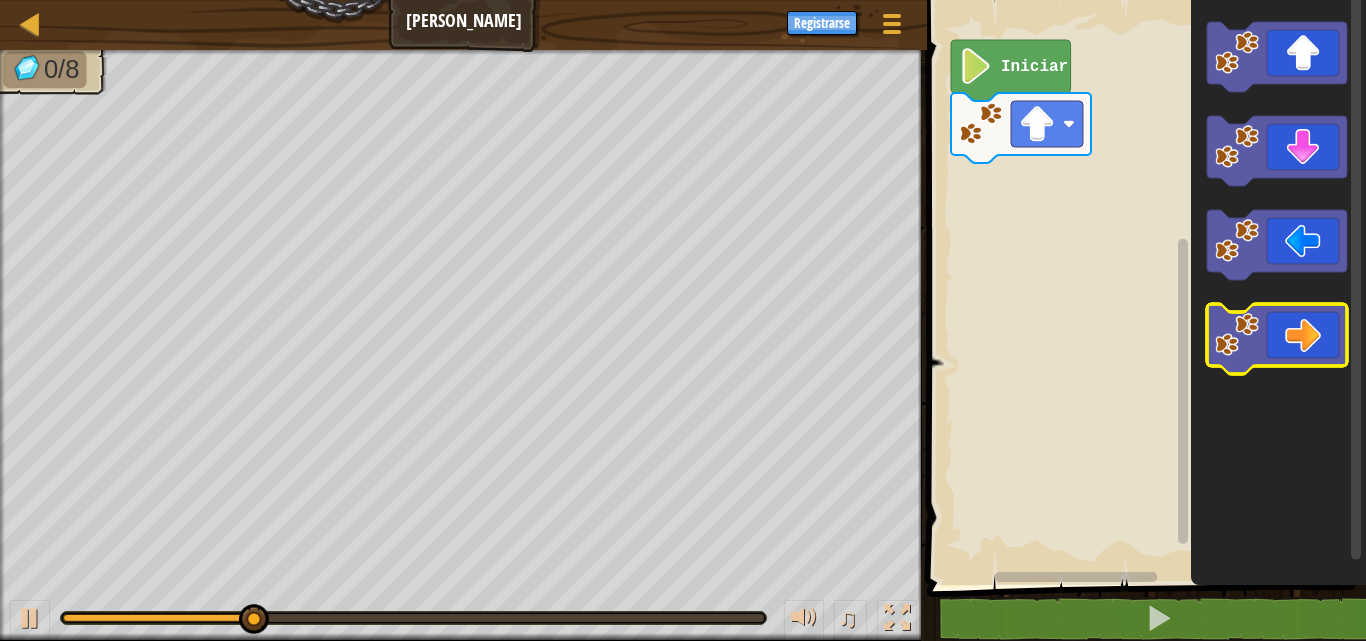 click 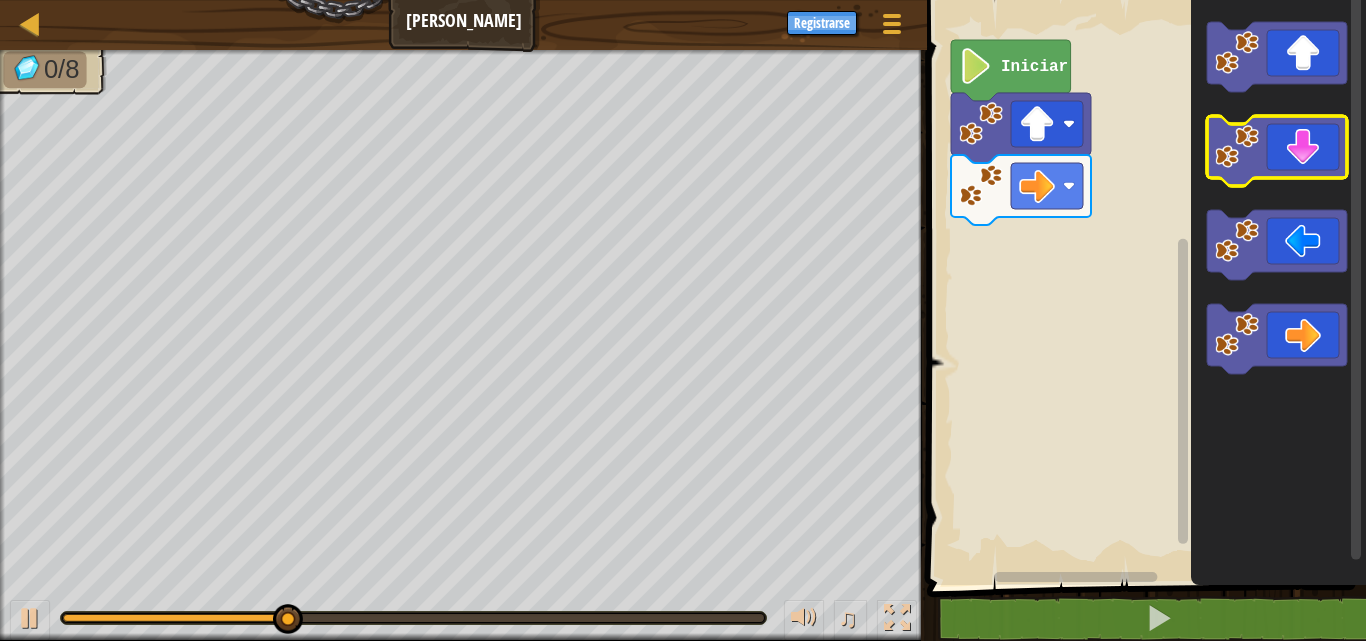 click 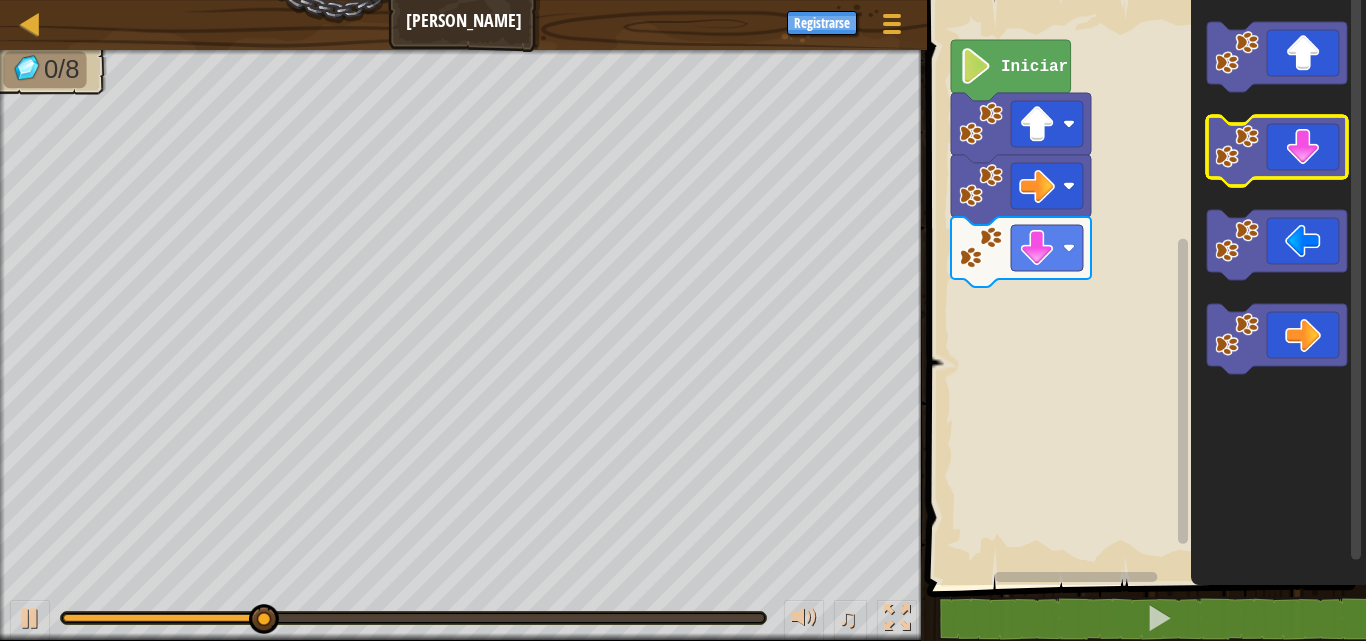 click 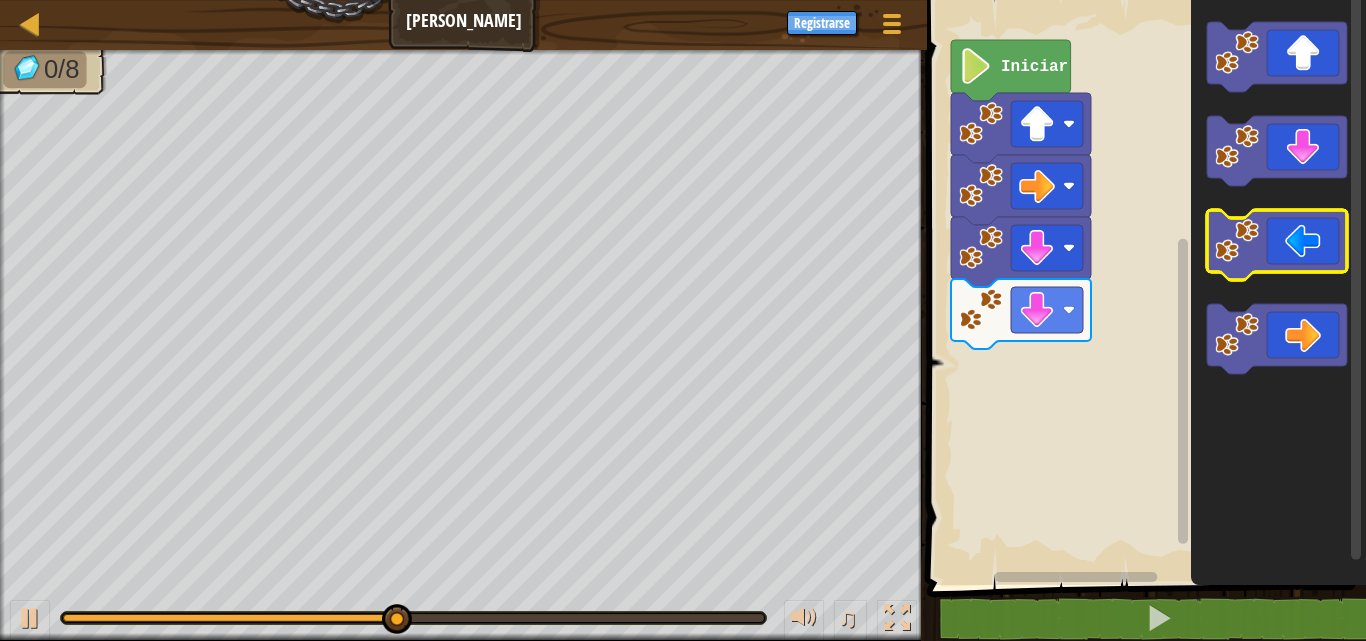 click 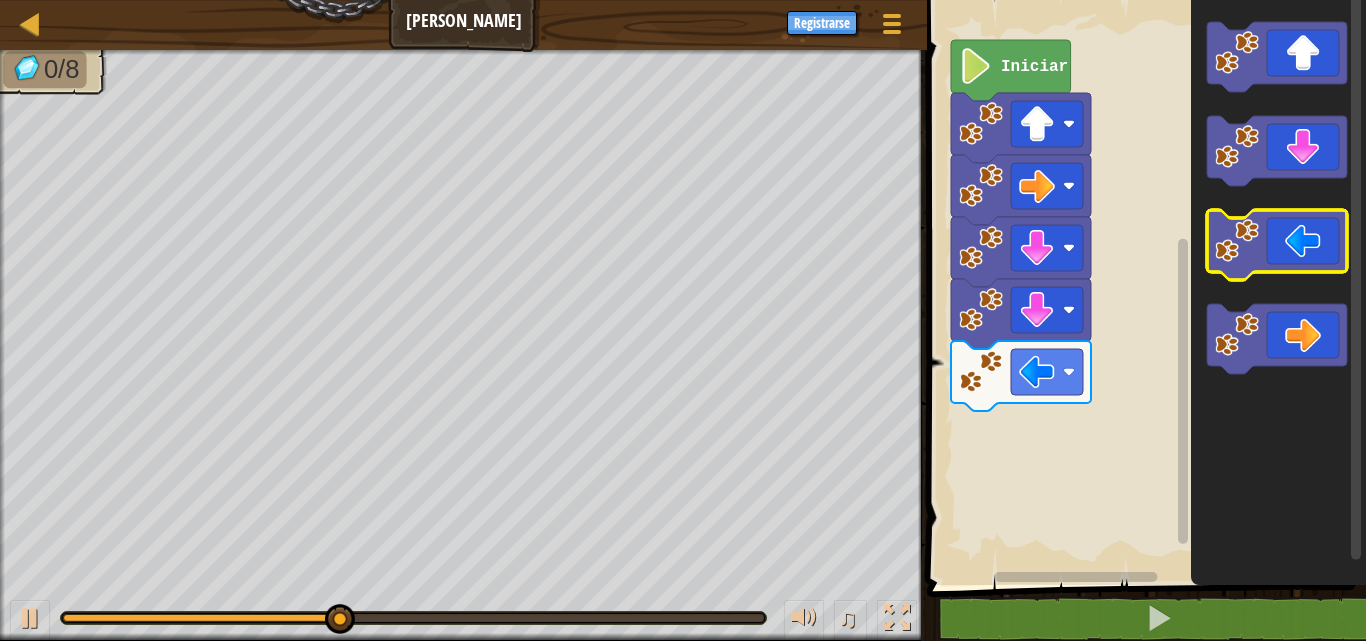 click 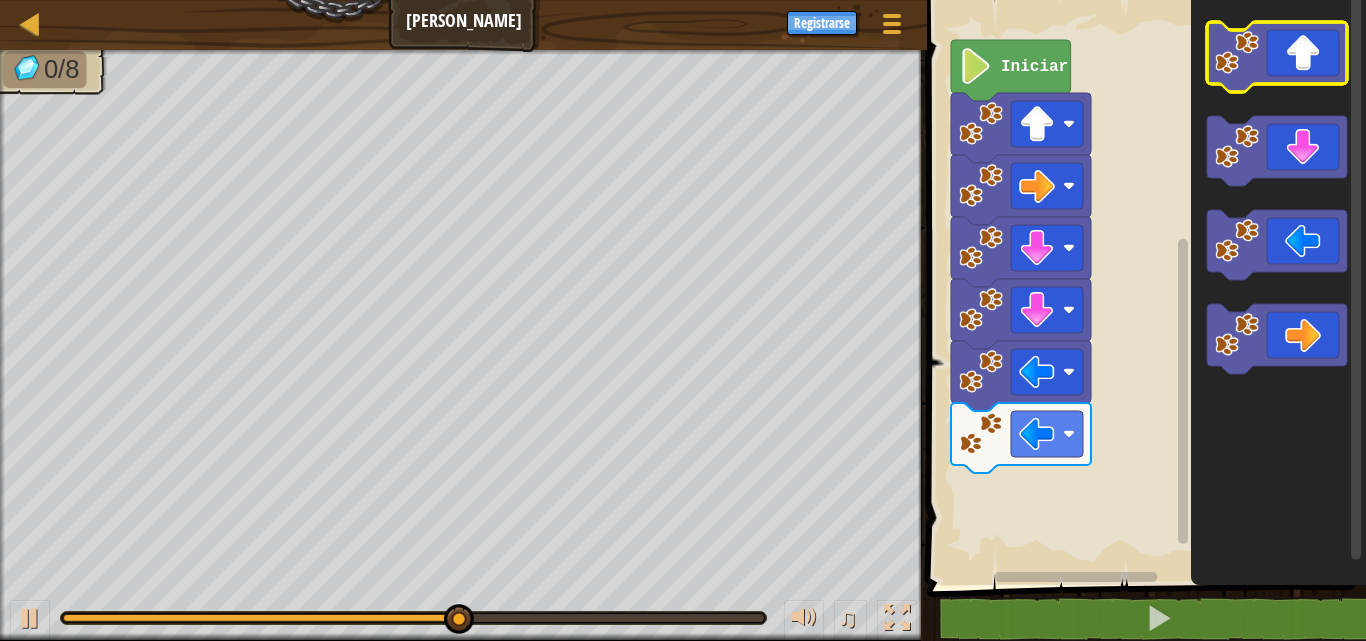 click 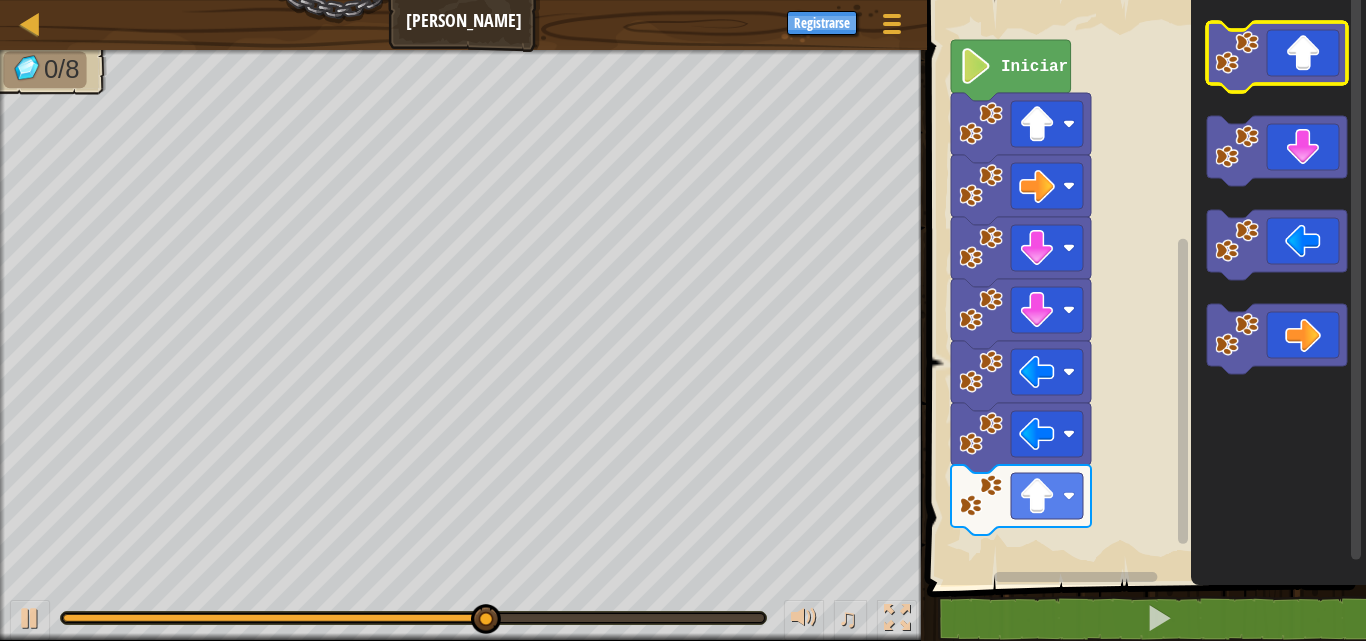 click 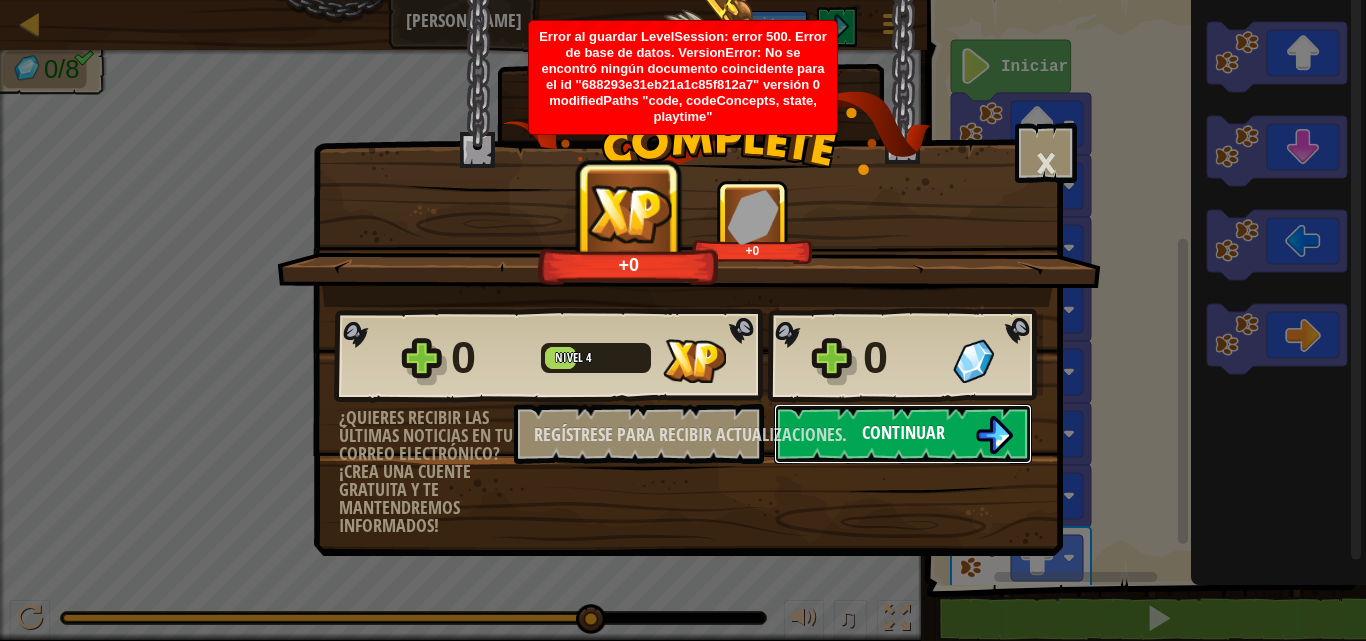 click on "Continuar" at bounding box center (903, 432) 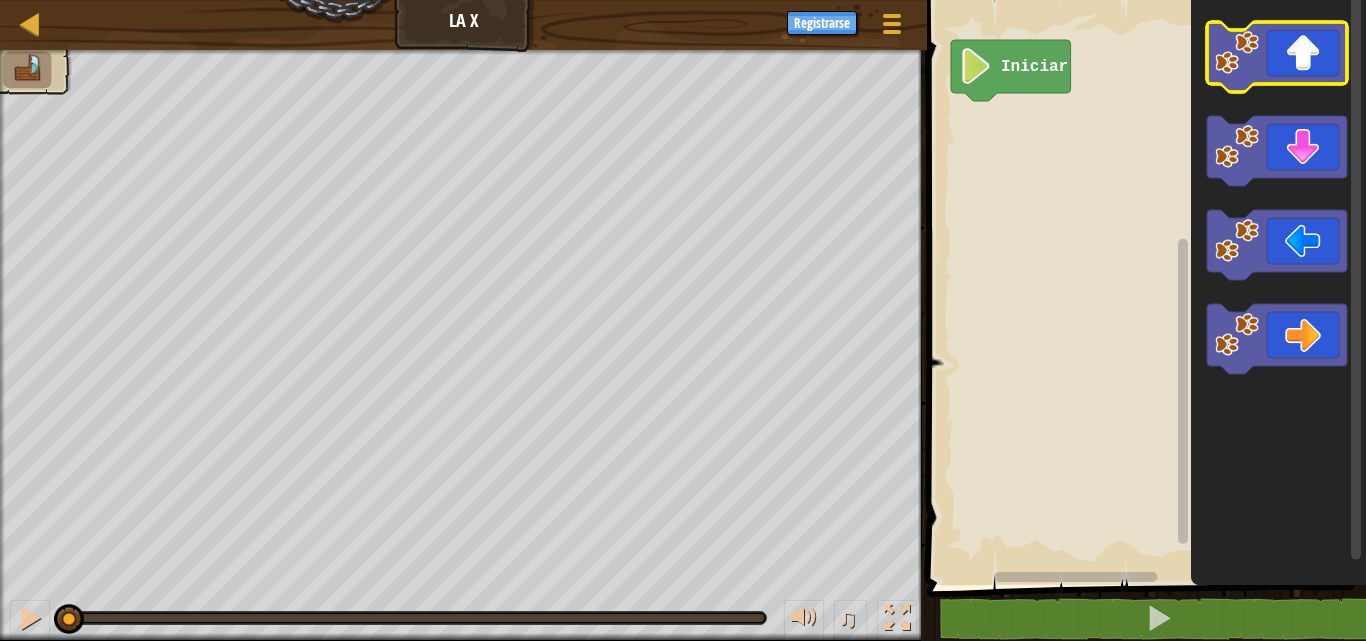 click 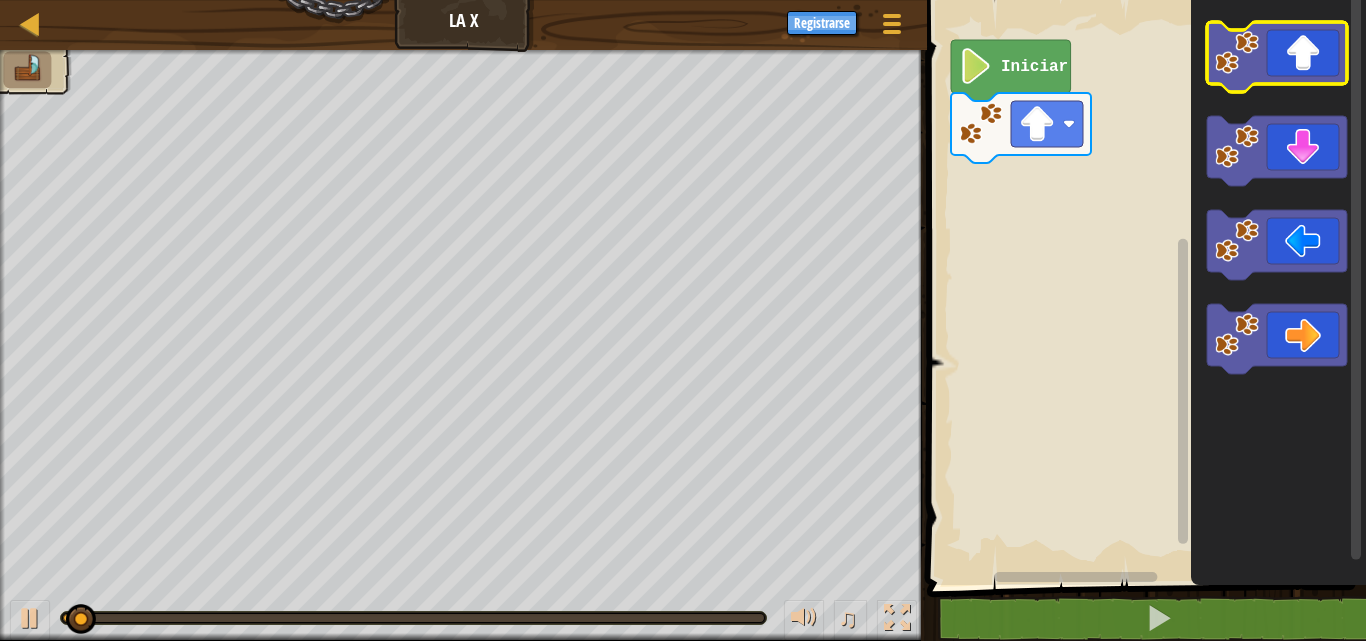 click 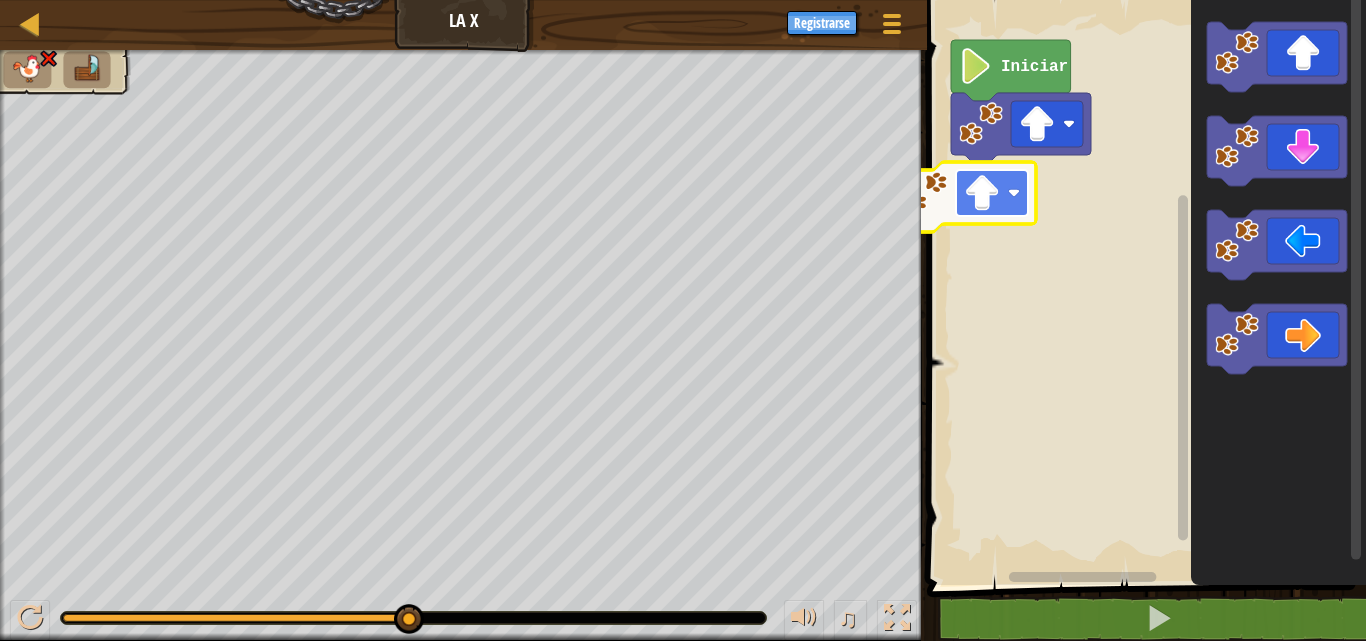 click 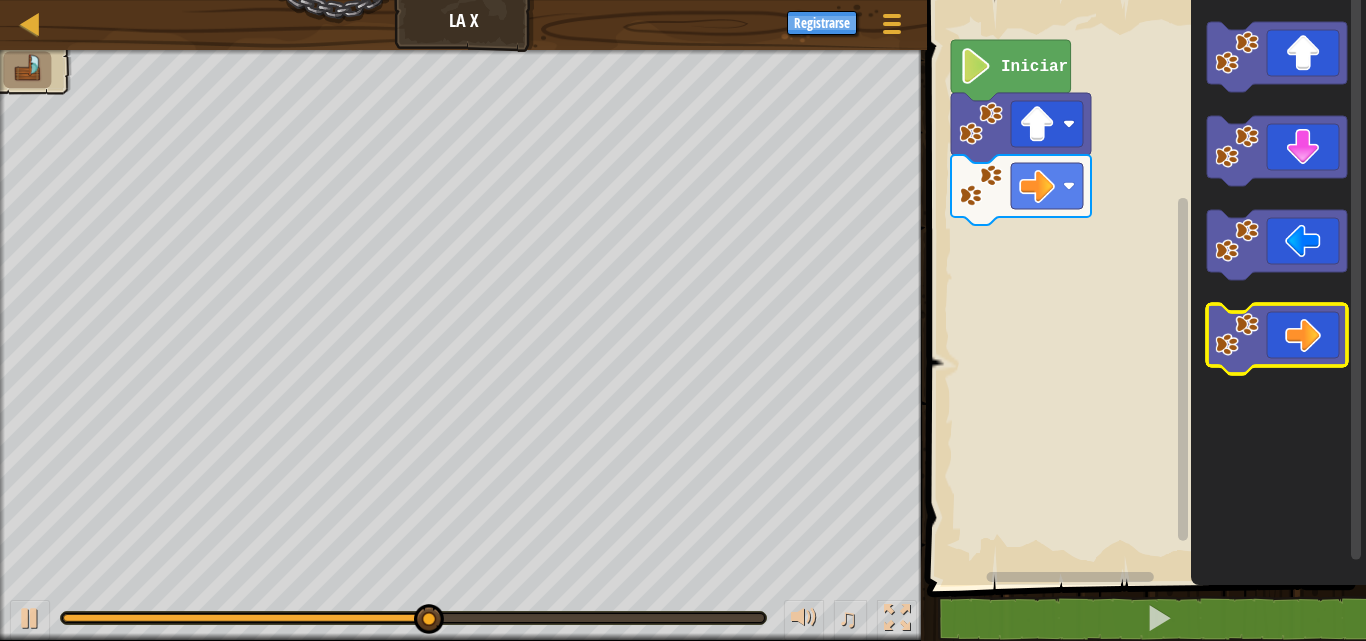 click 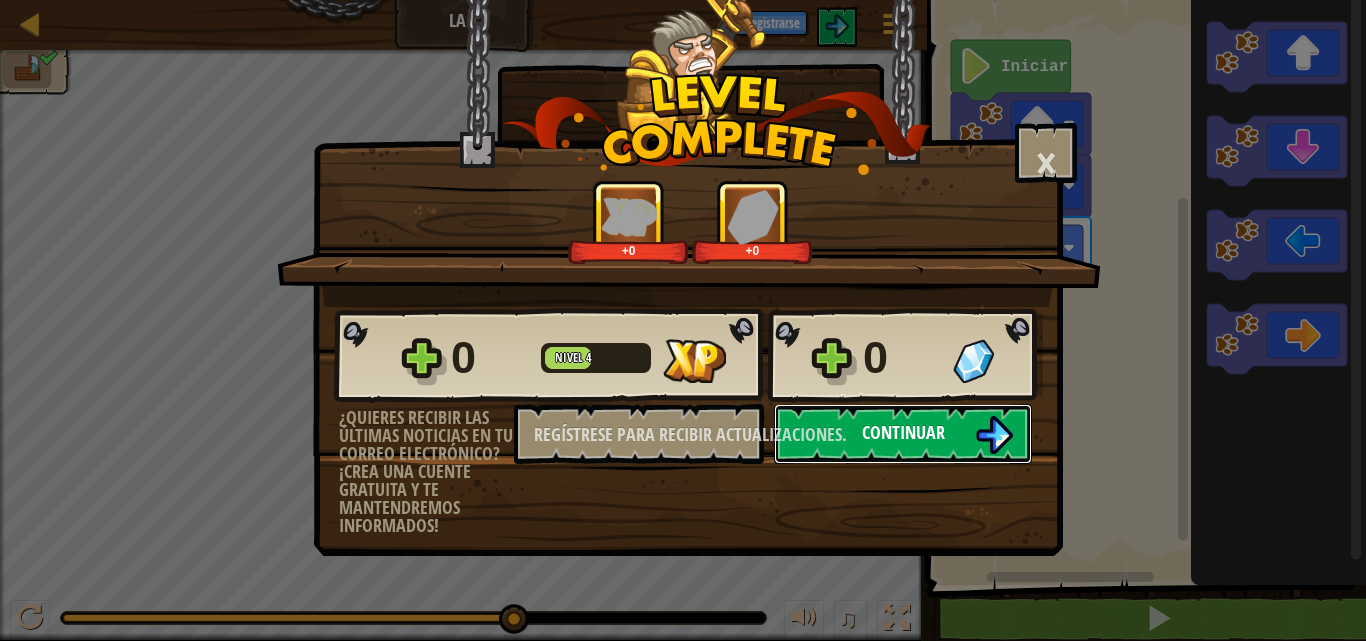 click on "Continuar" at bounding box center [903, 434] 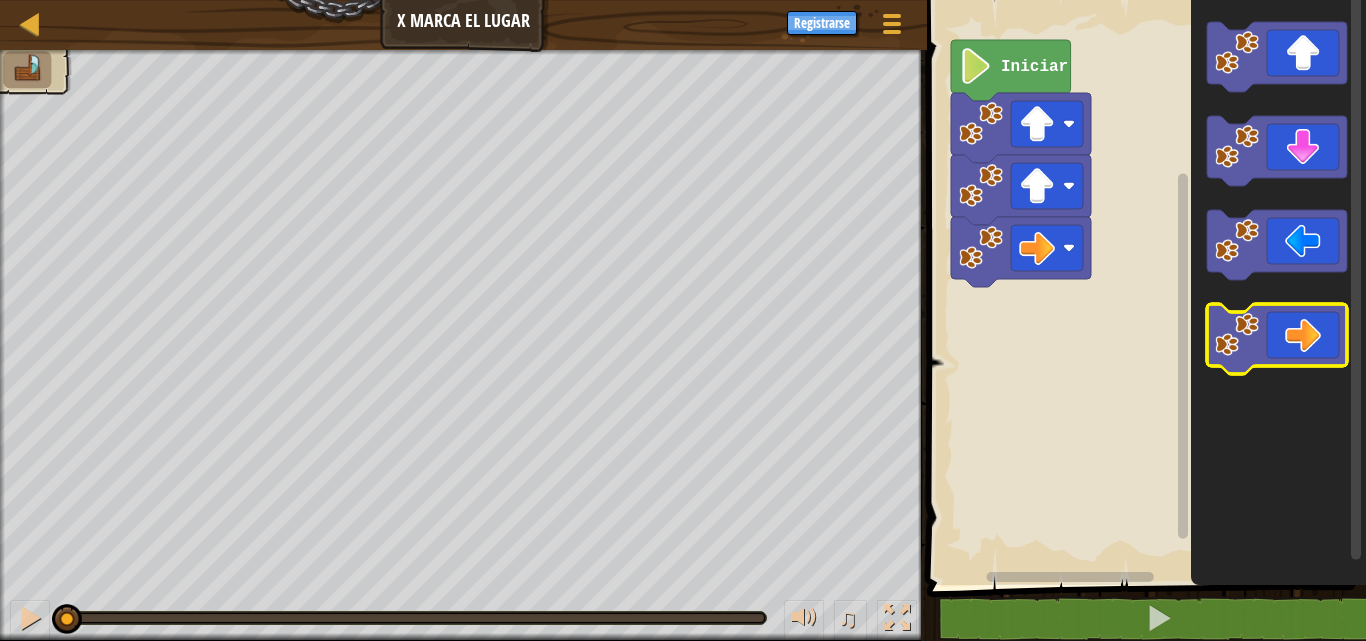 click 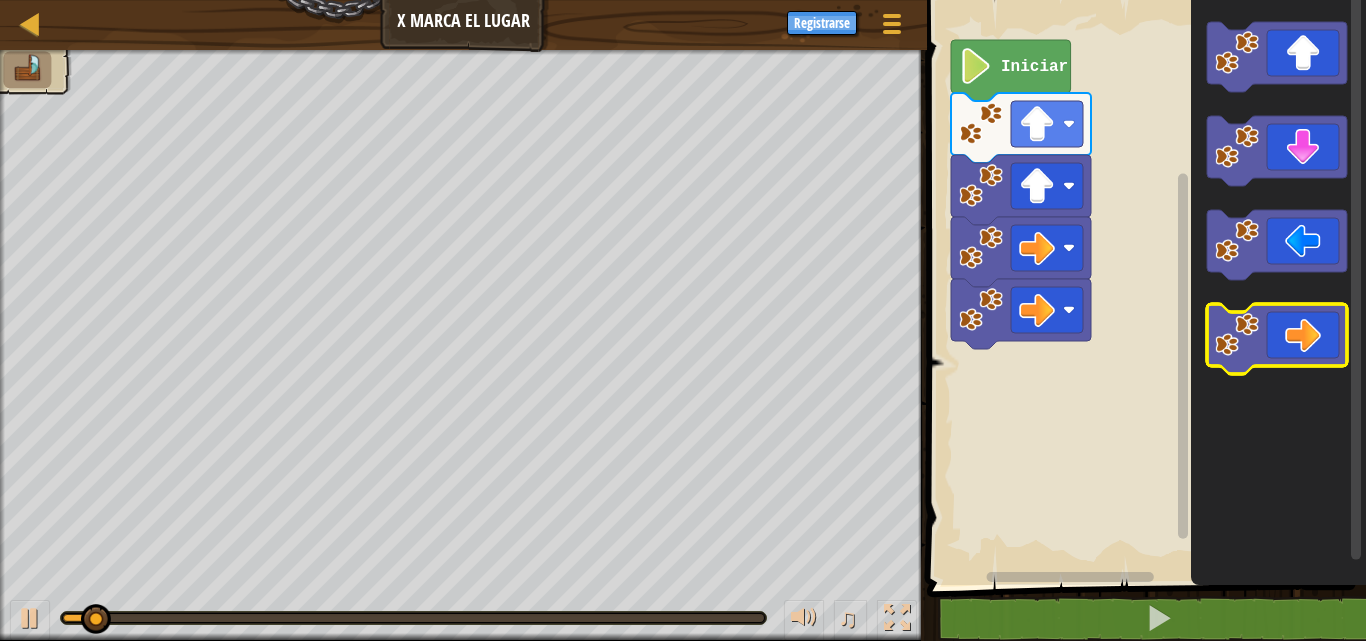 click 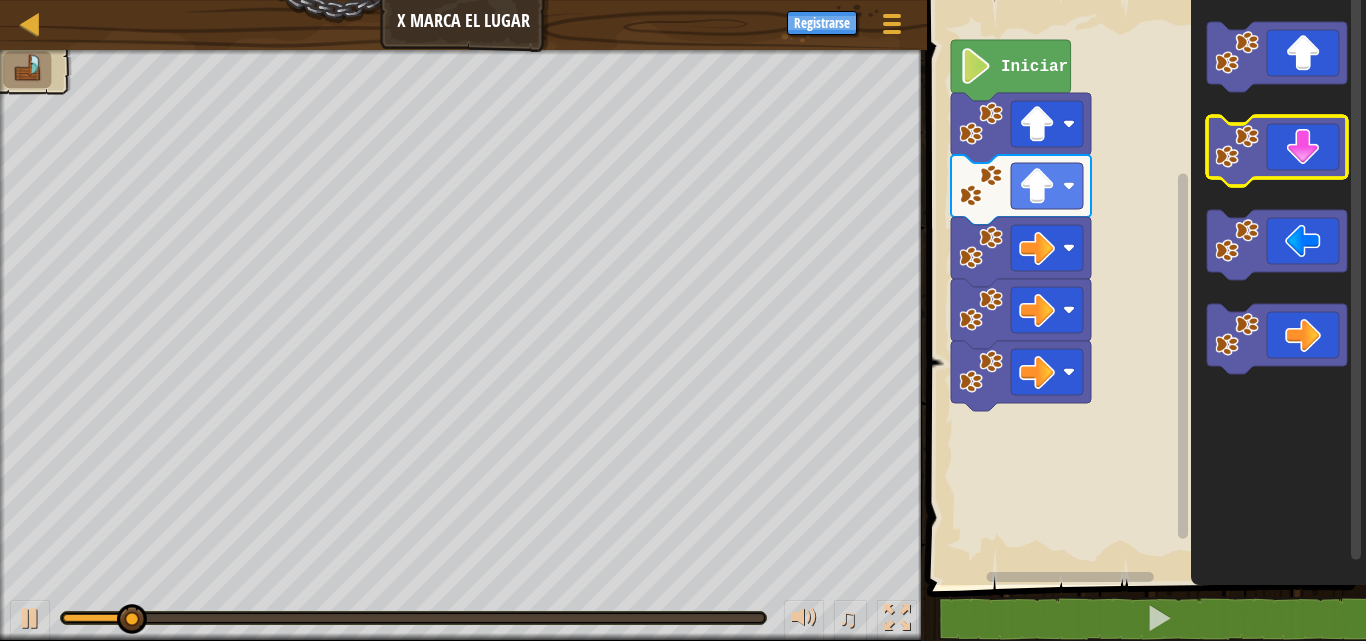 click 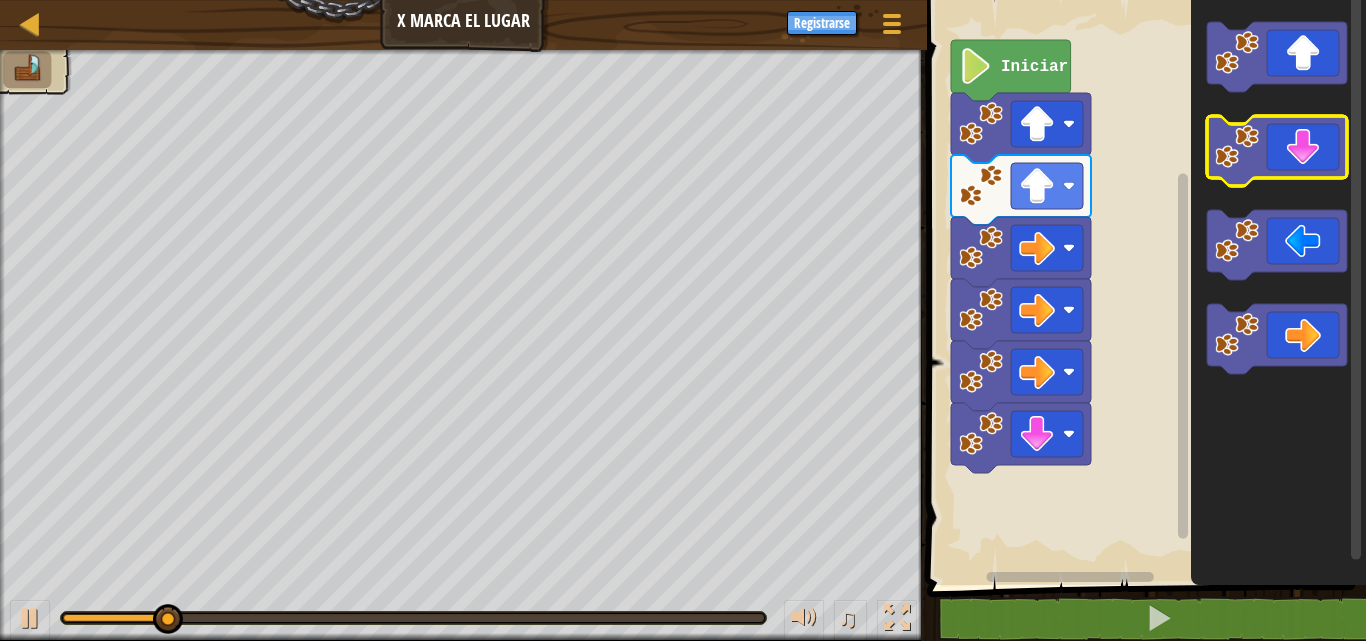 click 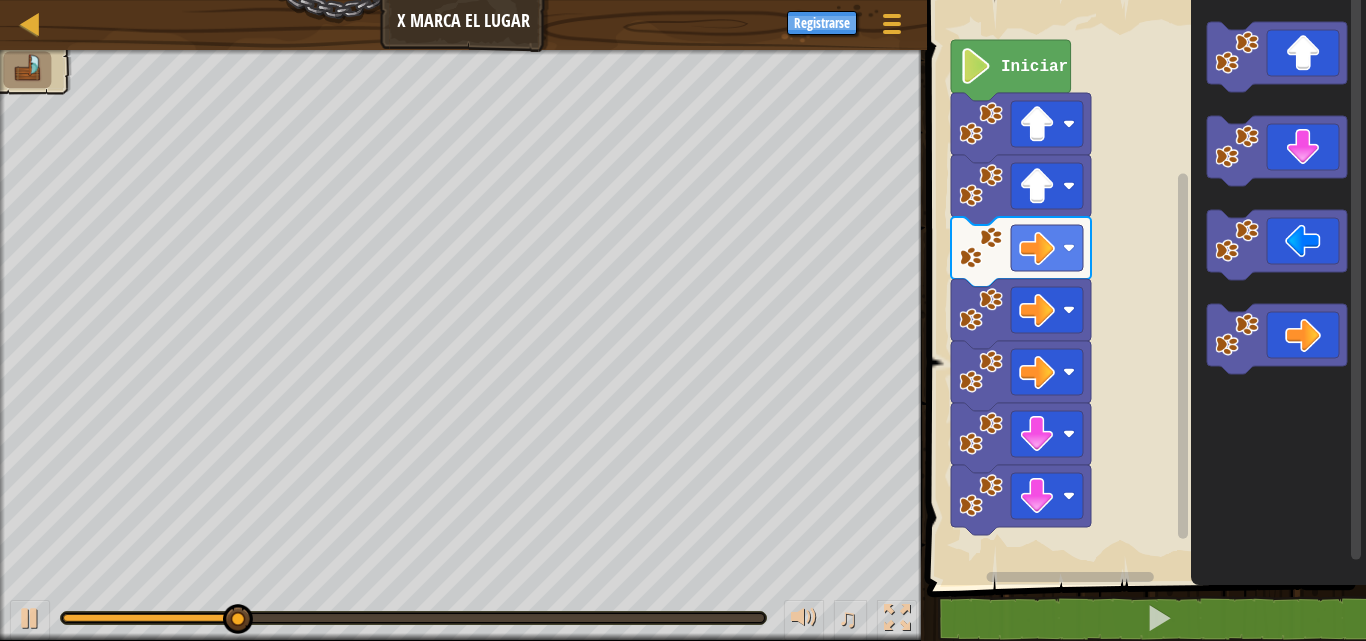 click 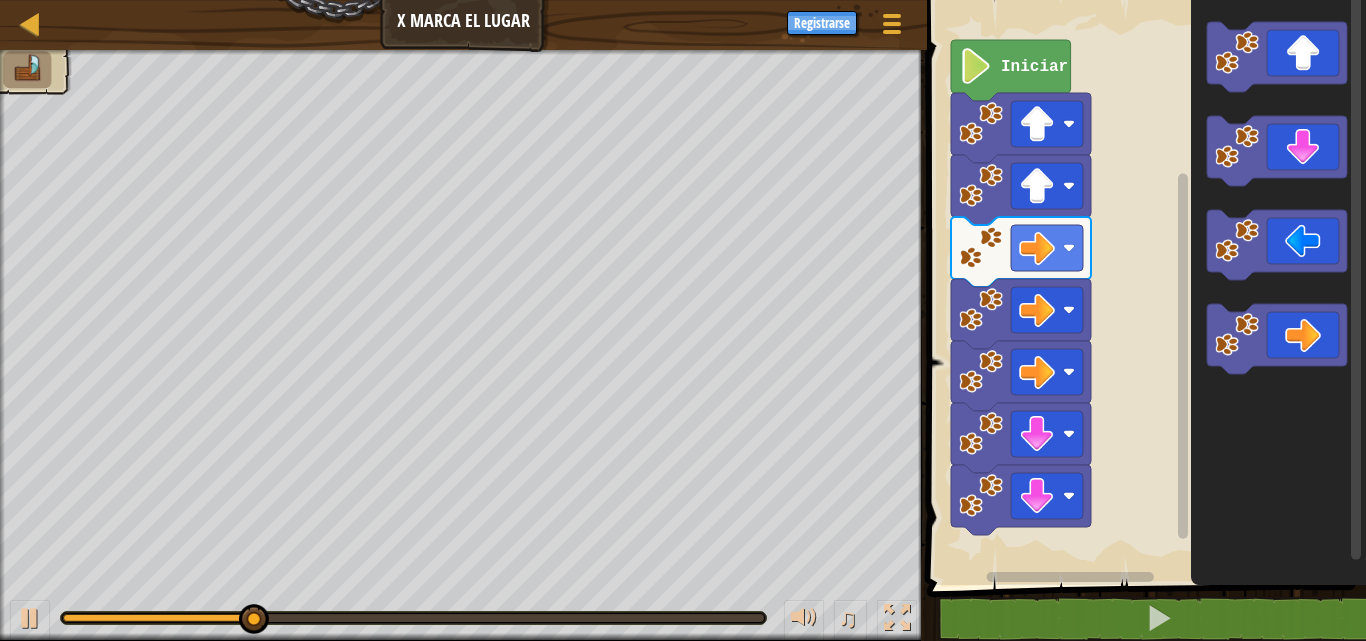 click 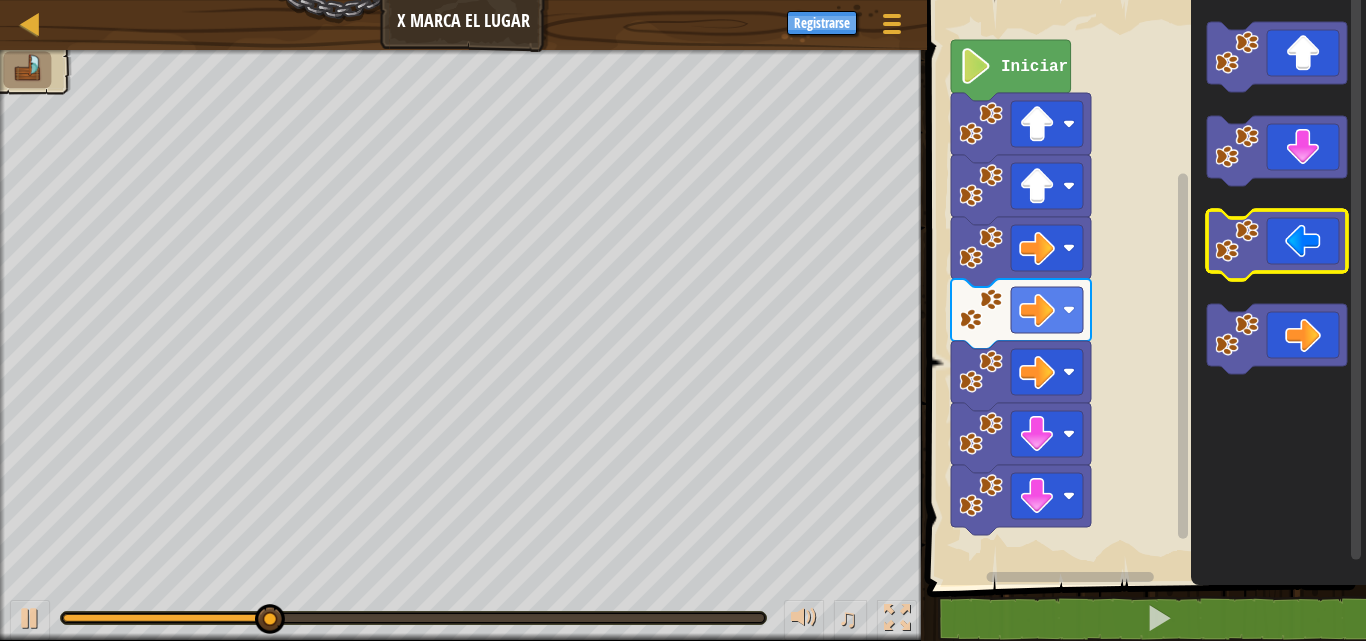click 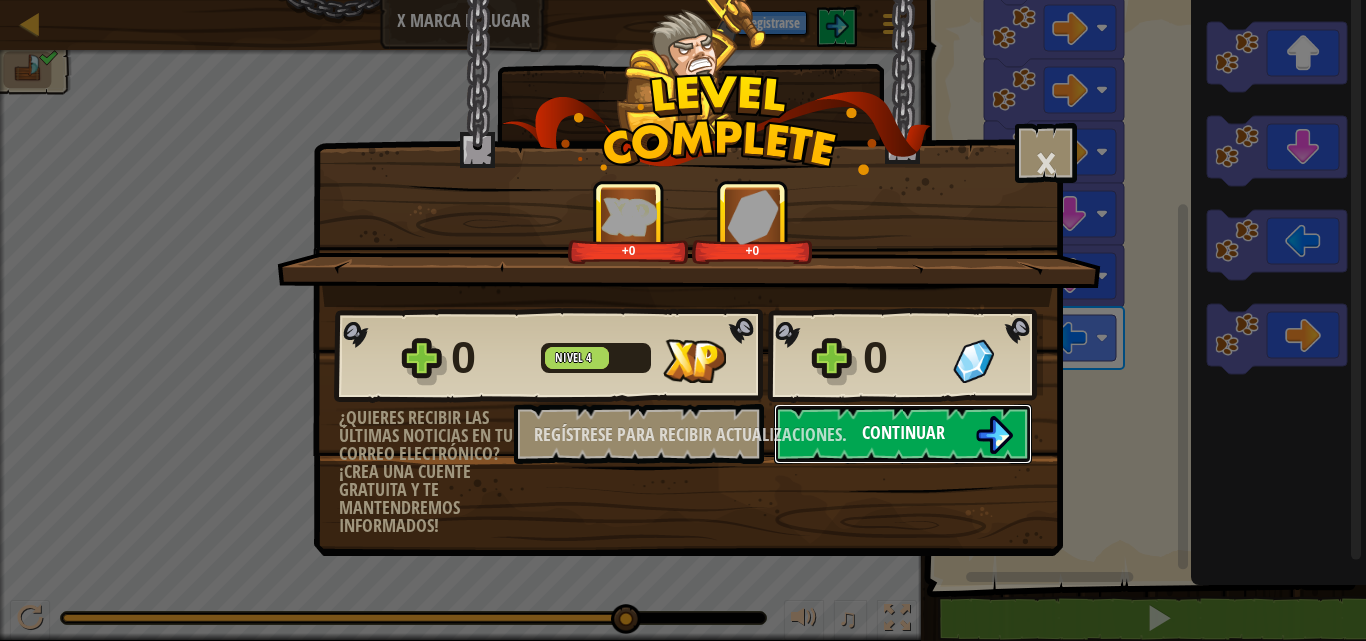 click on "Continuar" at bounding box center (903, 432) 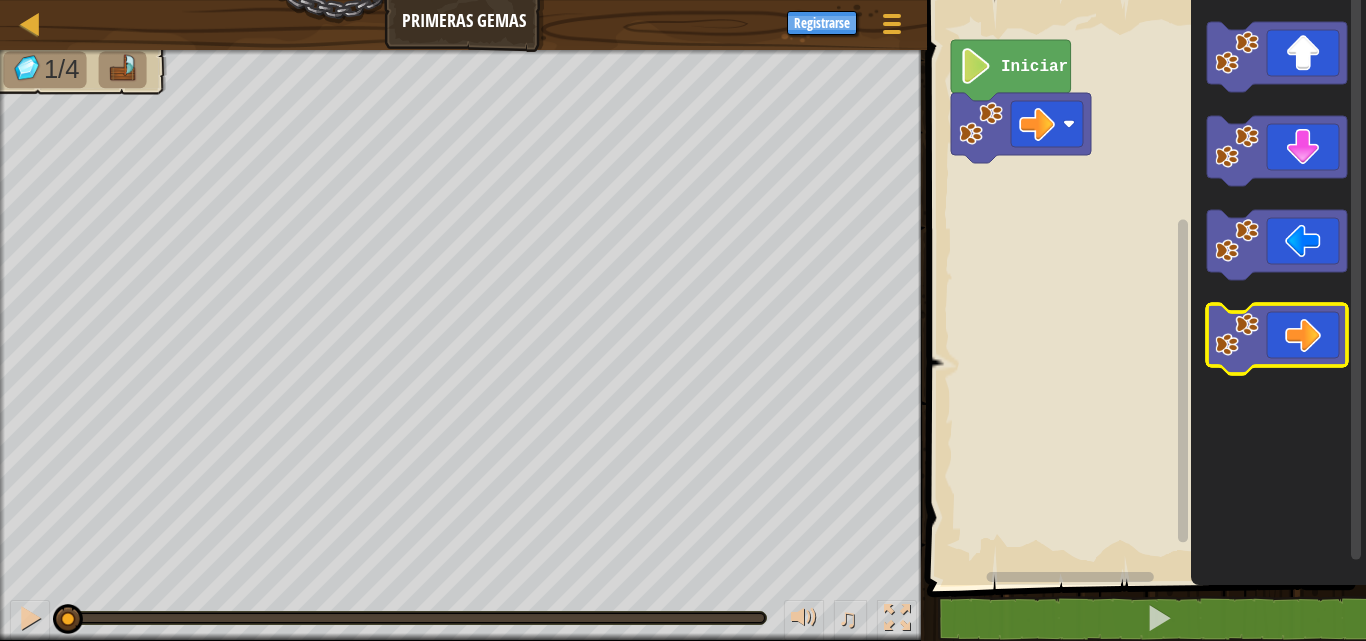 click 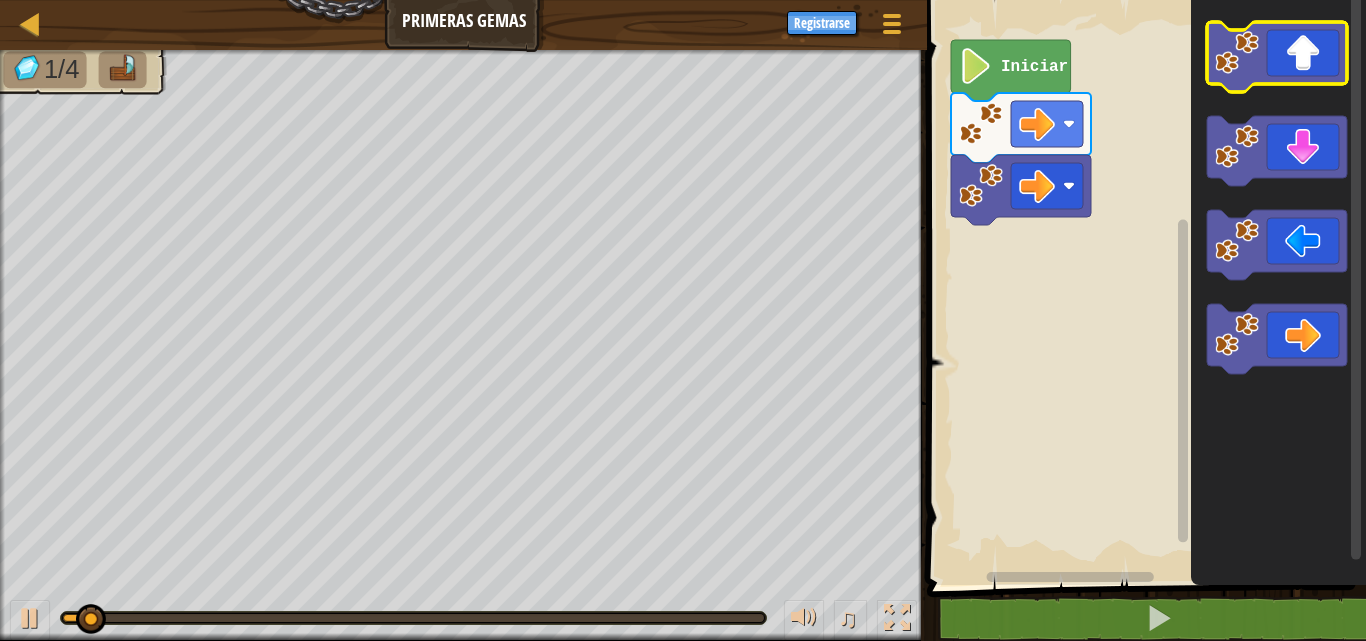 click 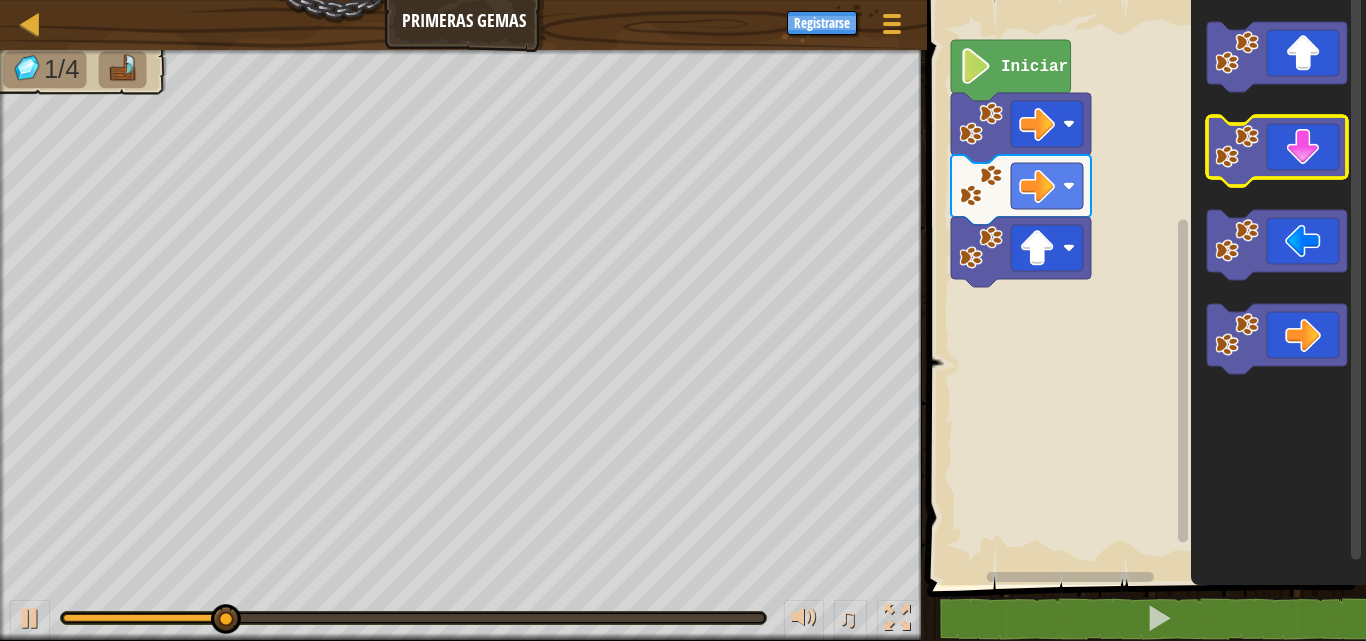 click 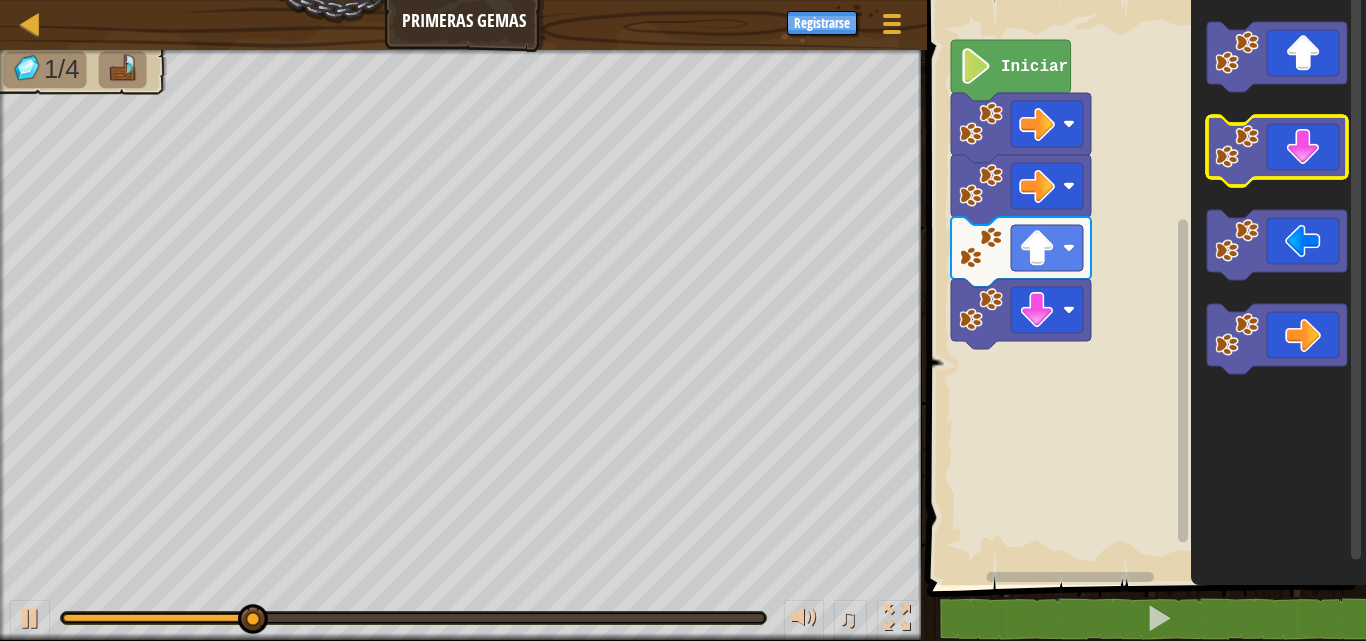 click 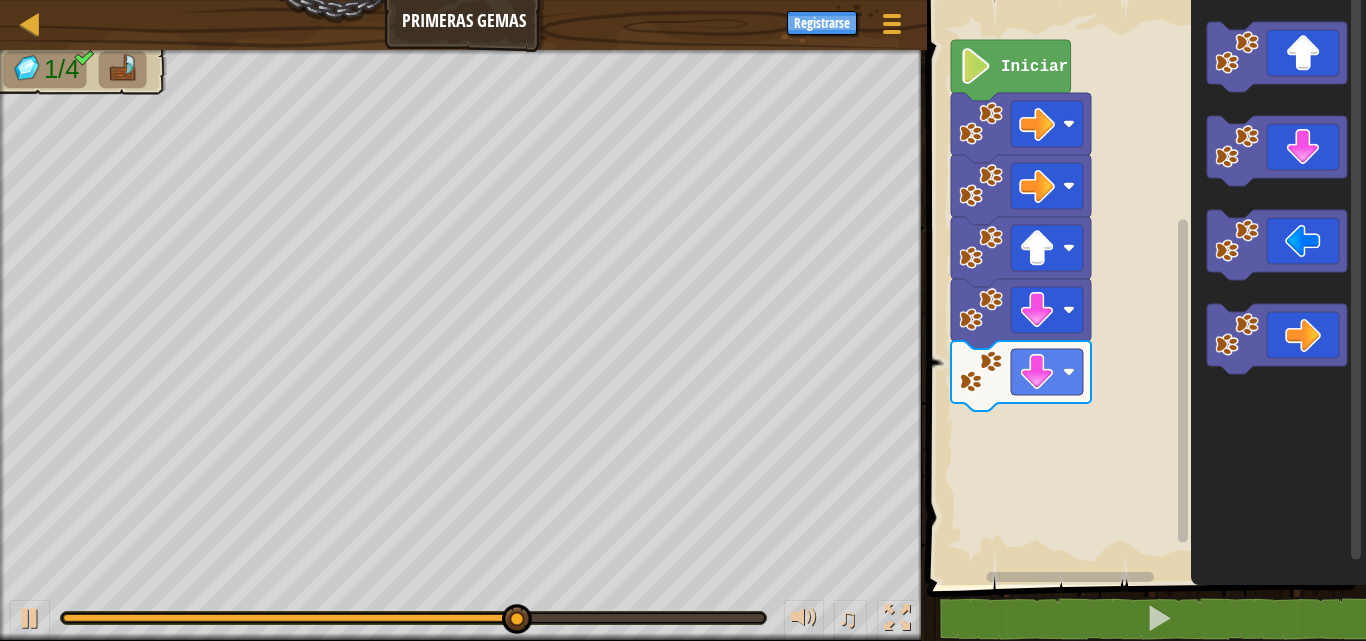 click 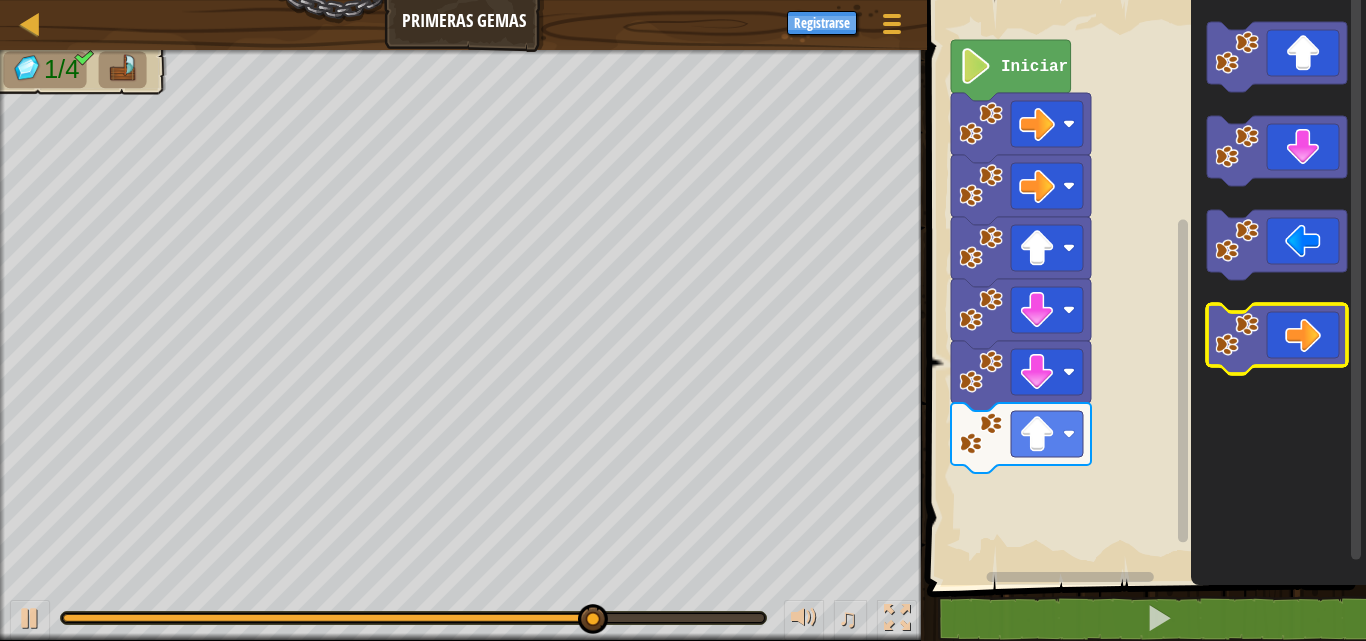 click 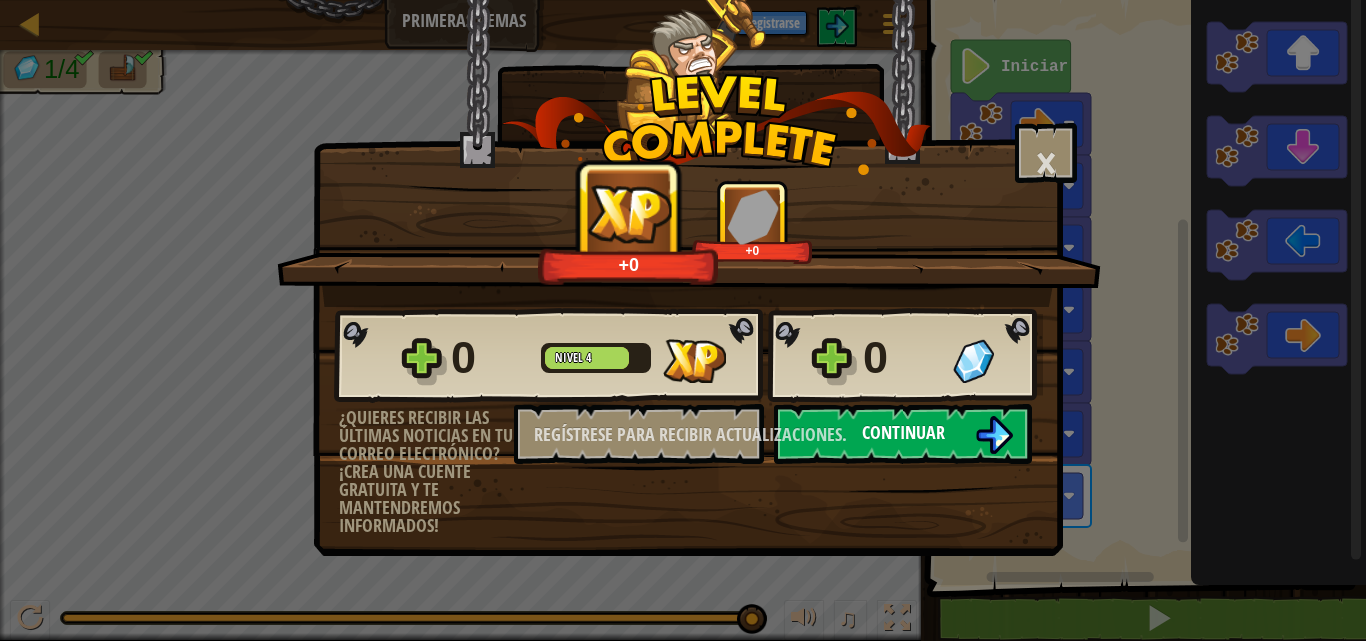 click on "Continuar" at bounding box center (903, 432) 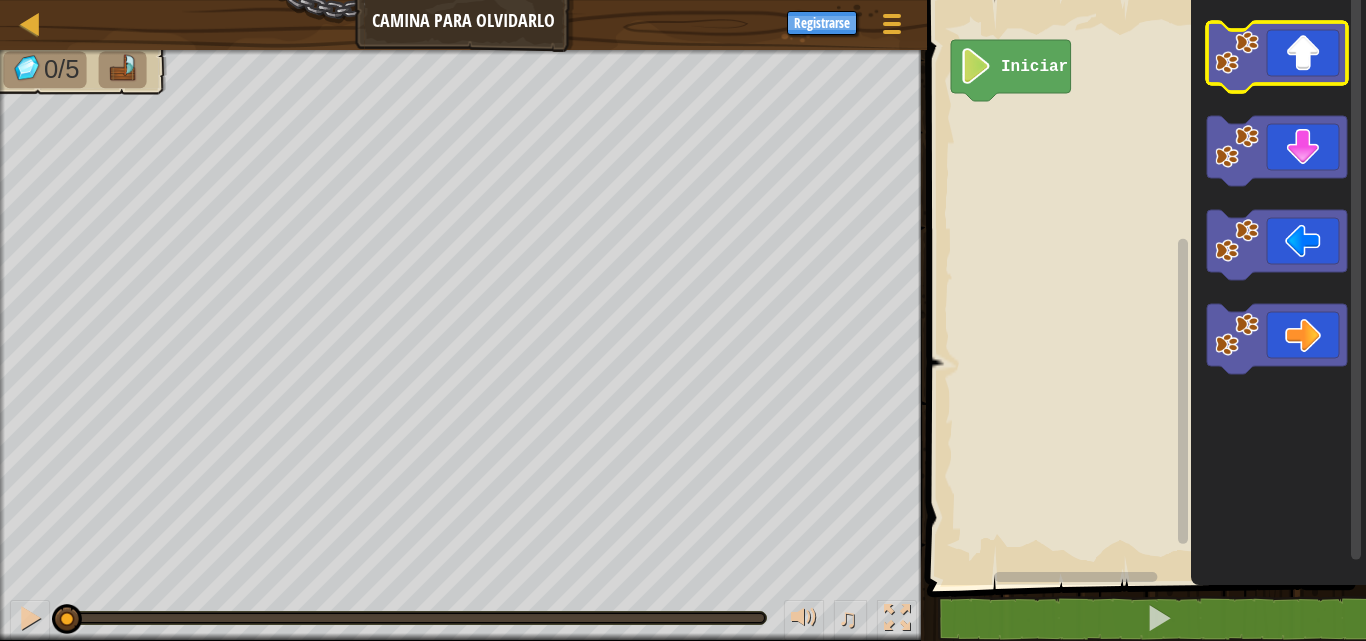 click 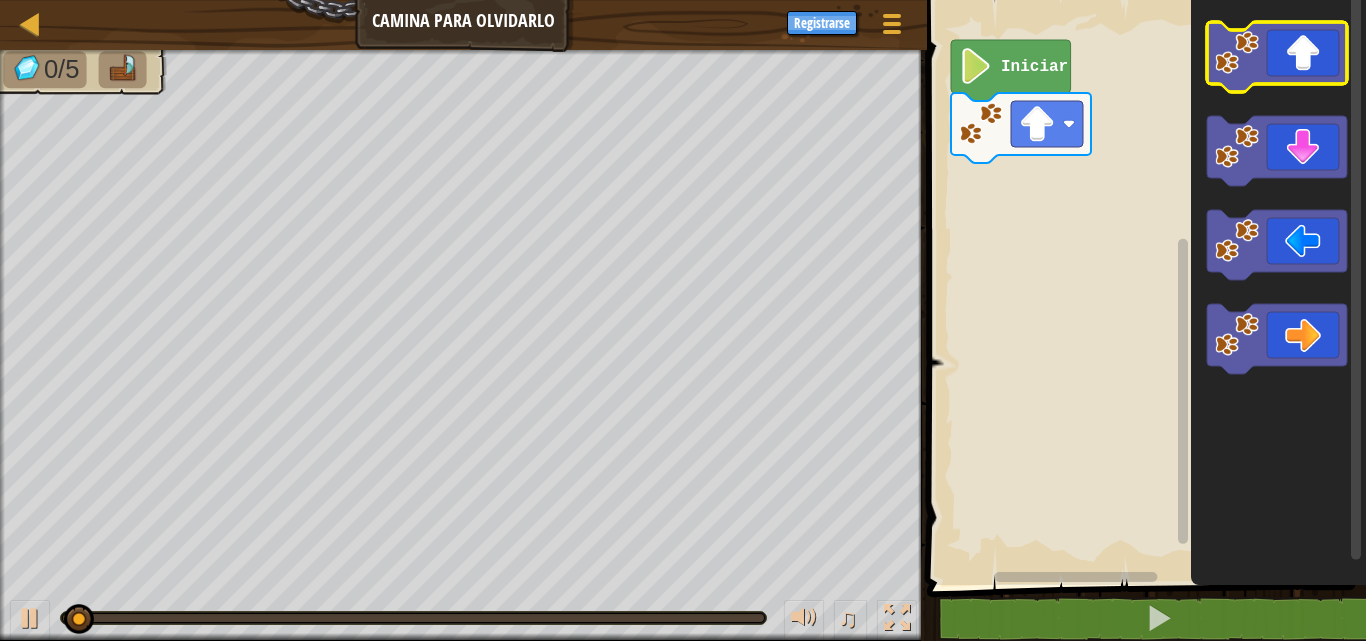 click 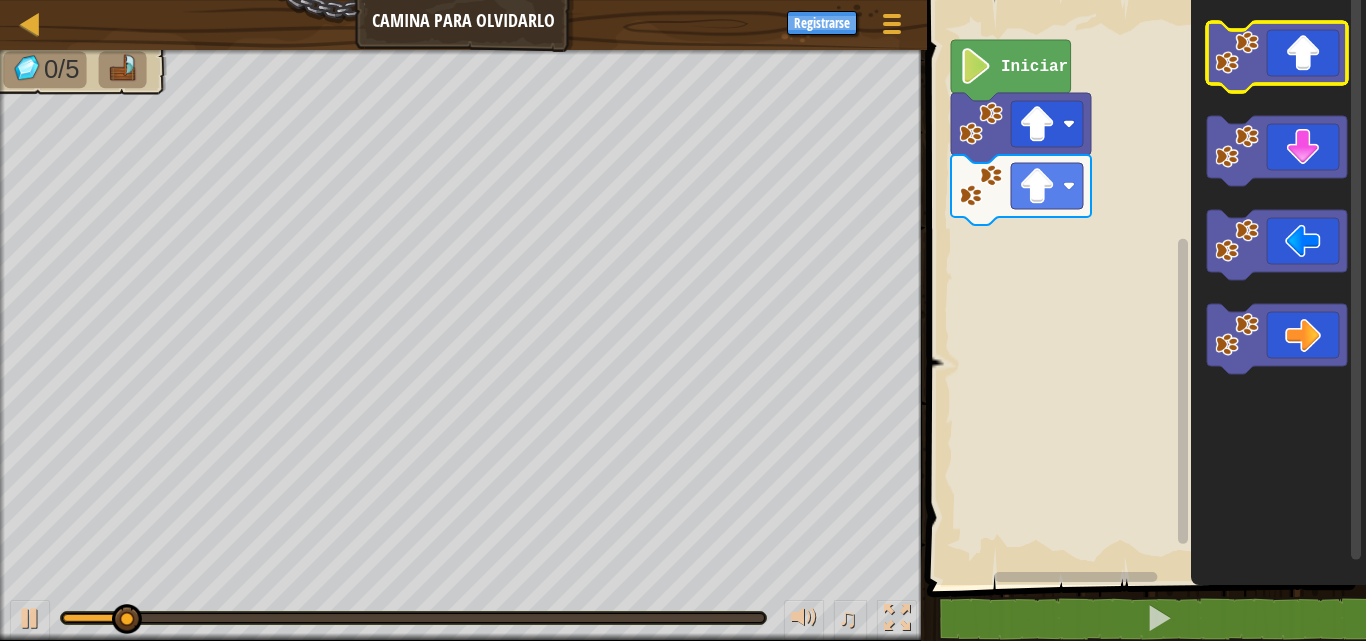 click 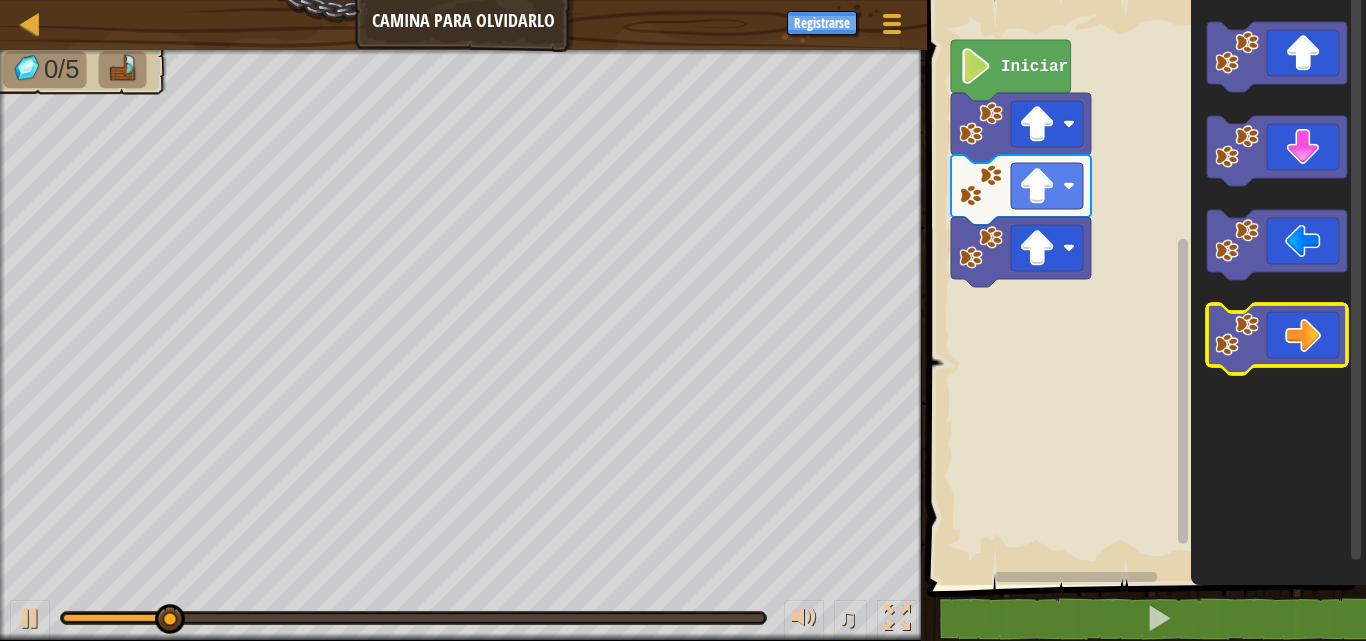 click 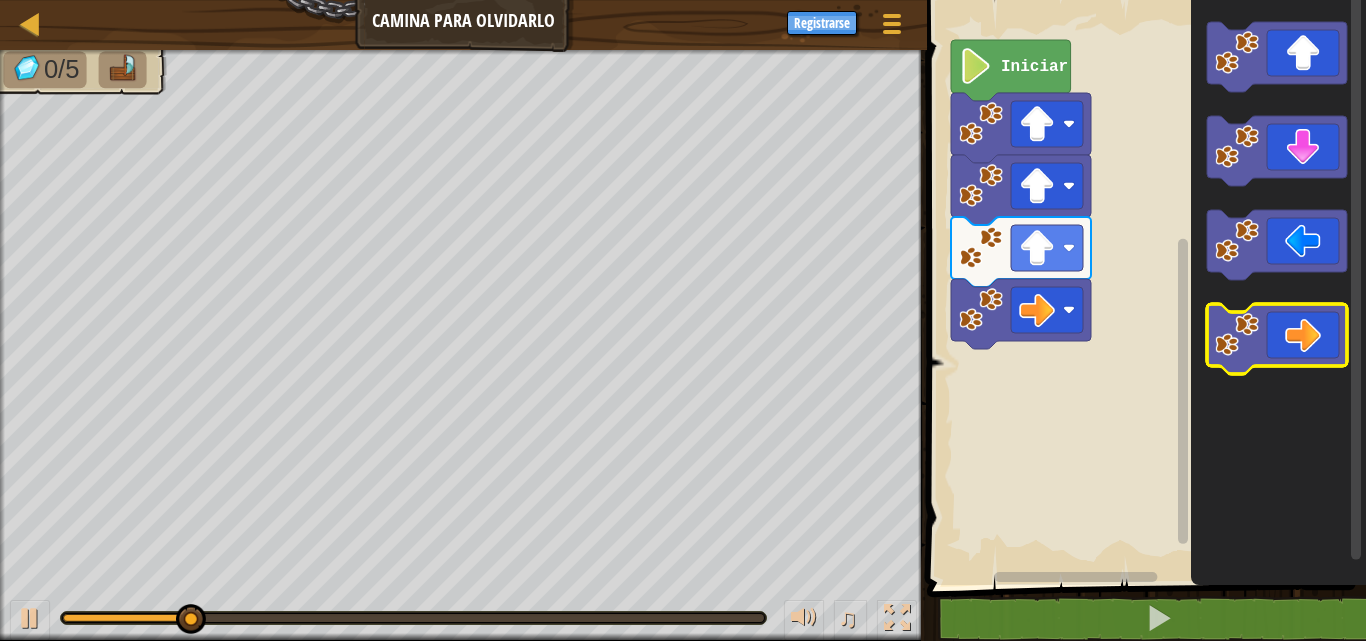 click 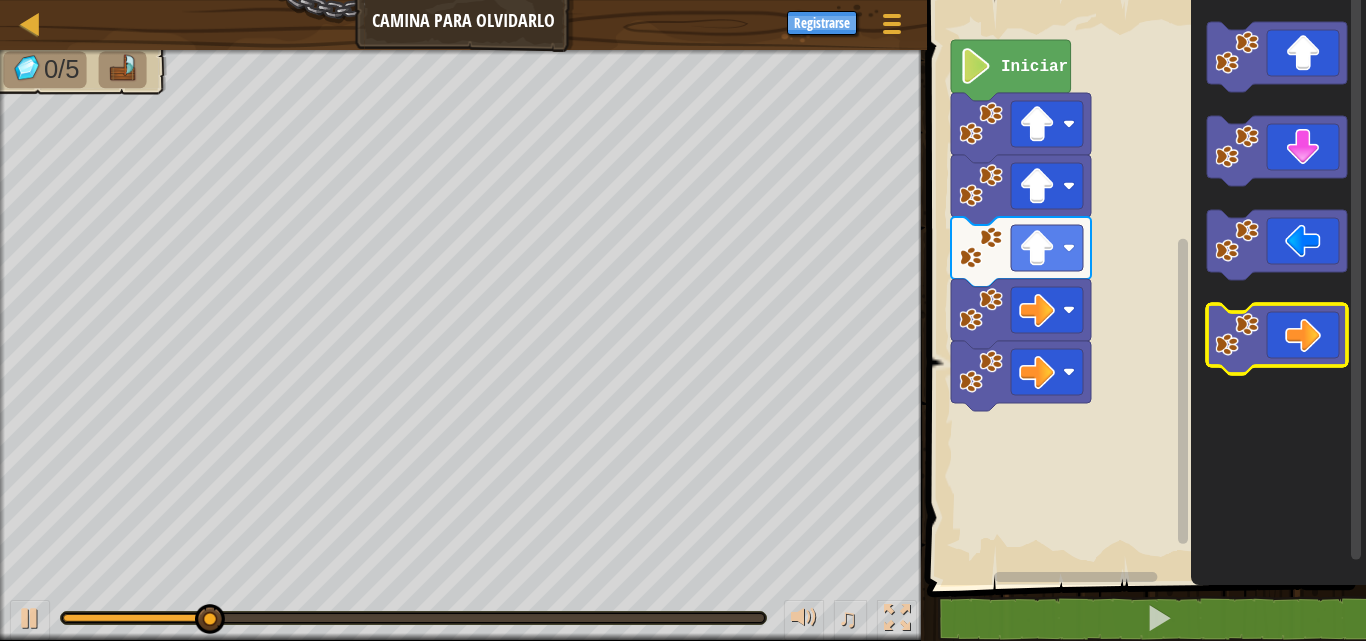 click 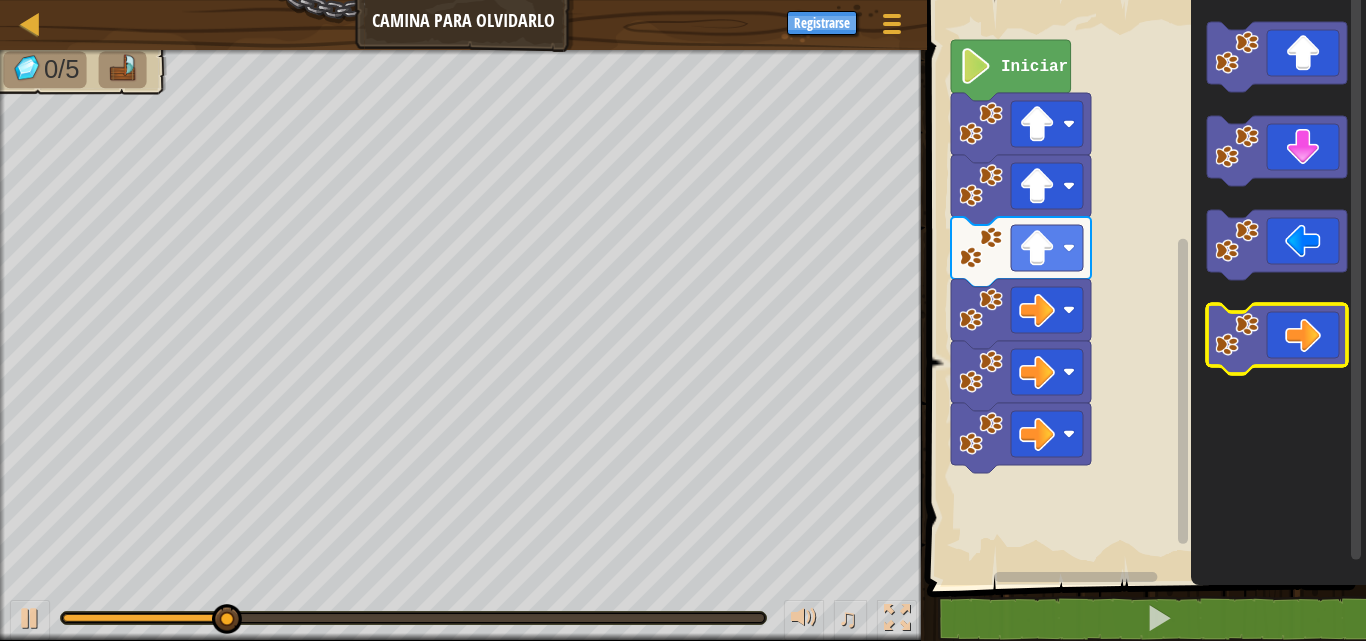 click 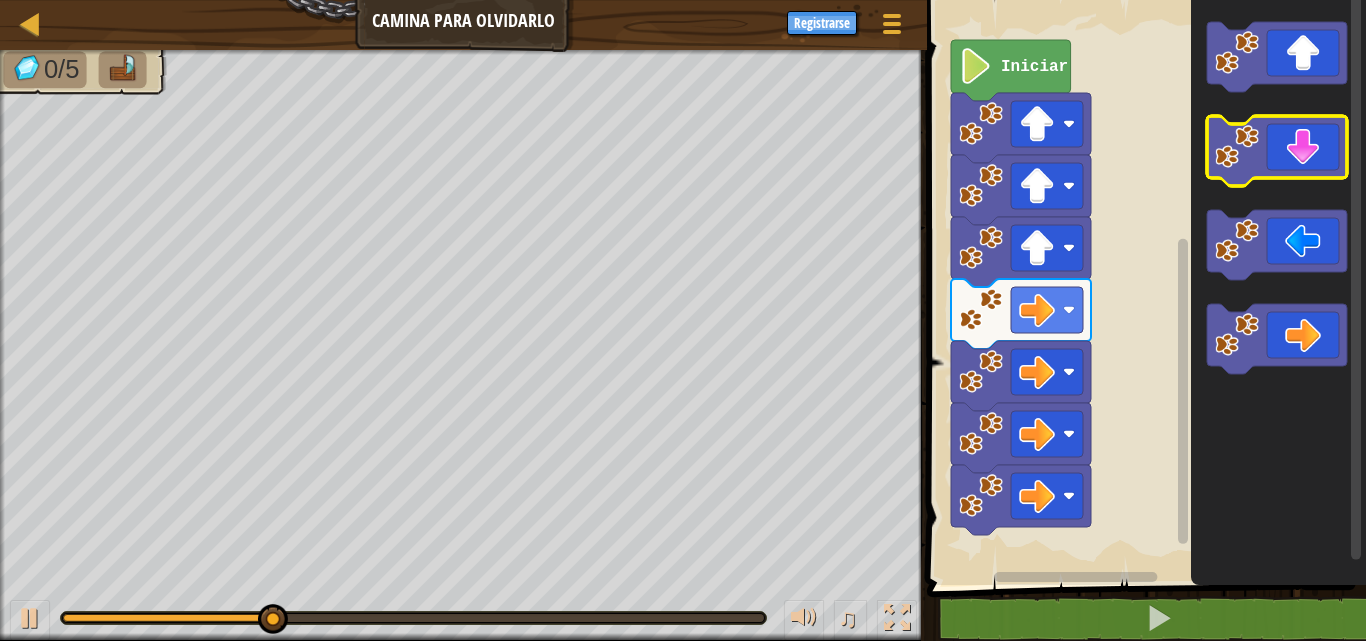 click 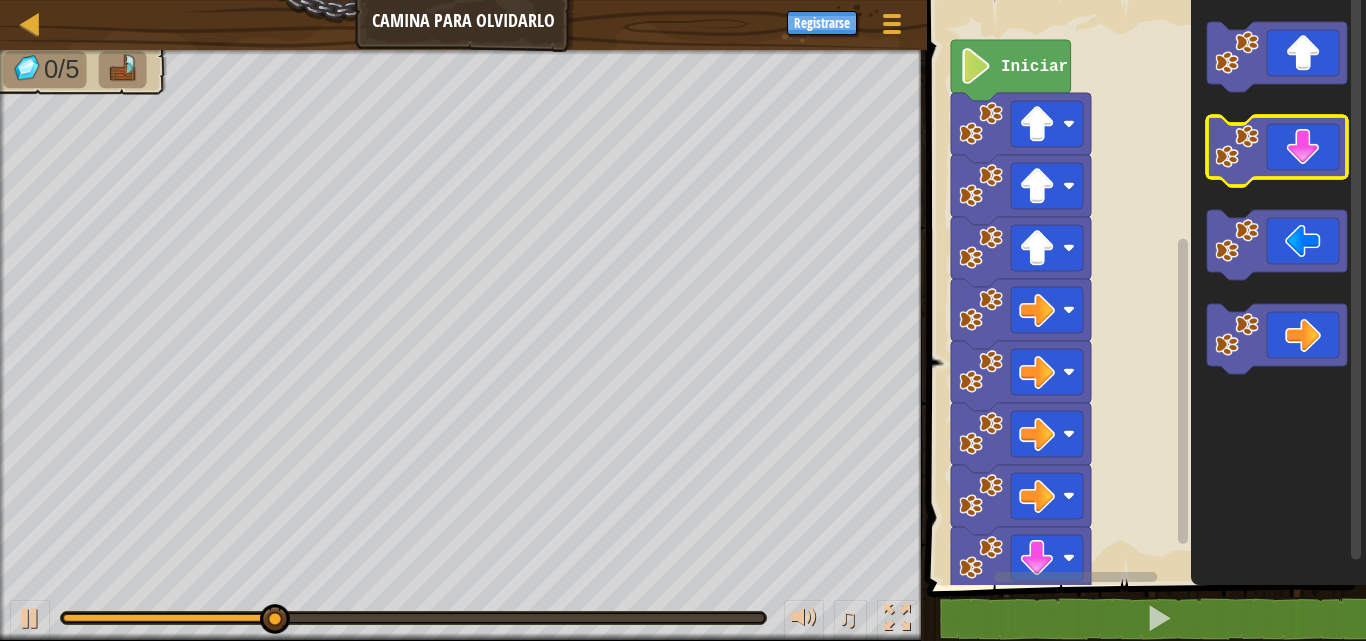 click 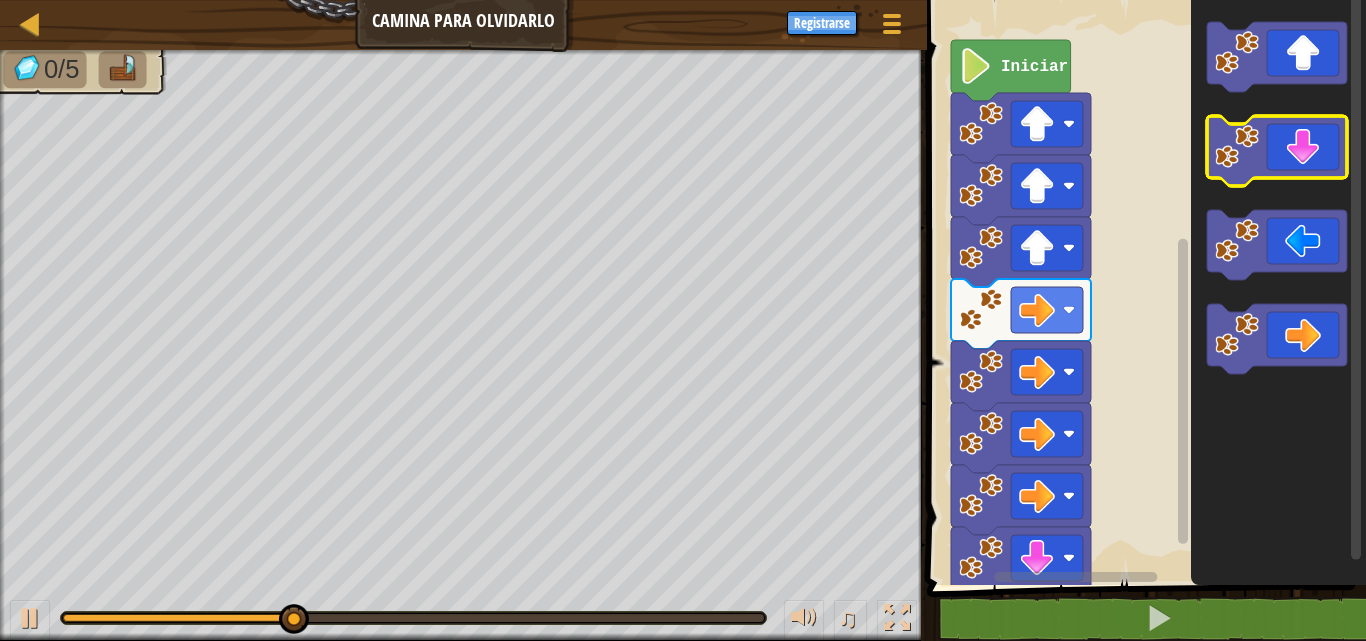 click 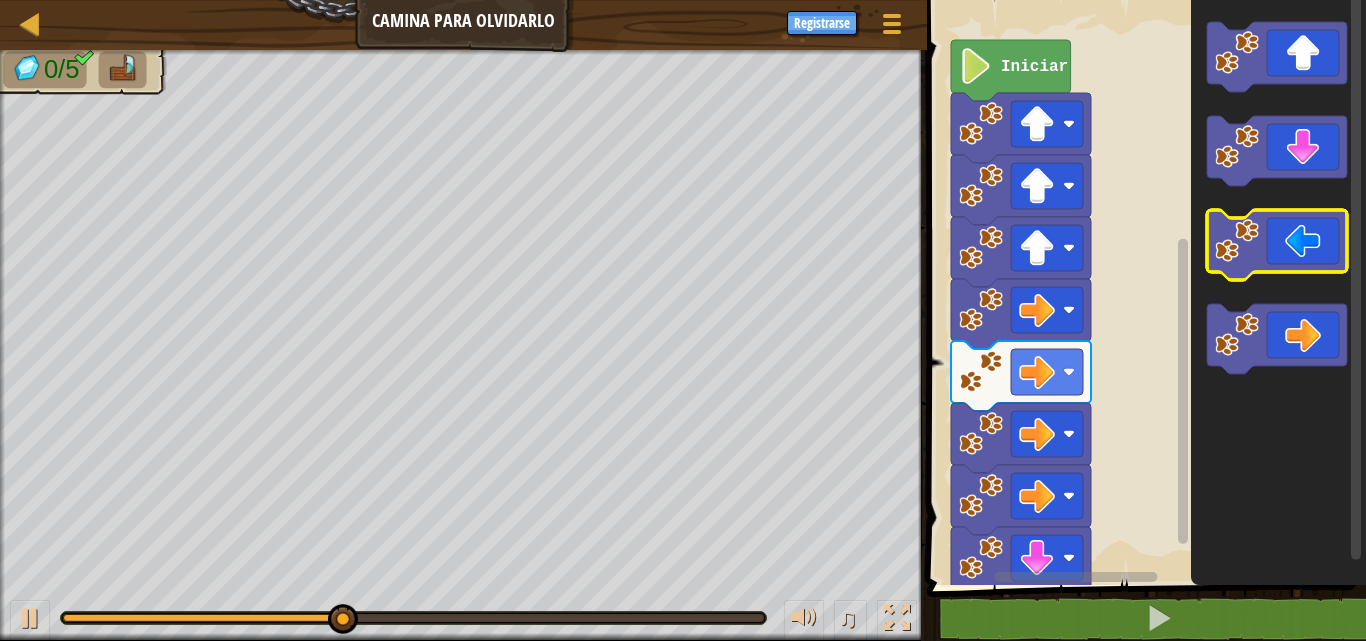 click 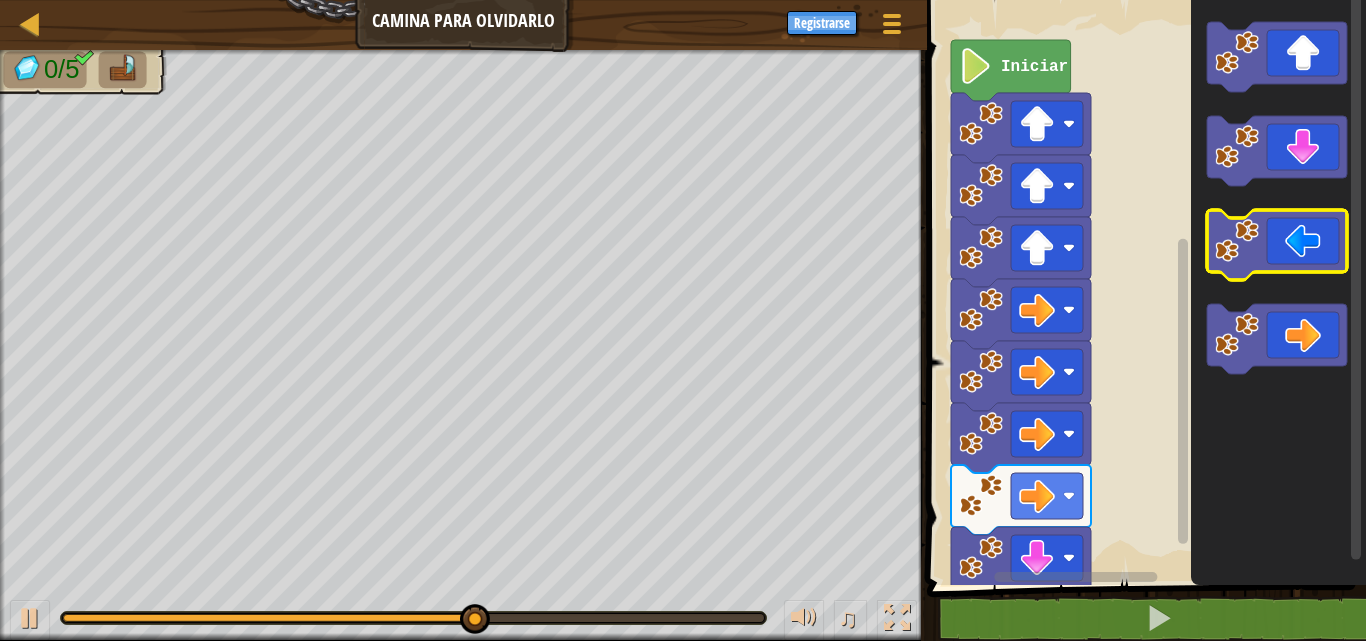 click 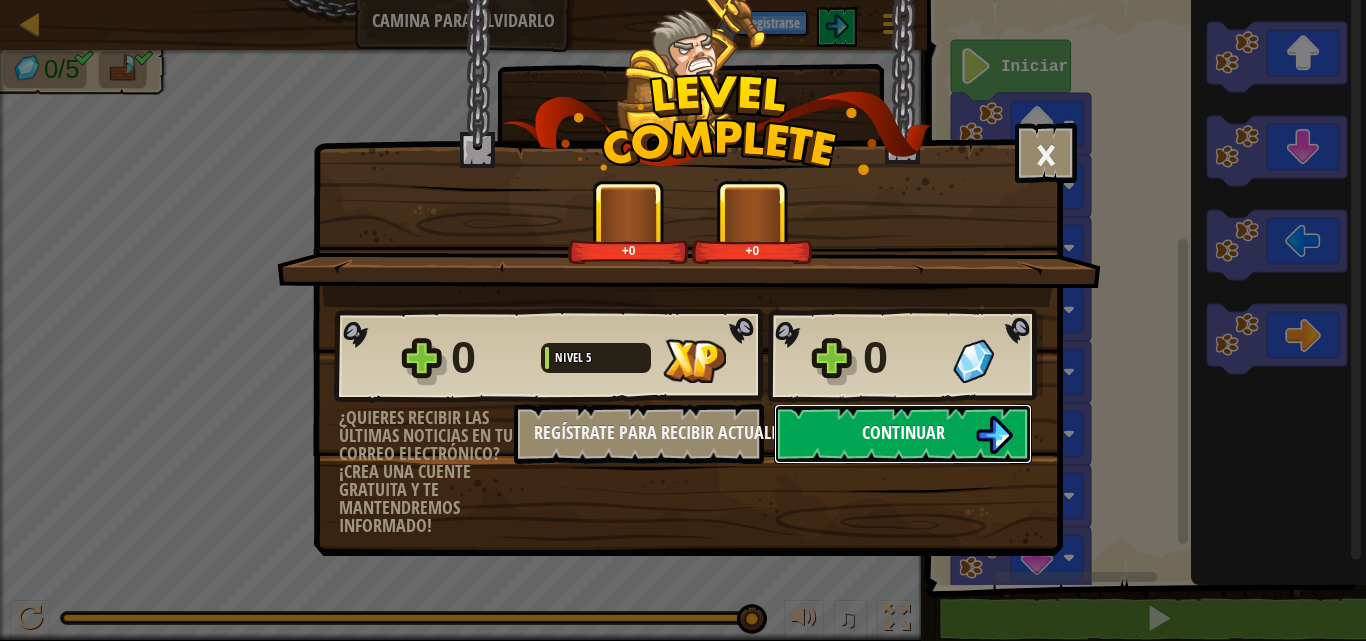 click on "Continuar" at bounding box center [903, 432] 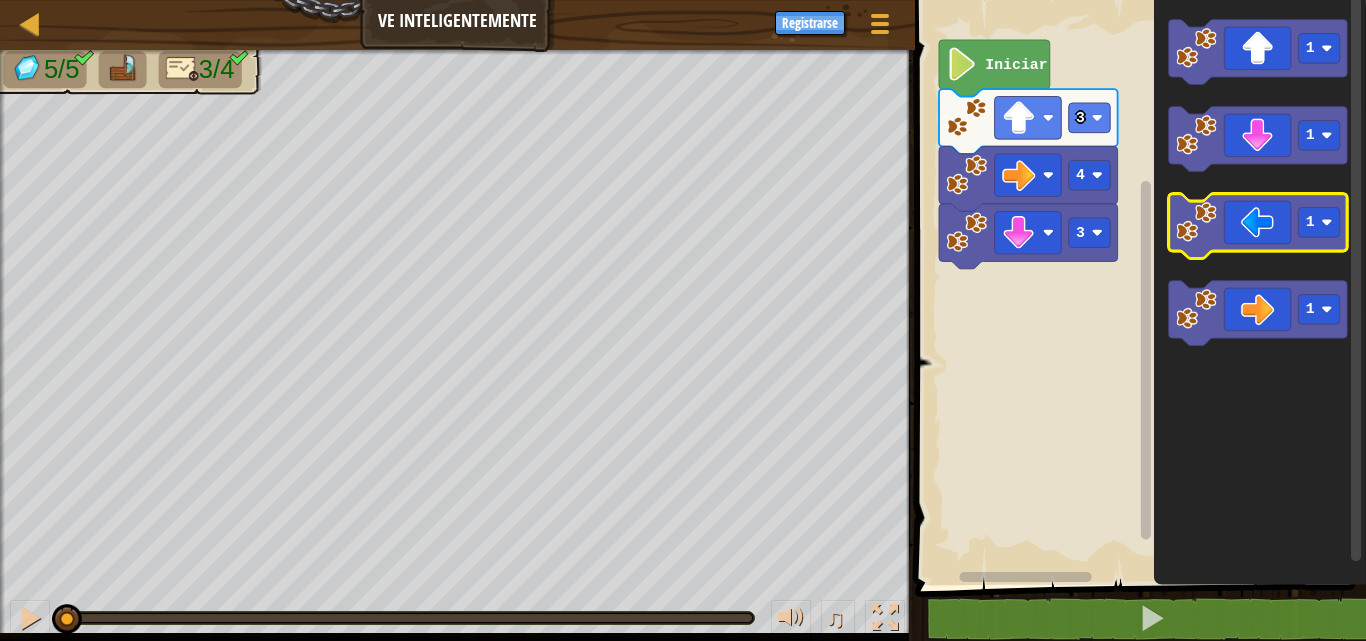 click 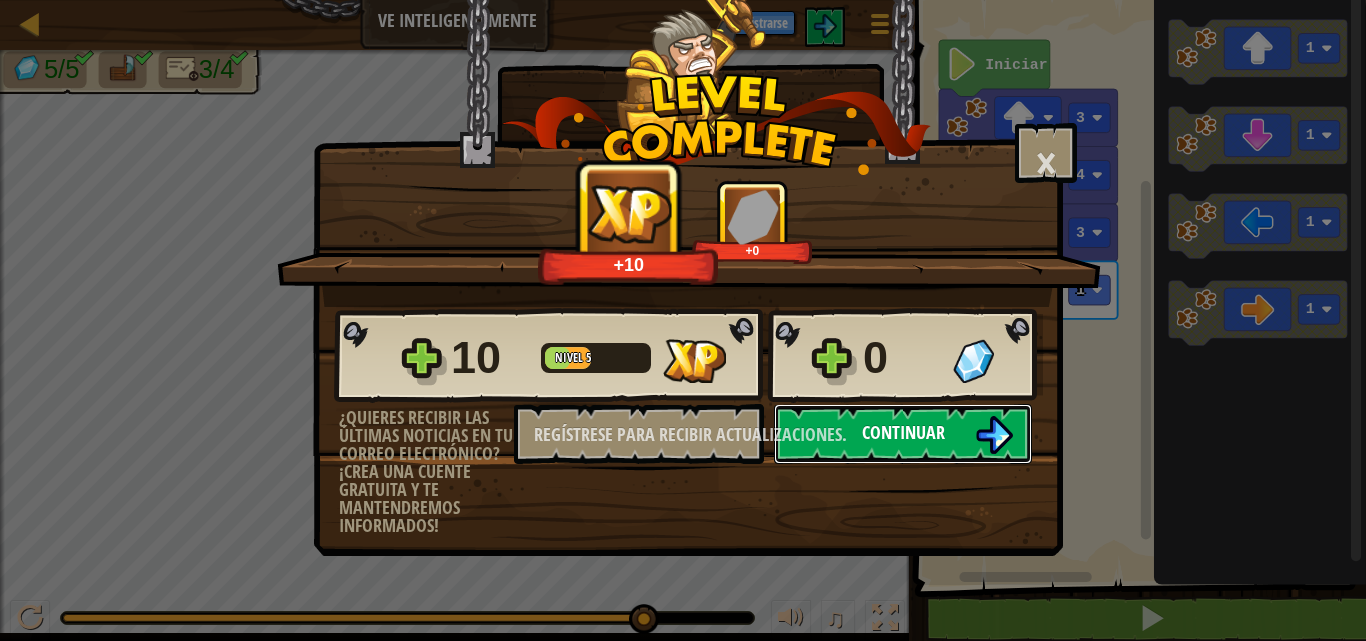 click on "Continuar" at bounding box center [903, 432] 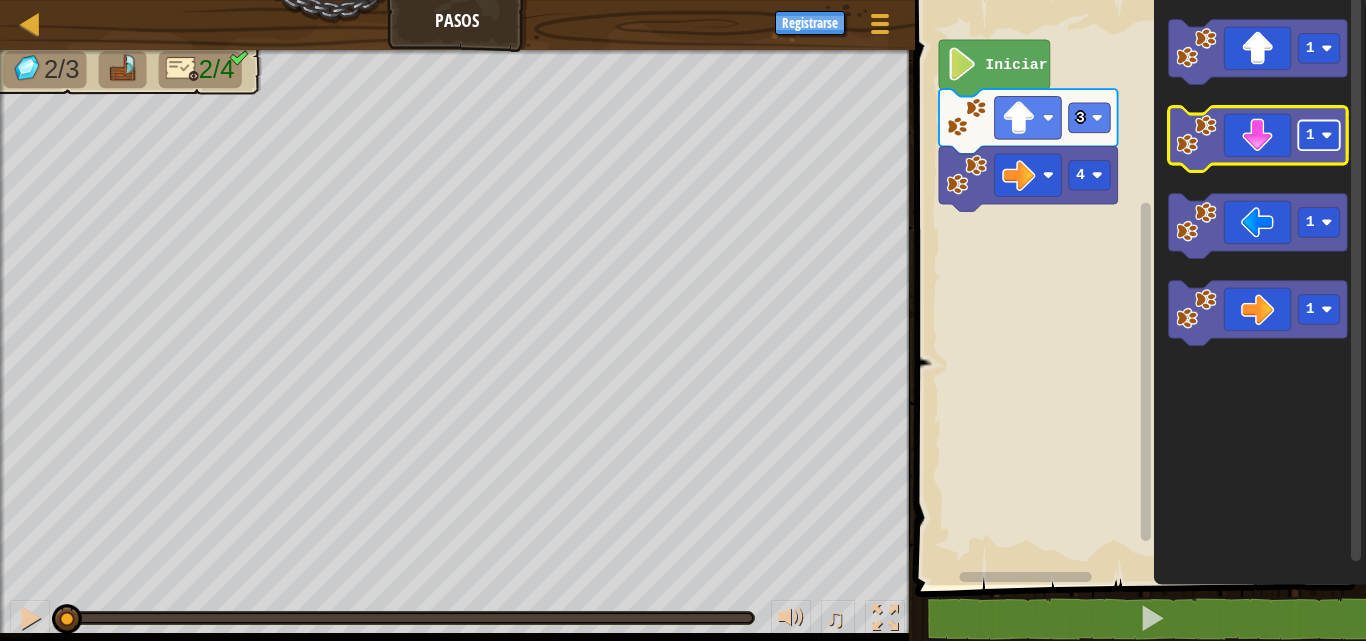 click 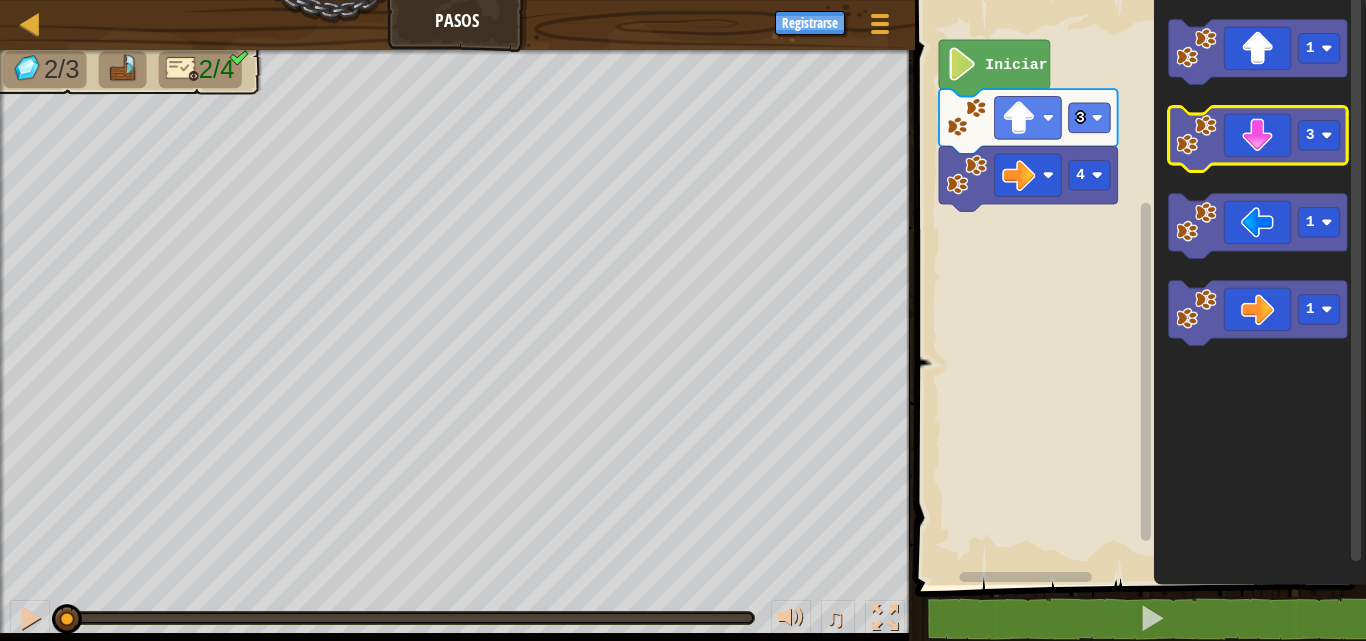 click 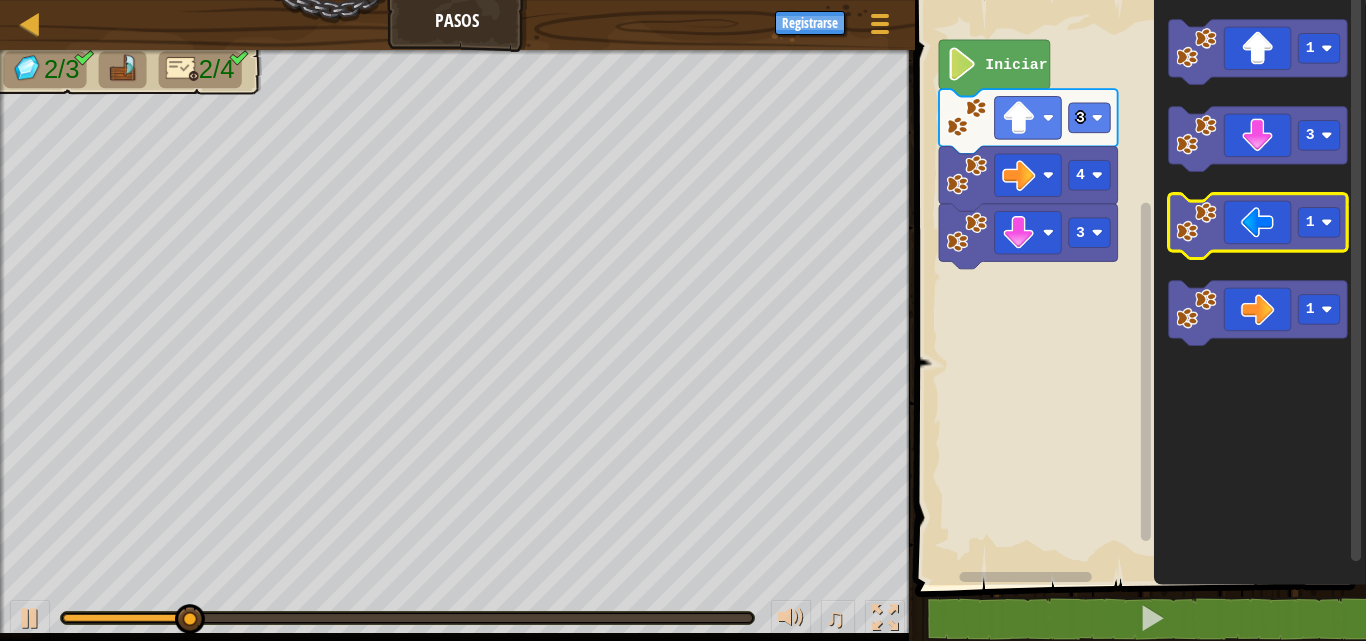 click 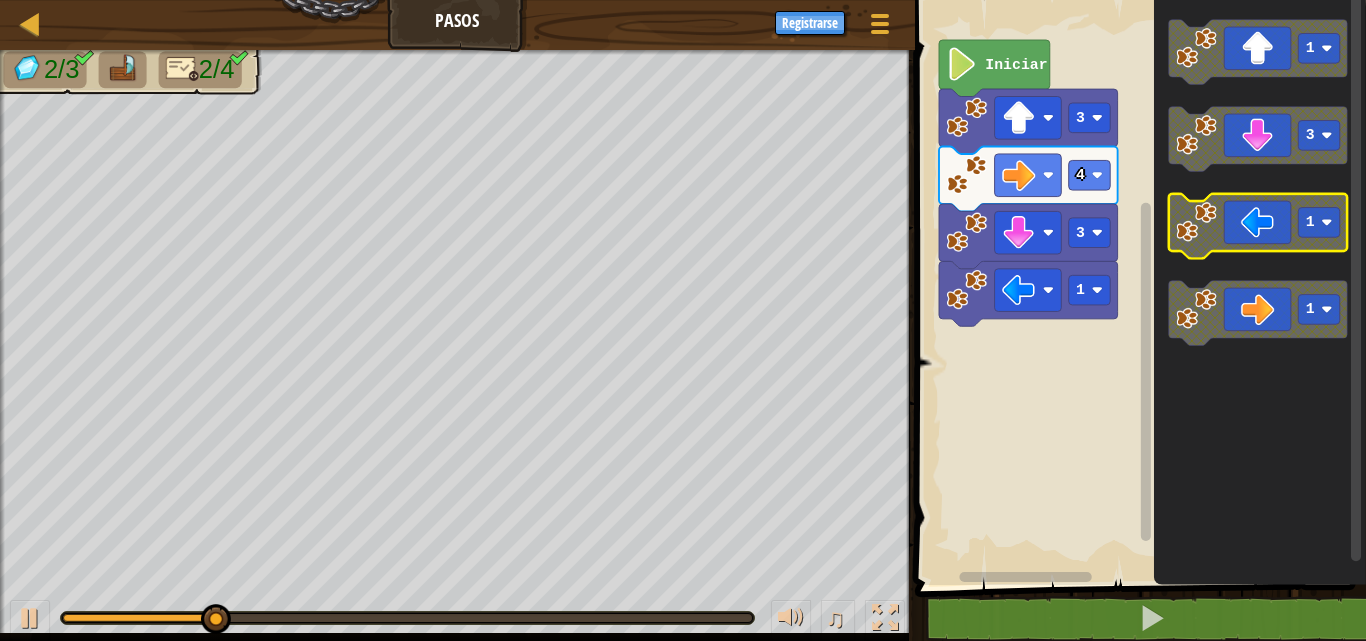 click 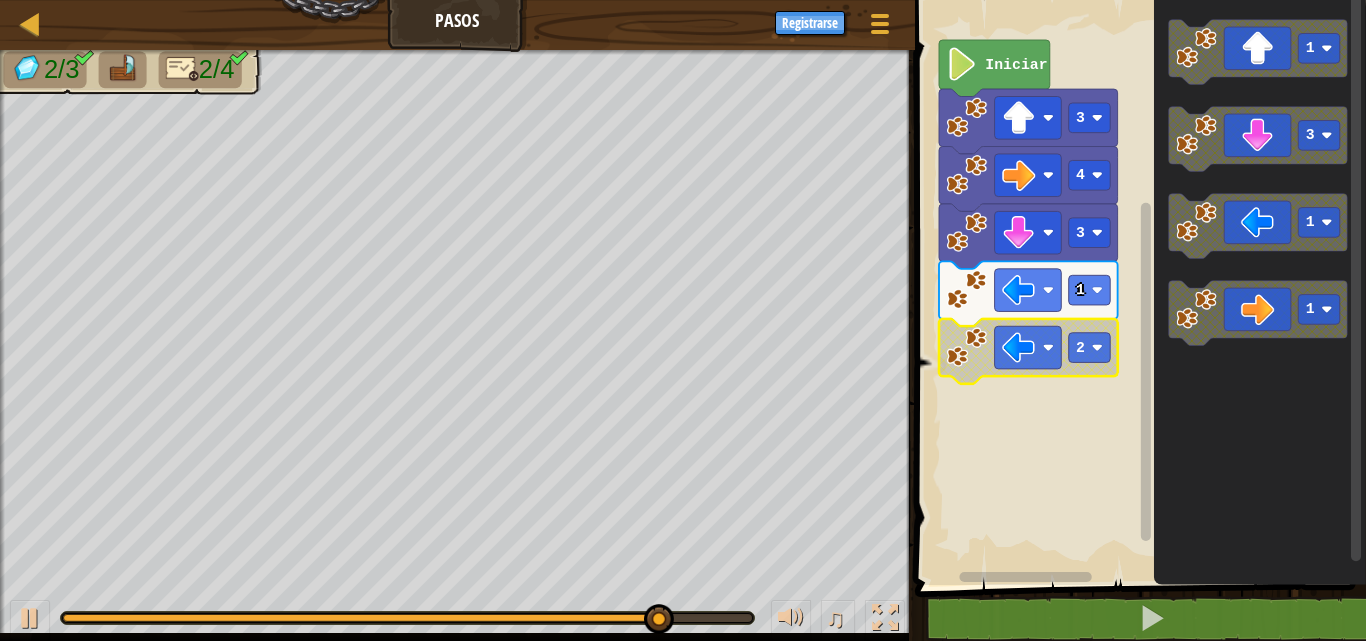 click 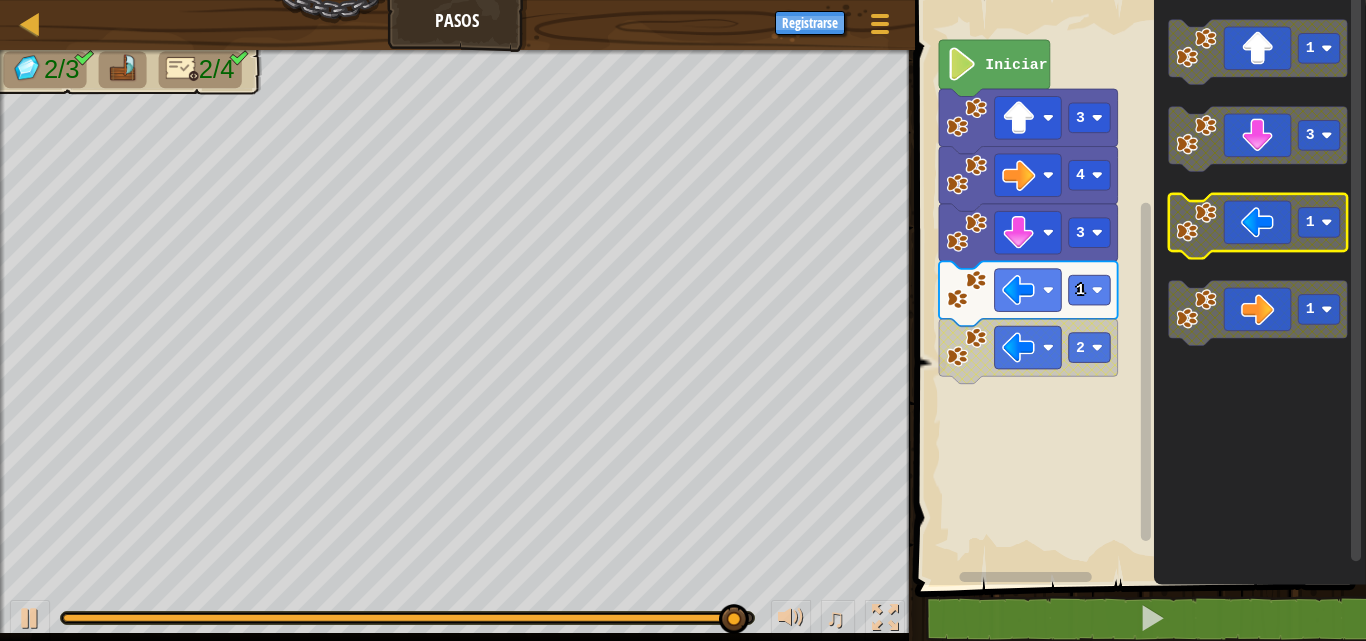 click 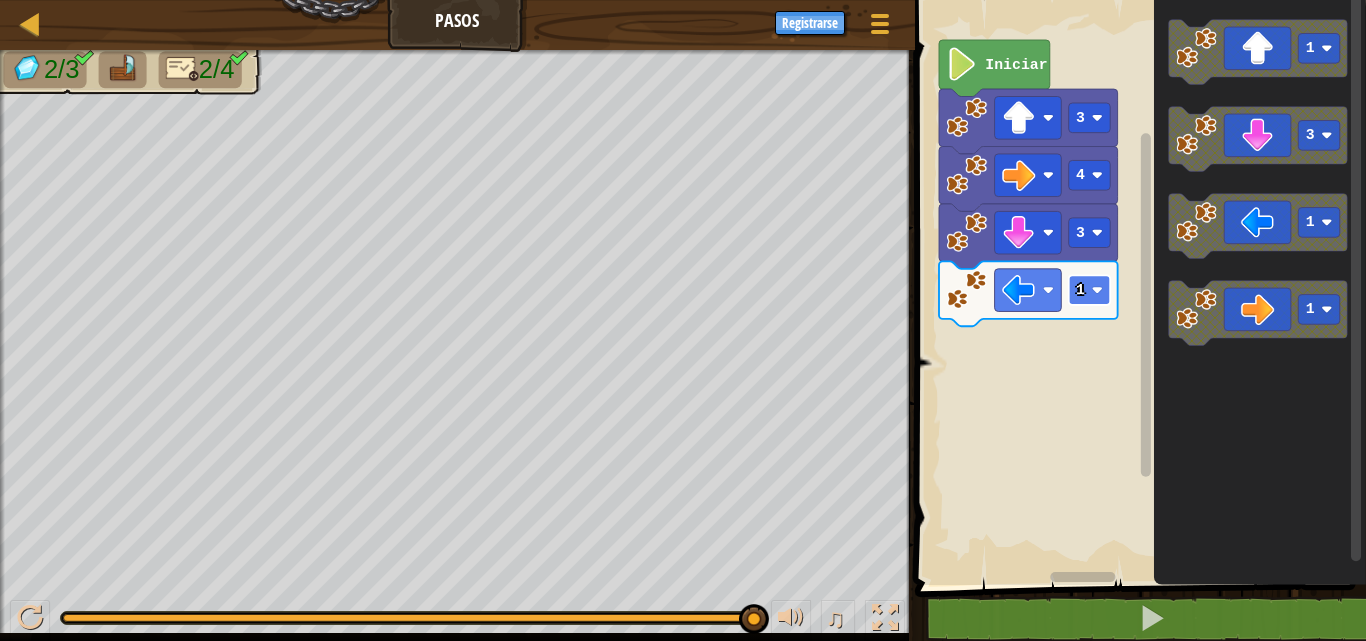 click 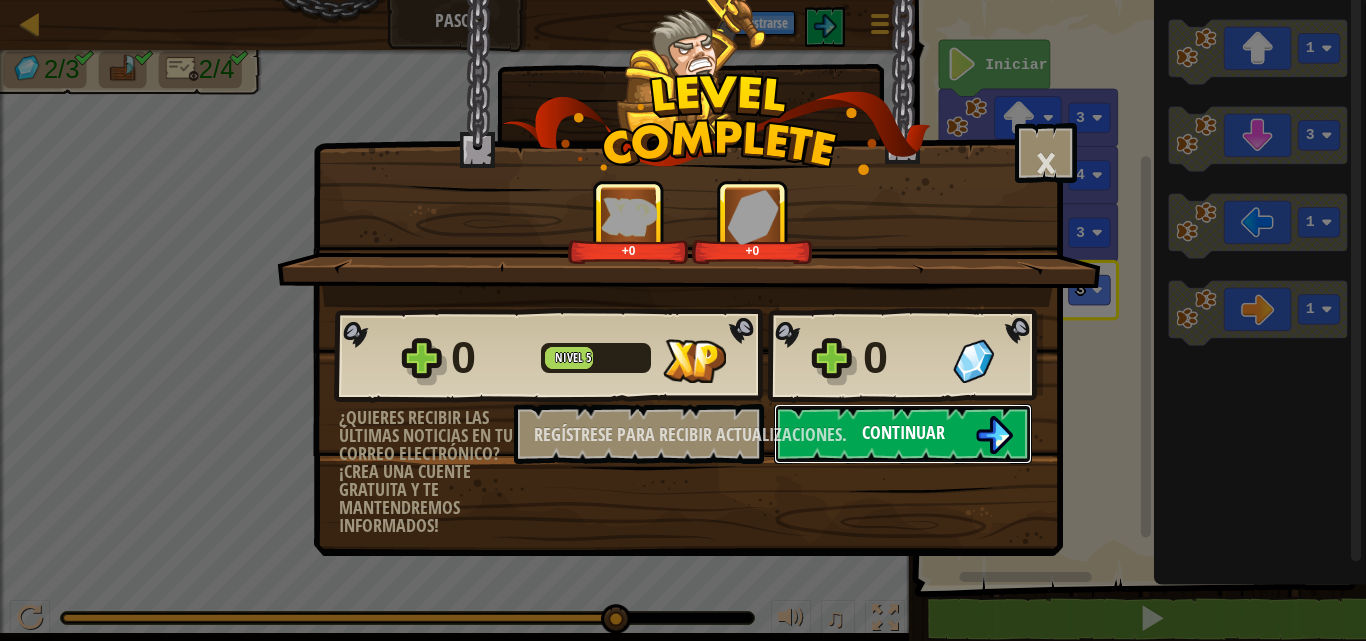 click on "Continuar" at bounding box center (903, 432) 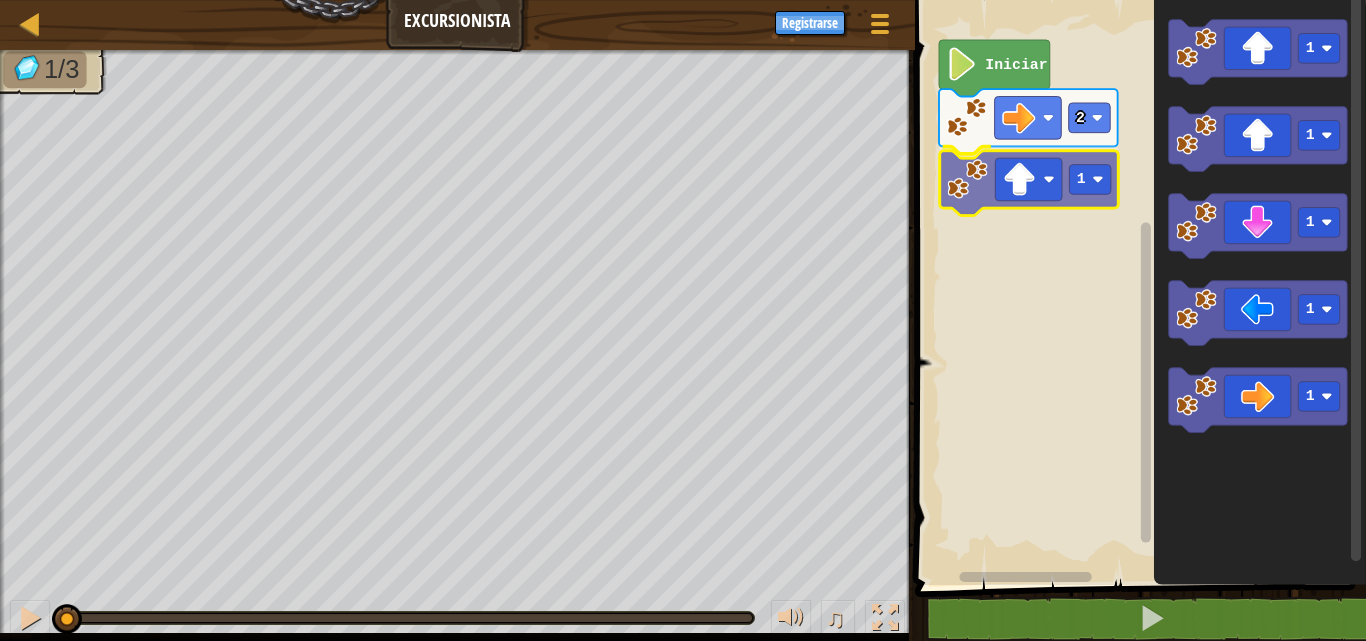 click on "2 1 Iniciar 1 1 1 1 1 1" at bounding box center (1137, 287) 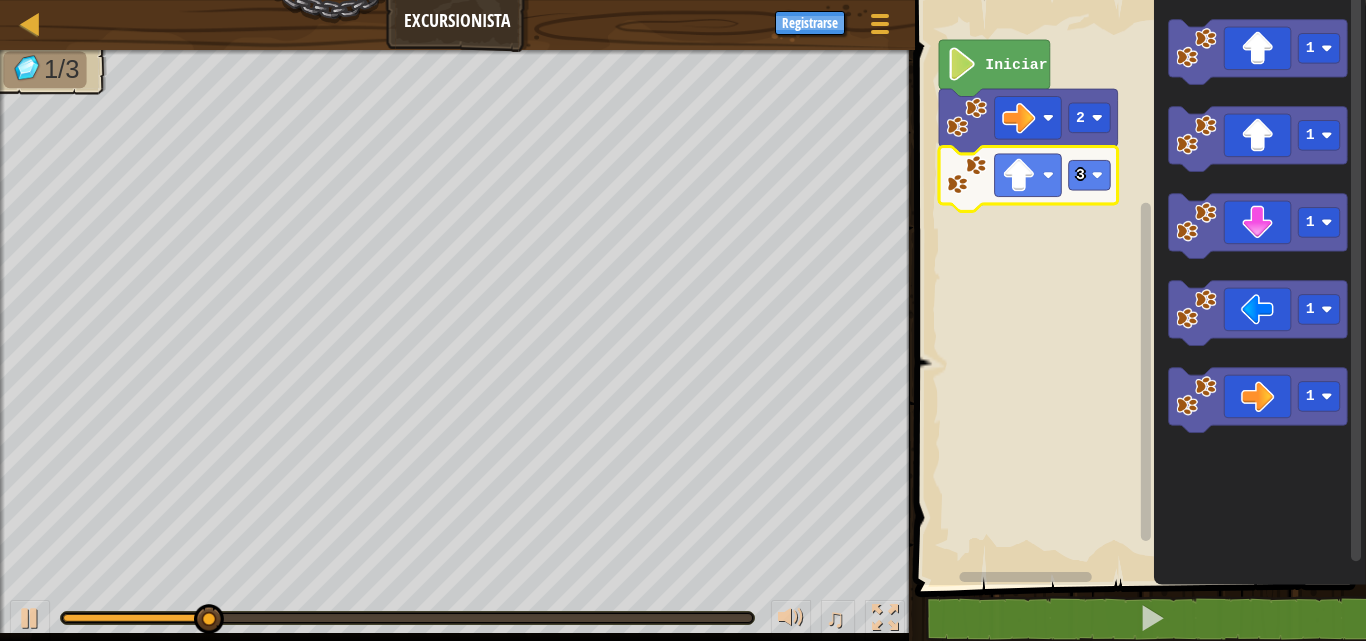 click 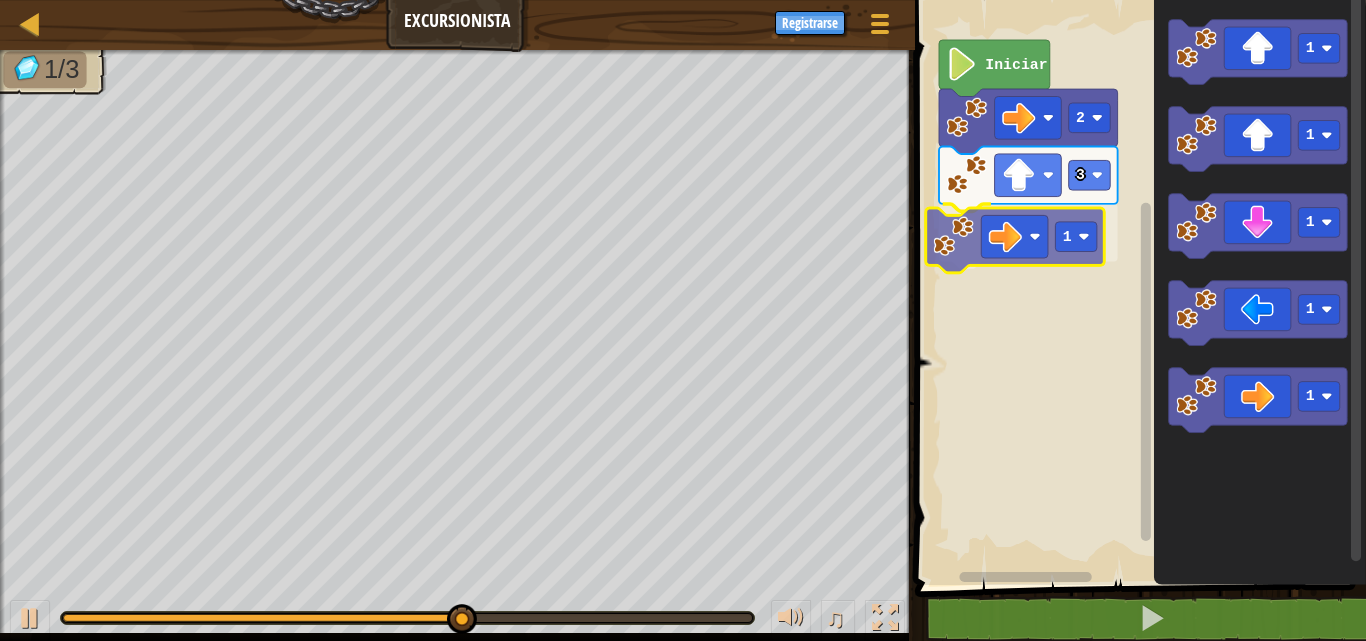 click on "Iniciar 2 3 1 1 1 1 1 1 1" at bounding box center (1137, 287) 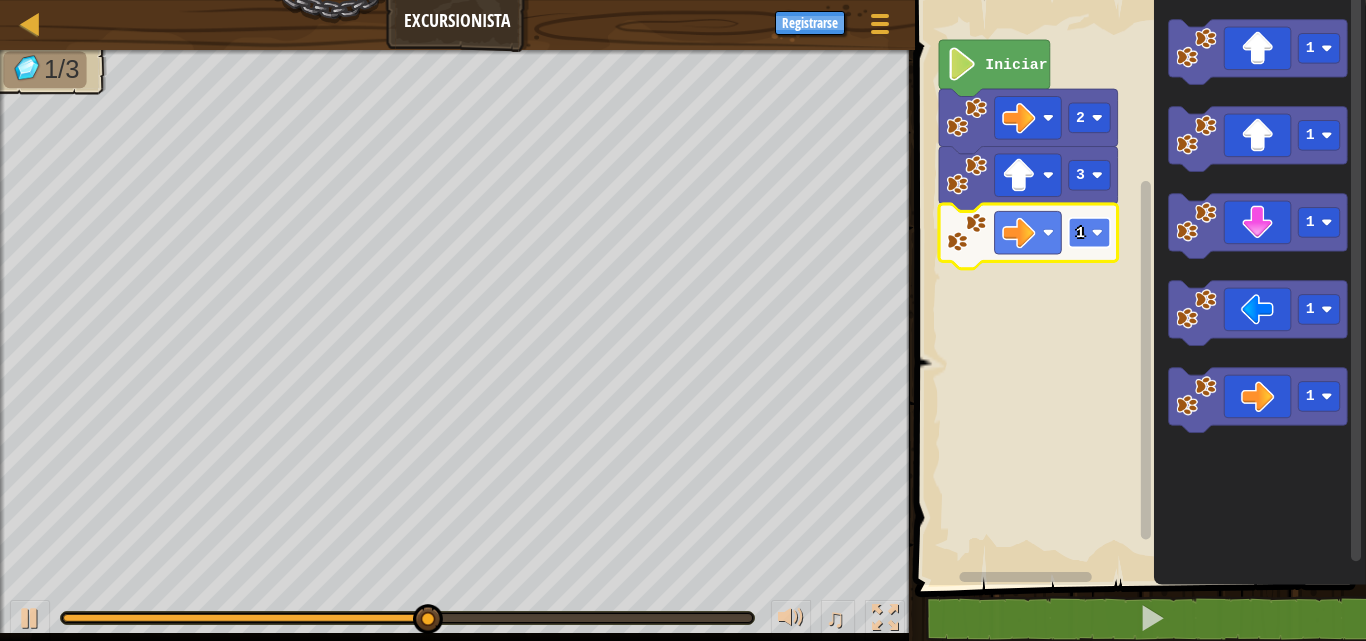 click 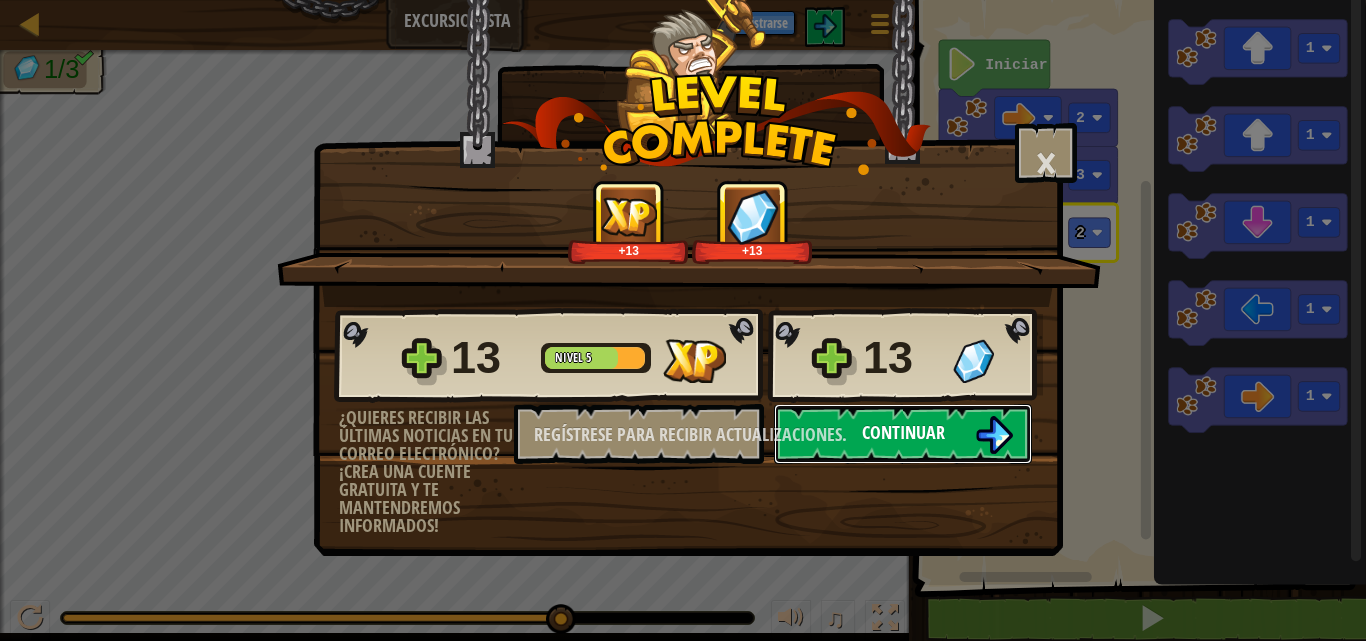 click on "Continuar" at bounding box center [903, 434] 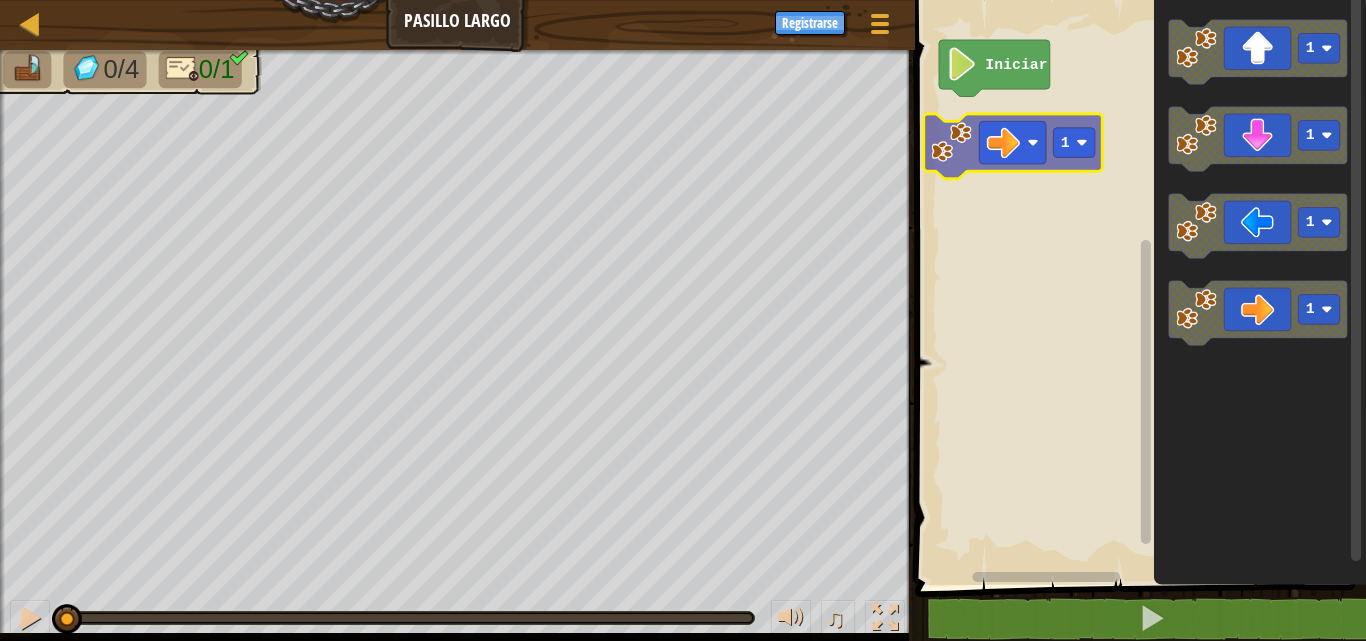click on "Iniciar 1 1 1 1 1" at bounding box center (1137, 287) 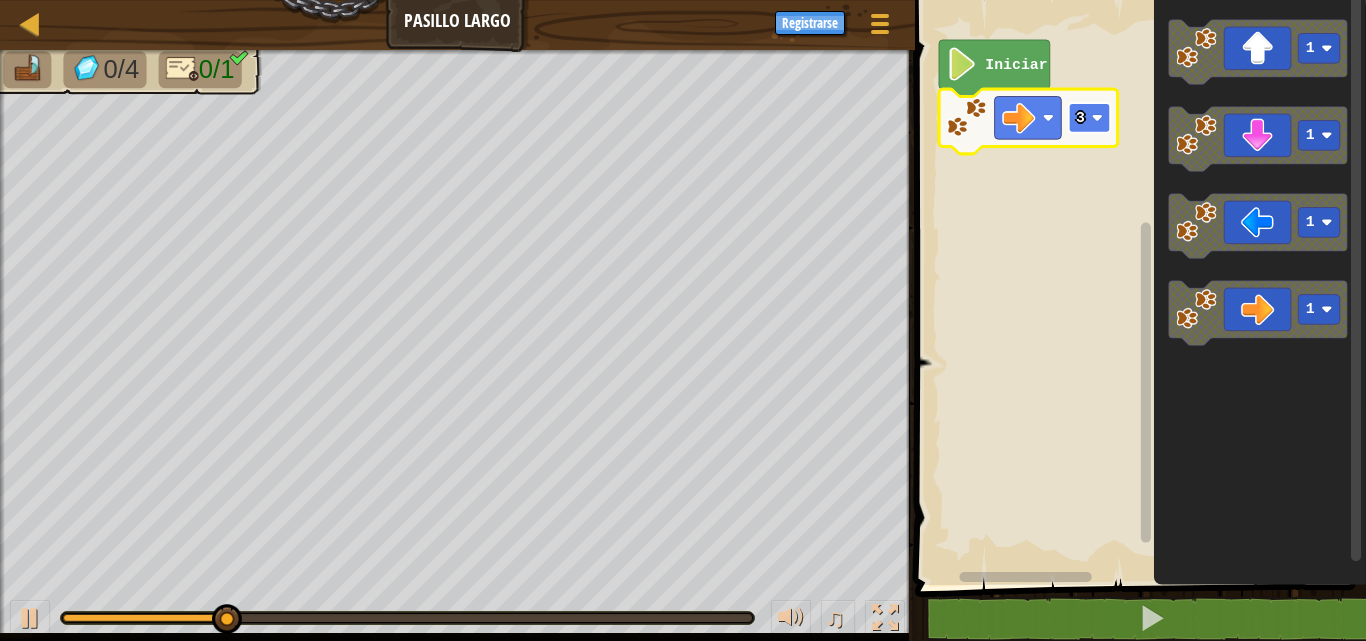 click 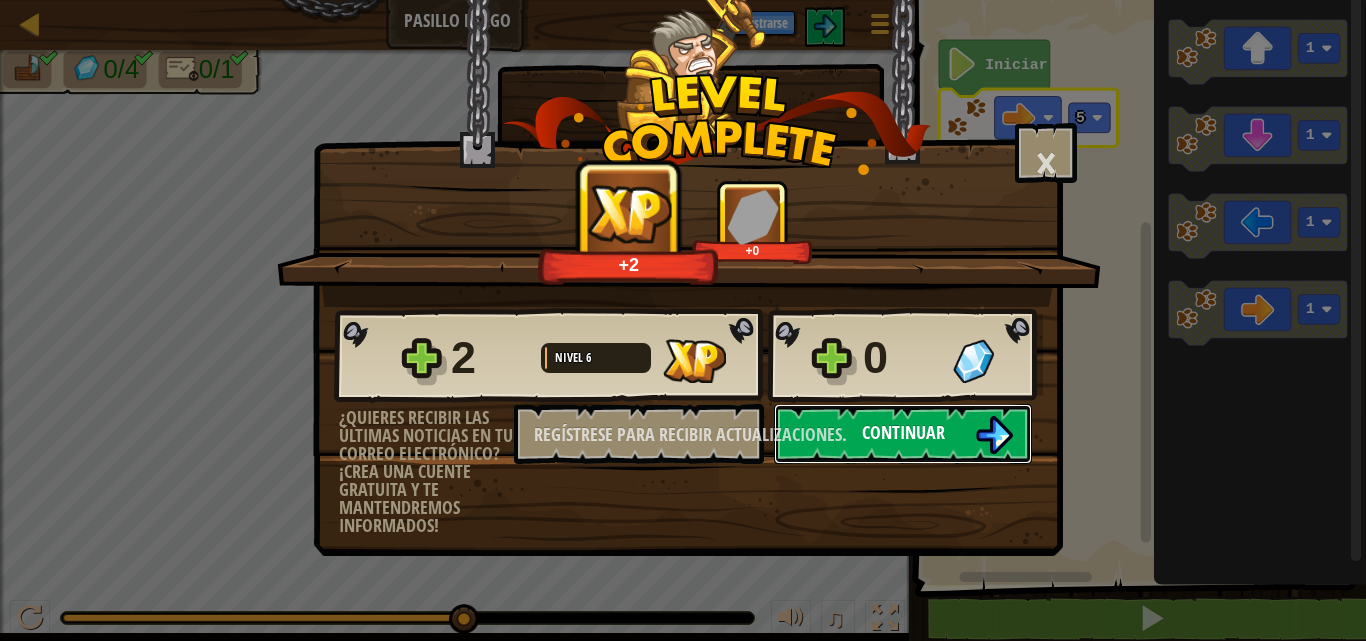 click on "Continuar" at bounding box center (903, 432) 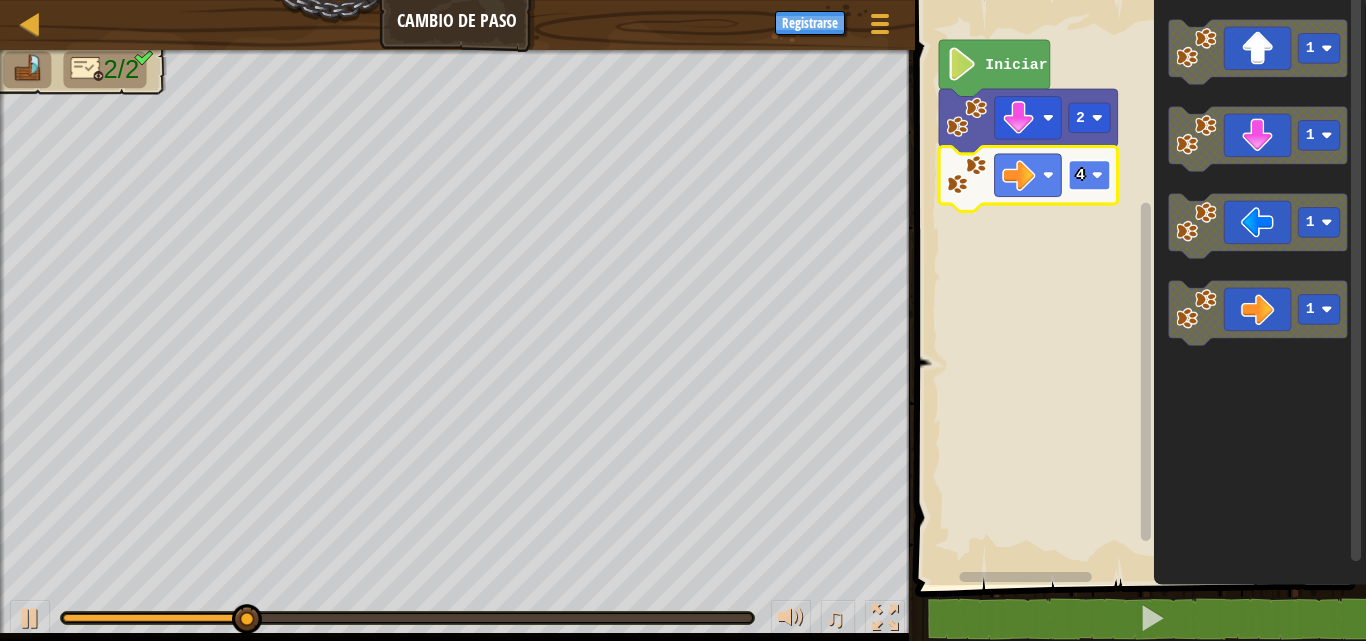 click 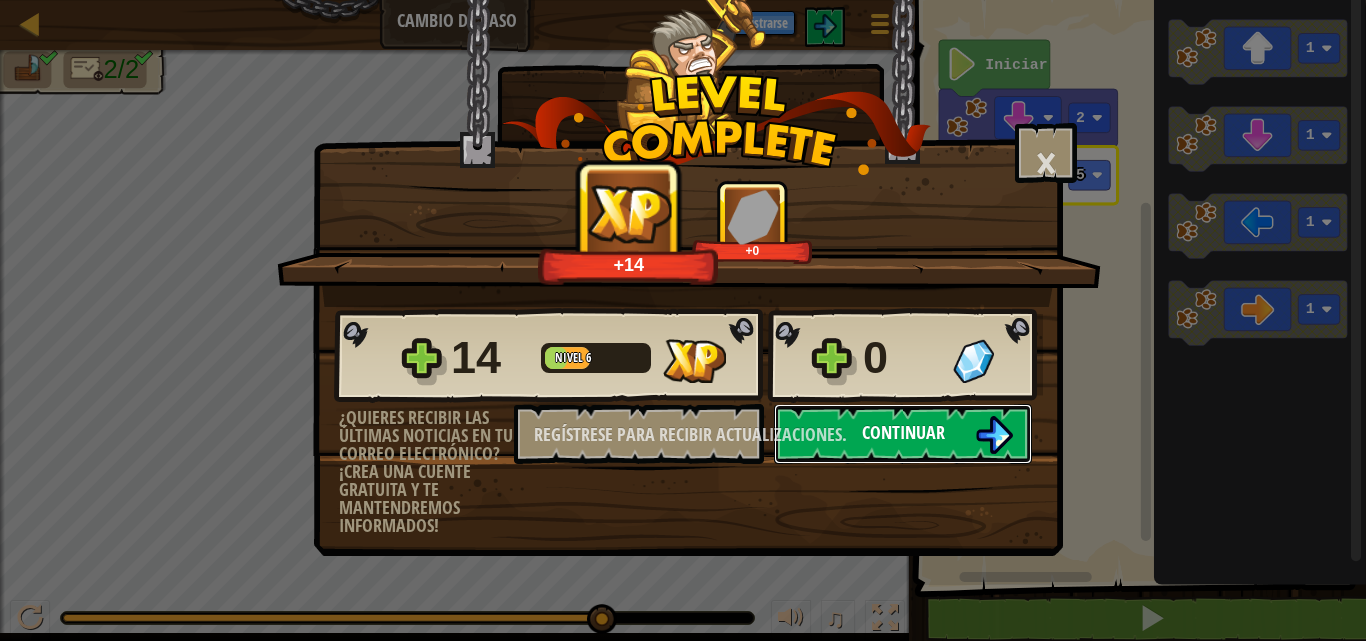 click on "Continuar" at bounding box center (903, 434) 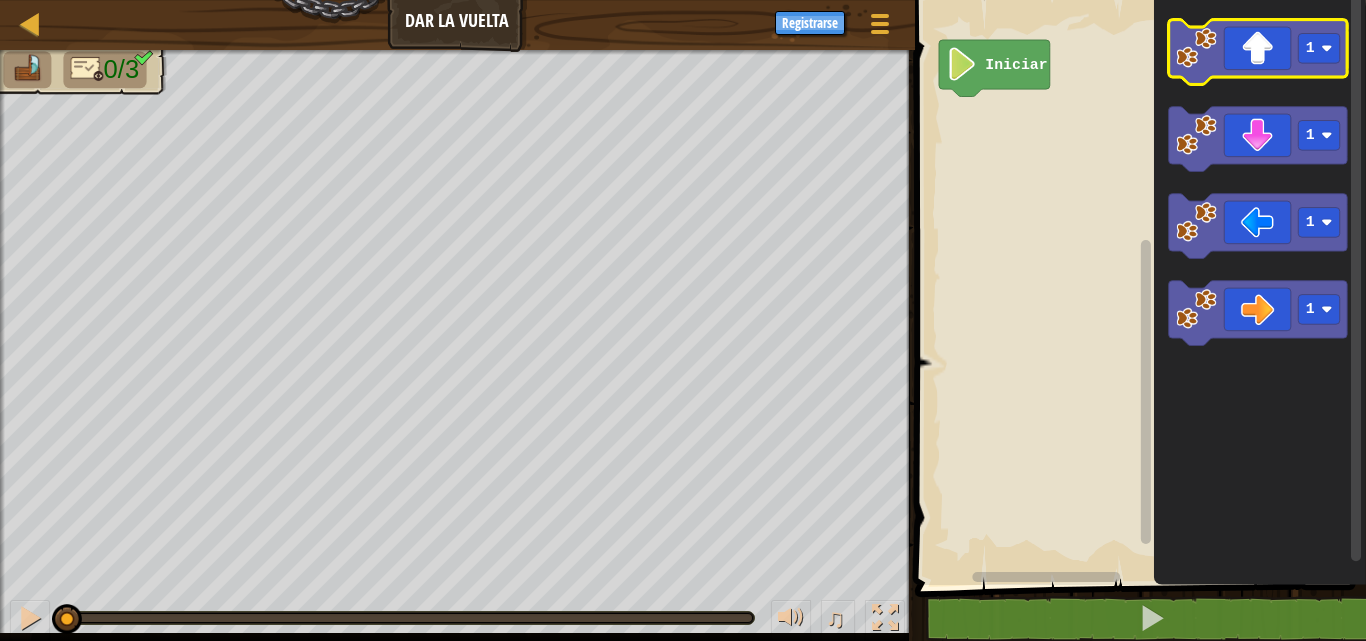 click 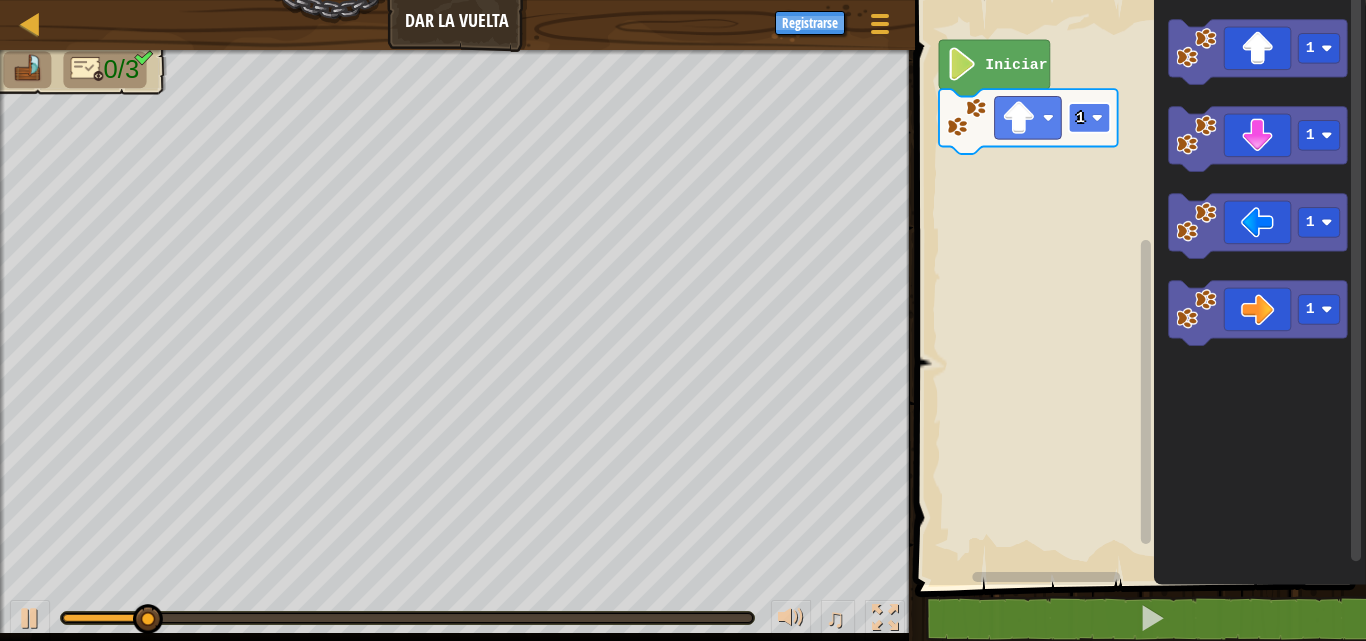 click on "1" 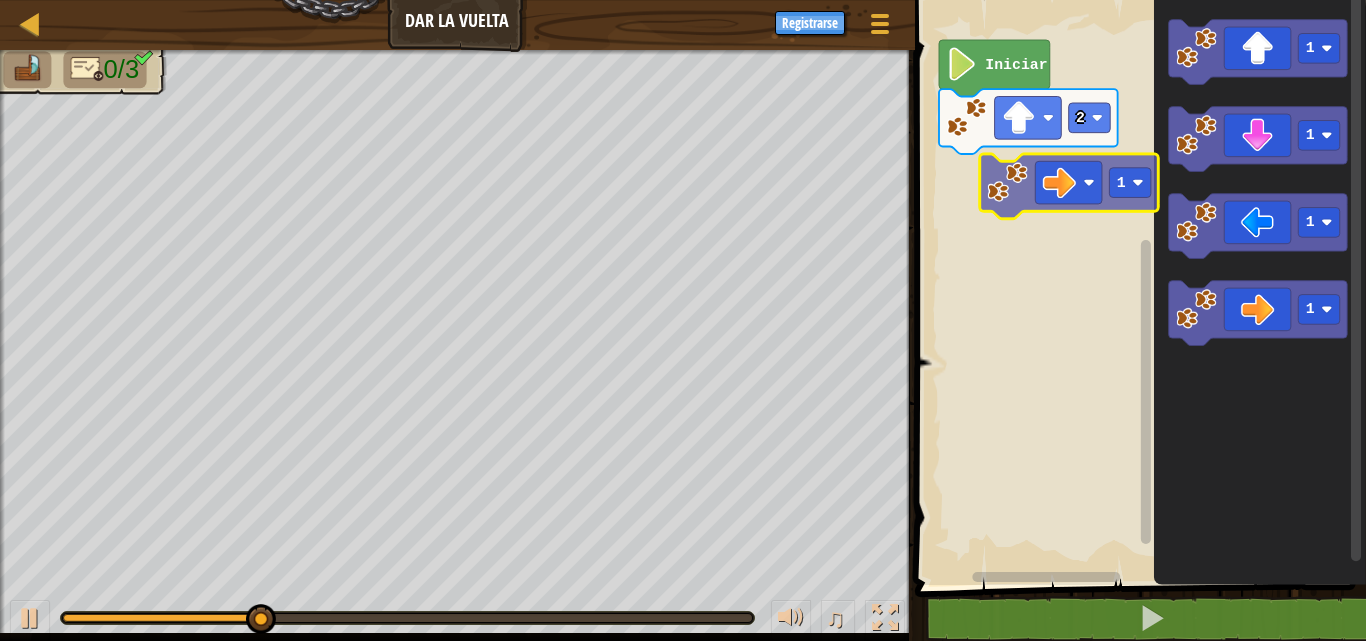 click on "Iniciar 2 1 1 1 1 1" at bounding box center [1137, 287] 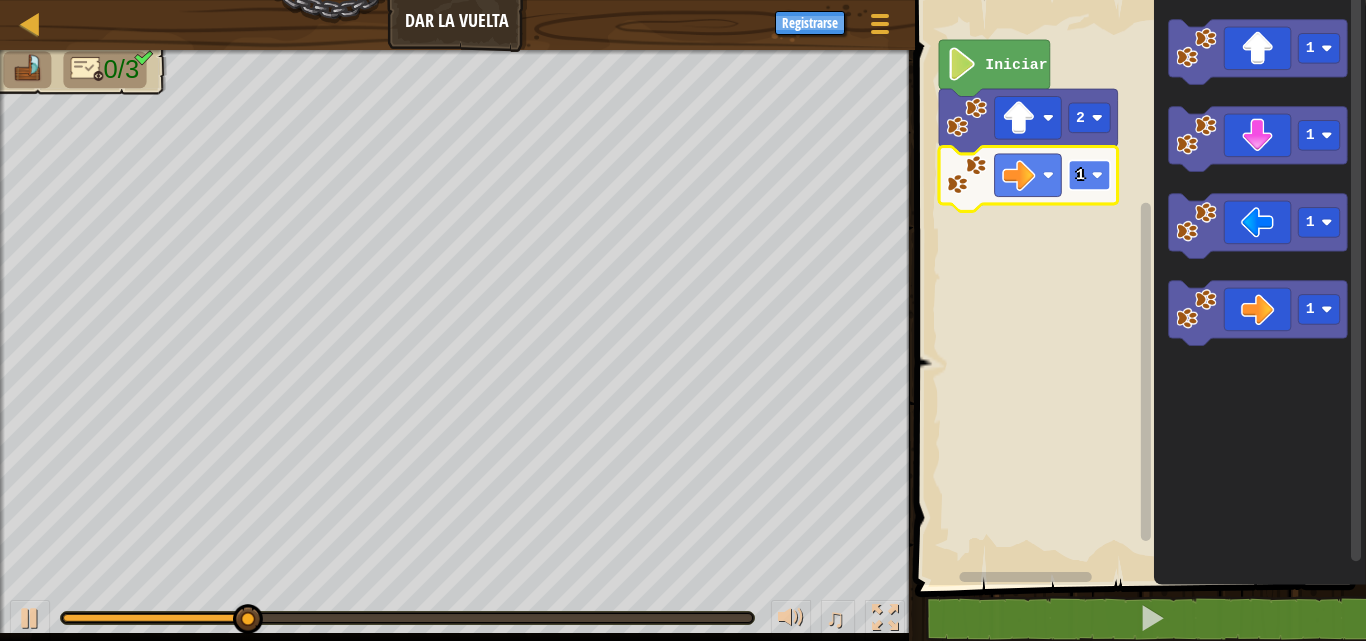 click 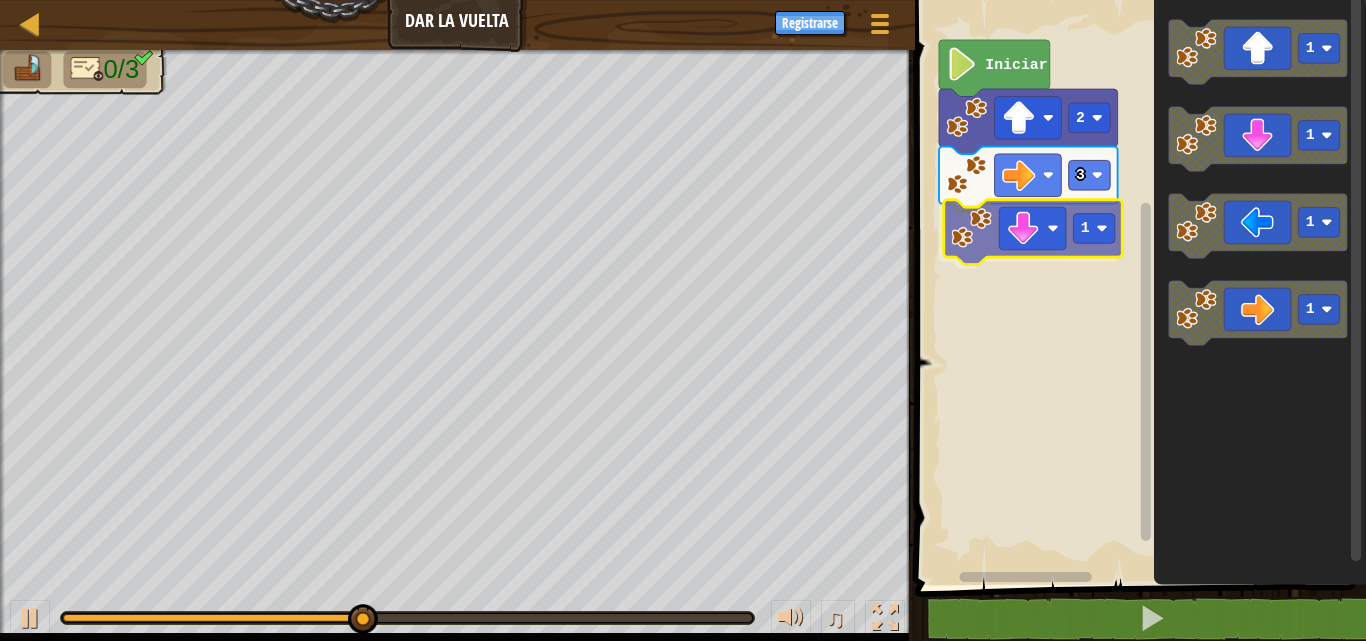 click on "Iniciar 2 3 1 1 1 1 1 1" at bounding box center [1137, 287] 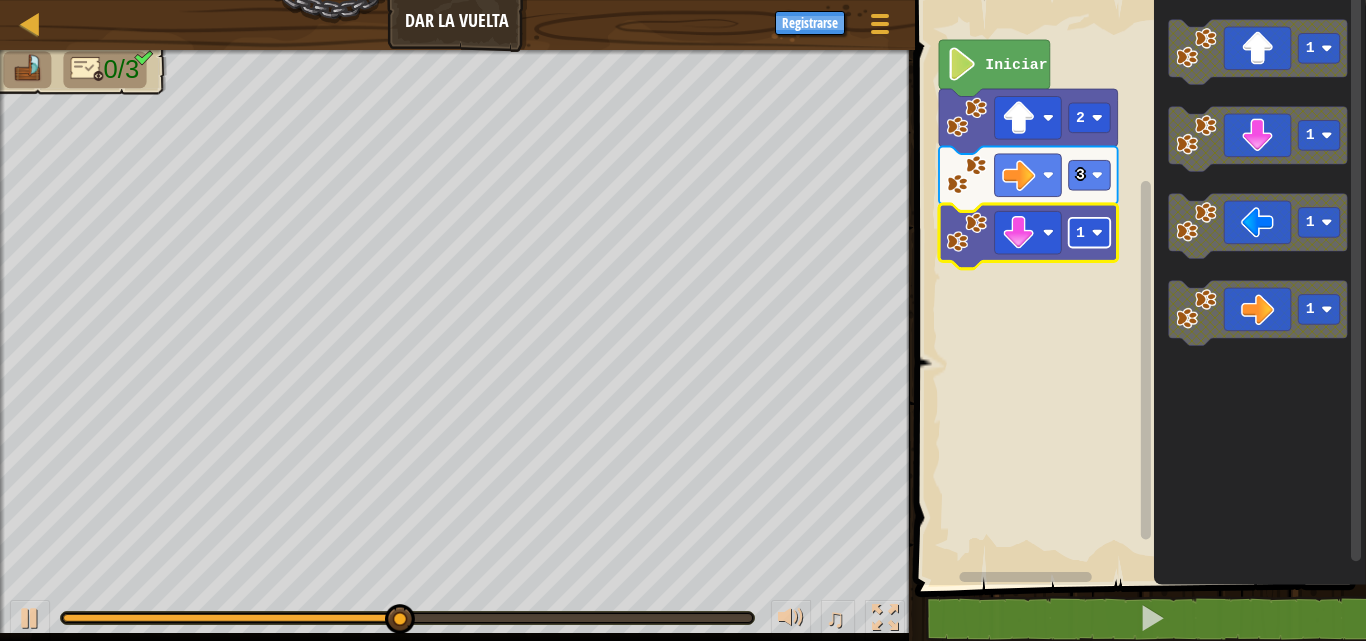 click on "1" 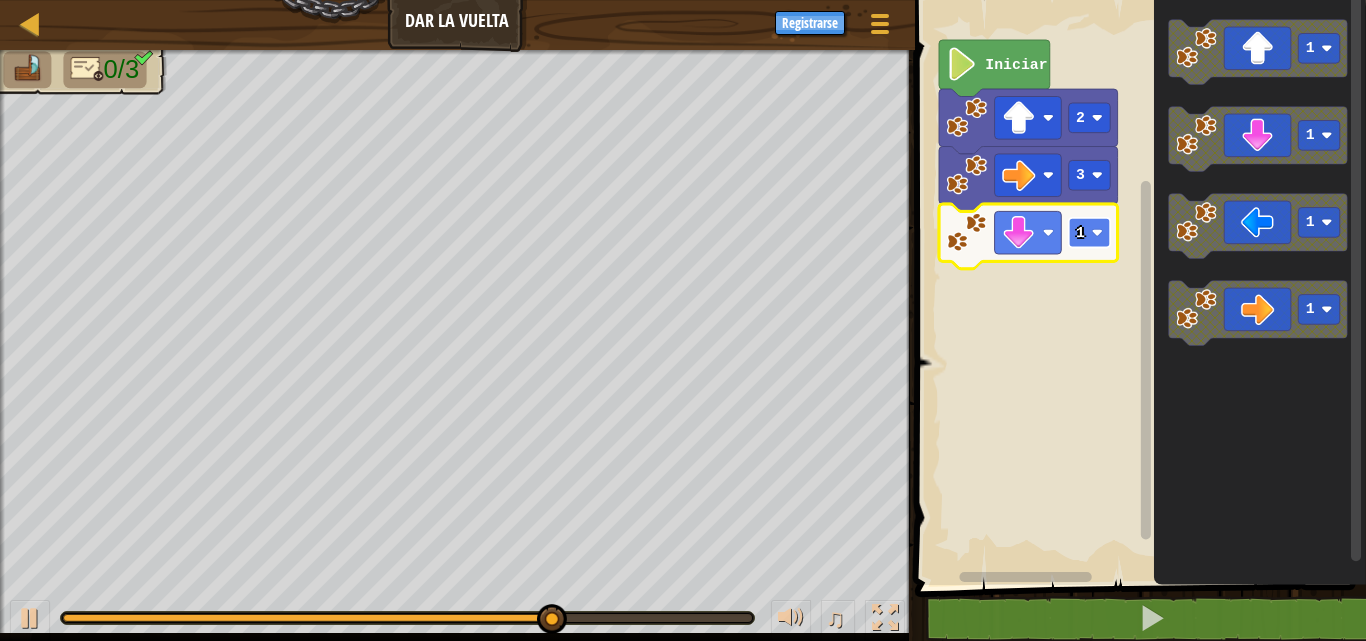 click 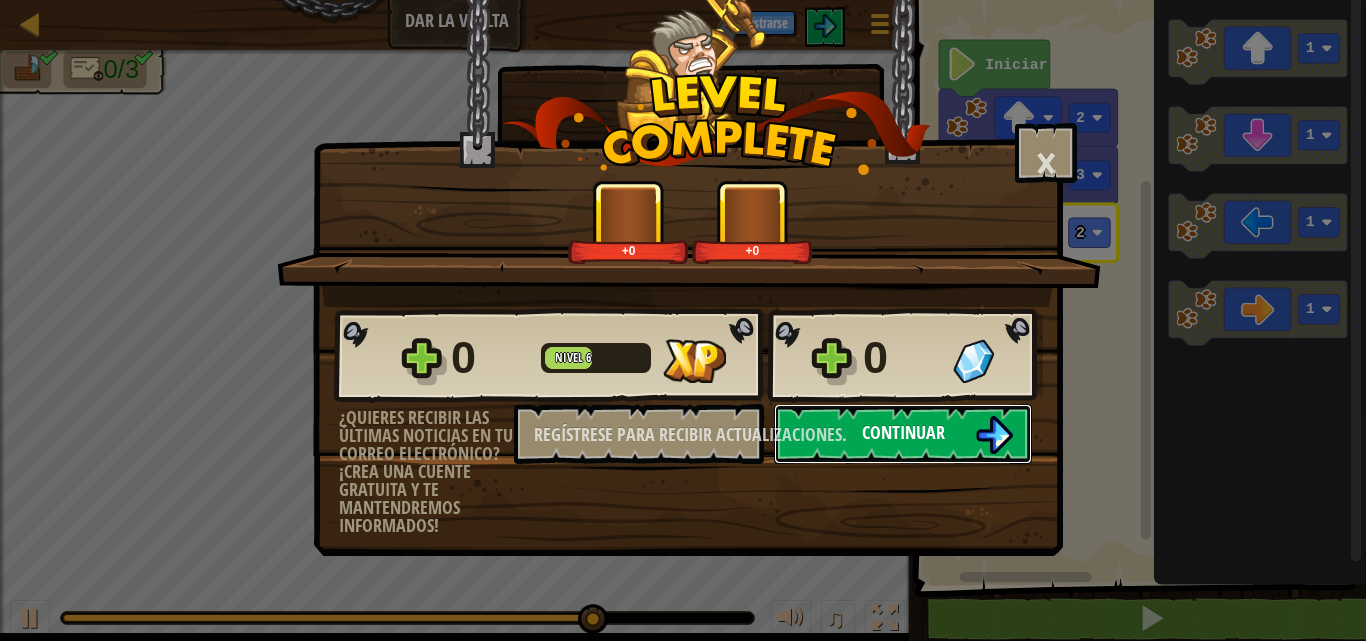 click on "Continuar" at bounding box center [903, 432] 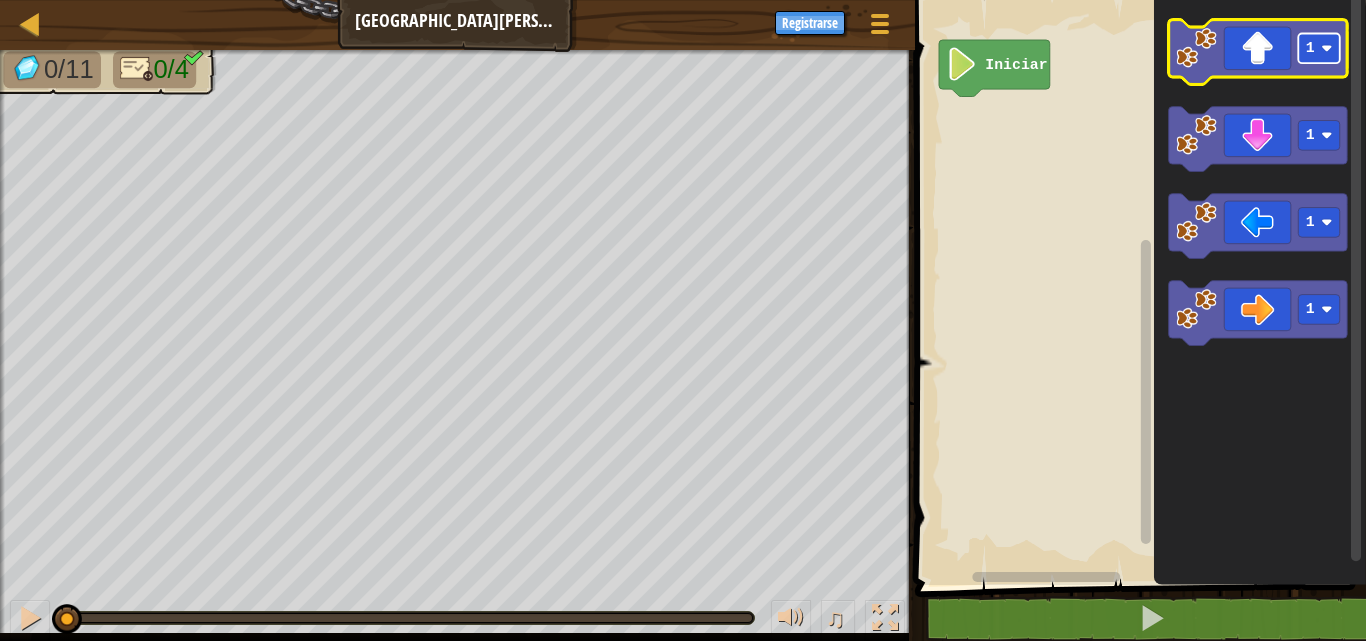 click 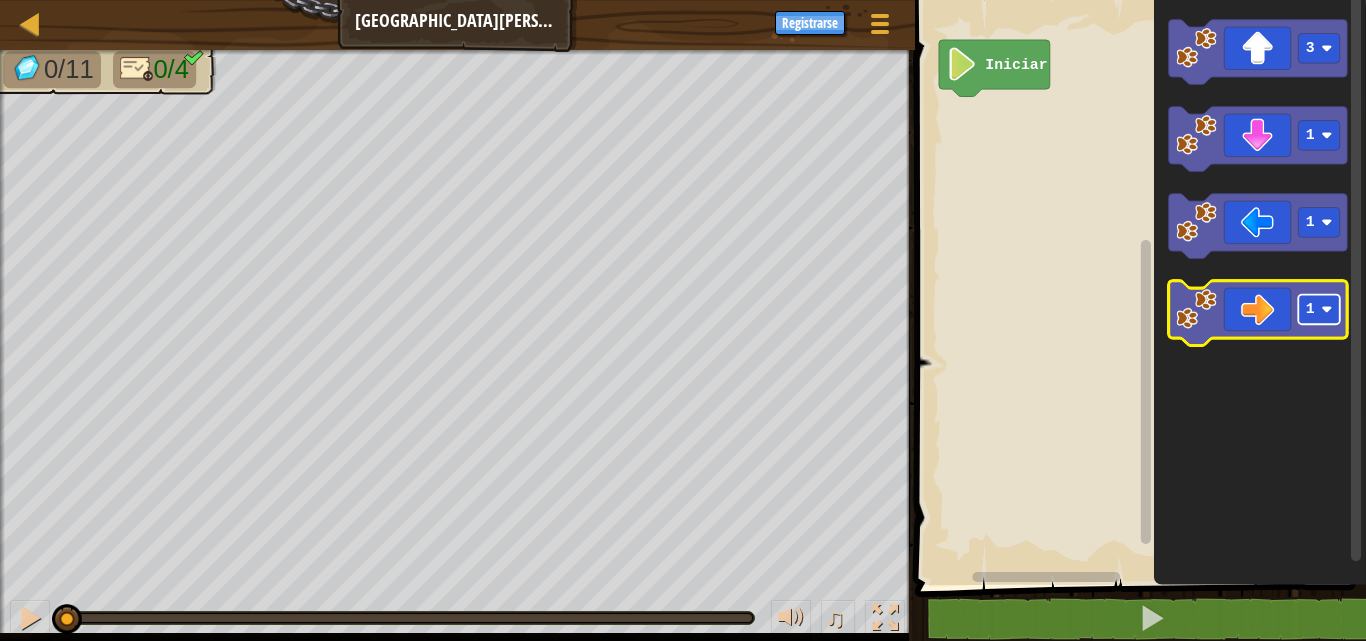 click 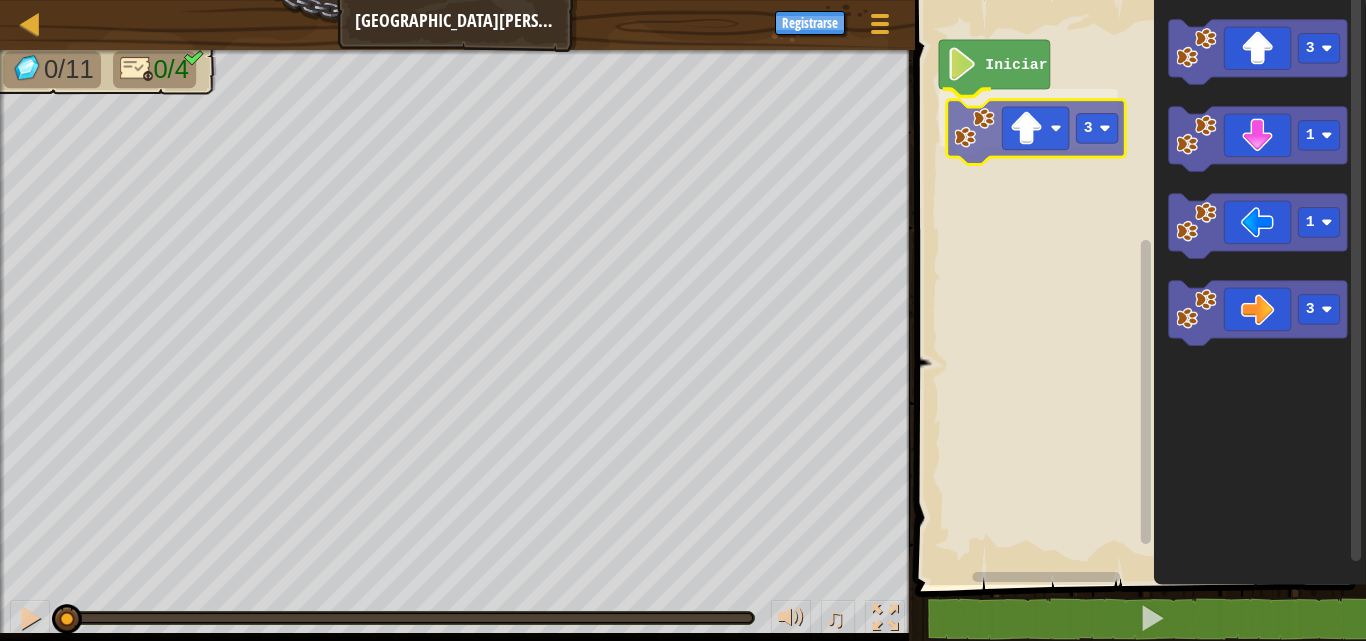 click on "Iniciar 3 3 1 1 3 3" at bounding box center (1137, 287) 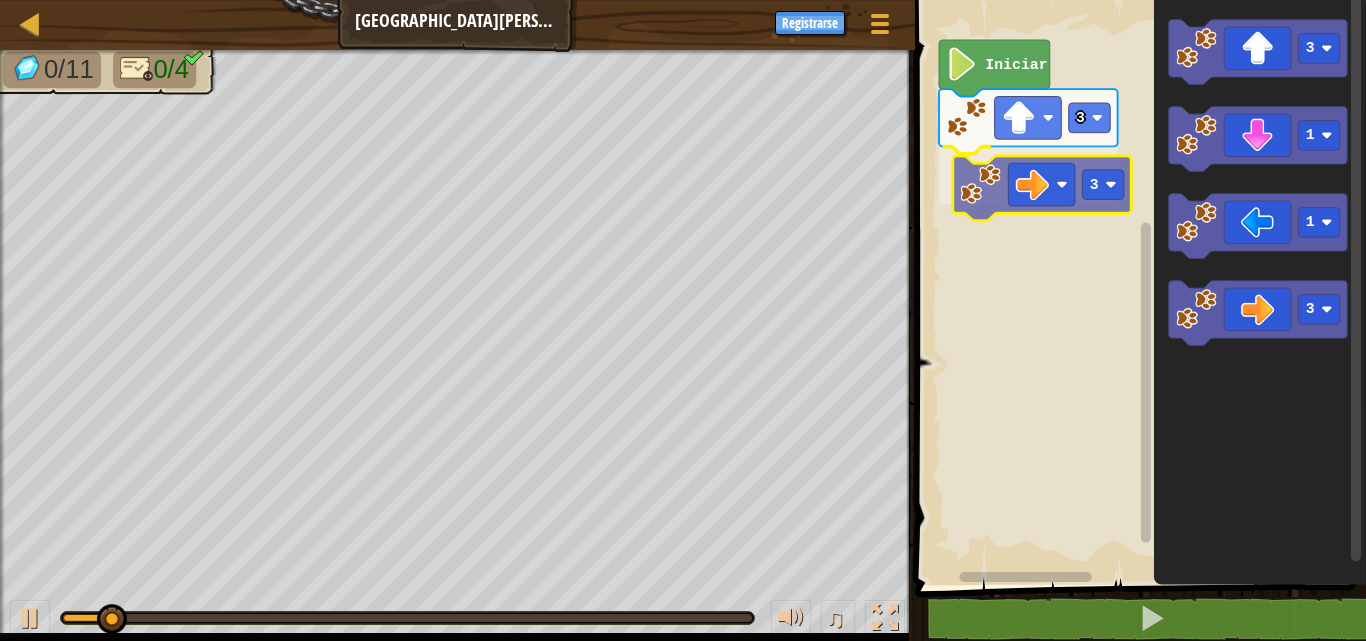 click on "Iniciar 3 3 3 1 1 3 3" at bounding box center (1137, 287) 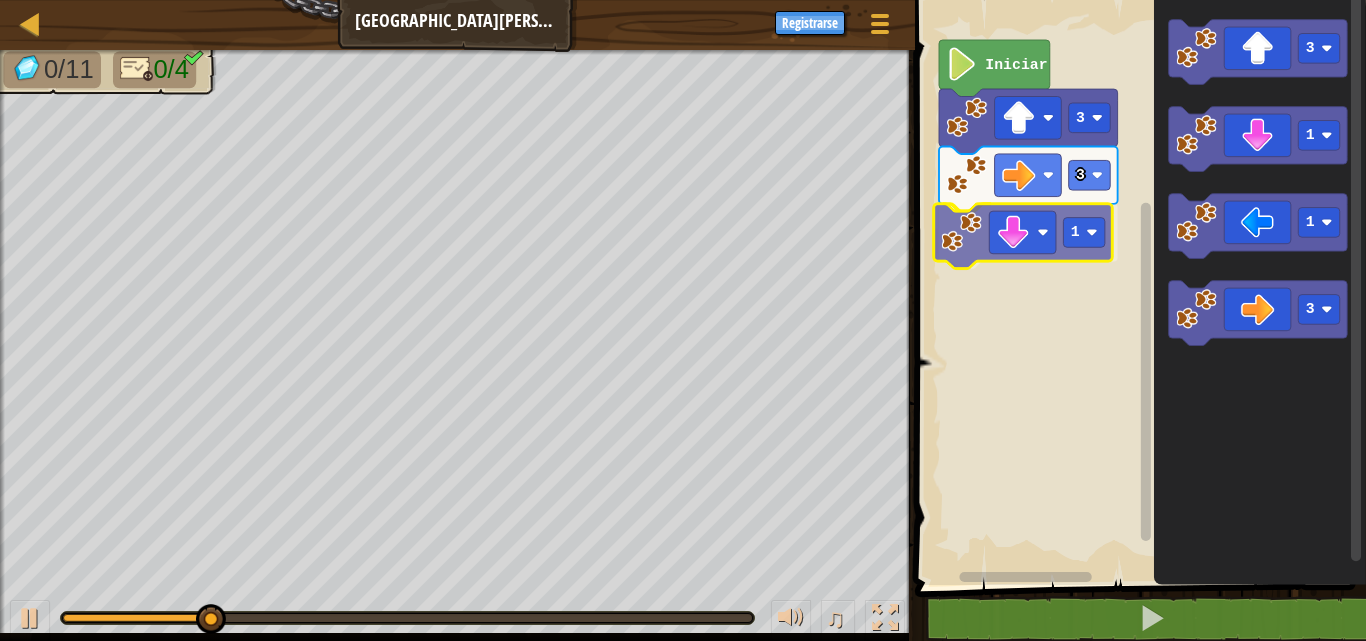 click on "Iniciar 3 3 1 3 1 1 3 1" at bounding box center [1137, 287] 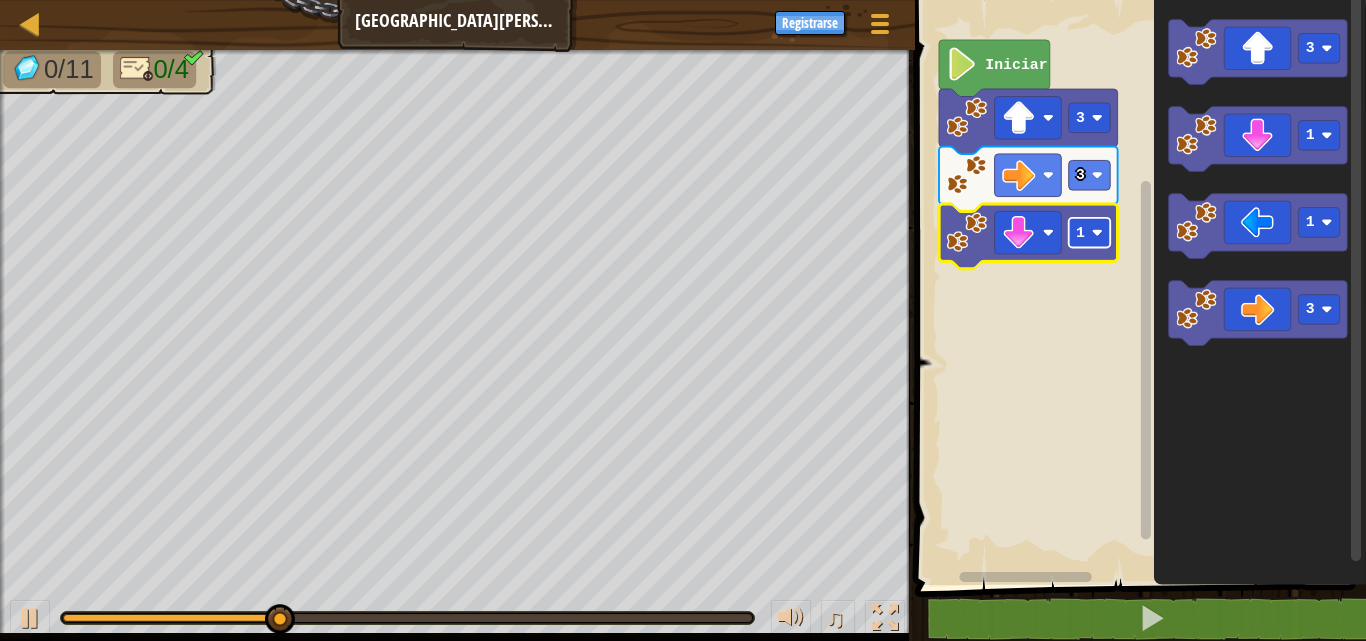 click 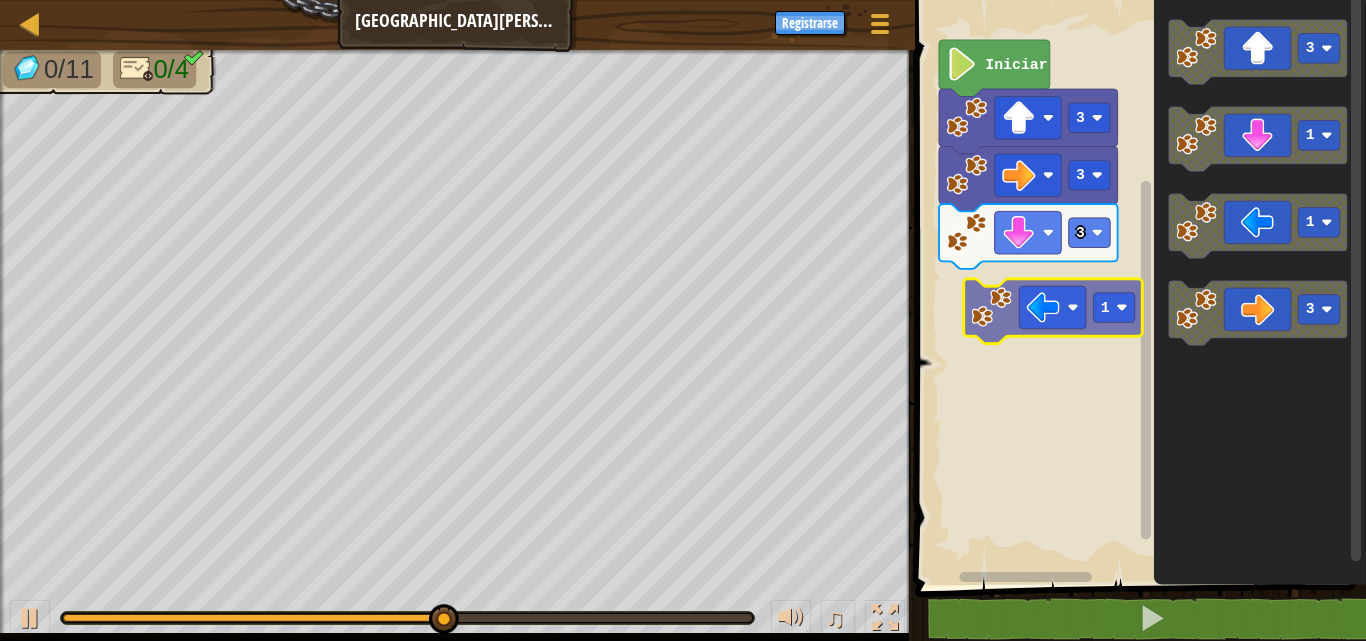 click on "Iniciar 3 3 3 3 1 1 3 1" at bounding box center [1137, 287] 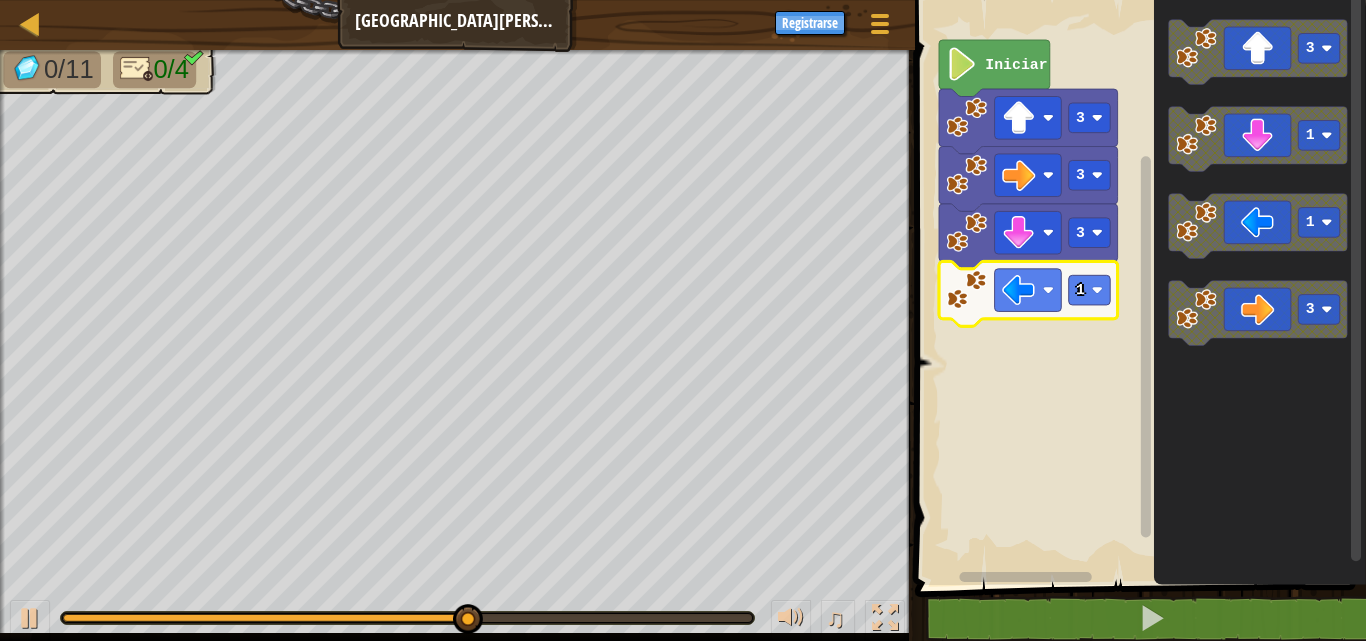 click 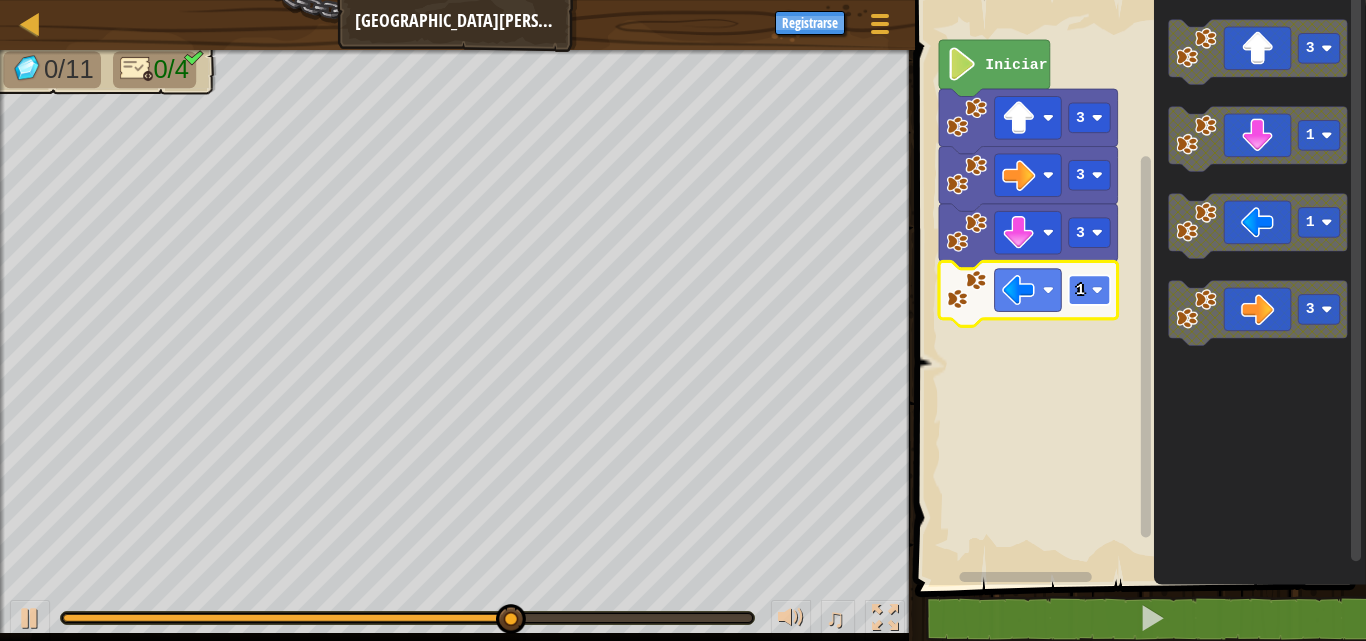 click 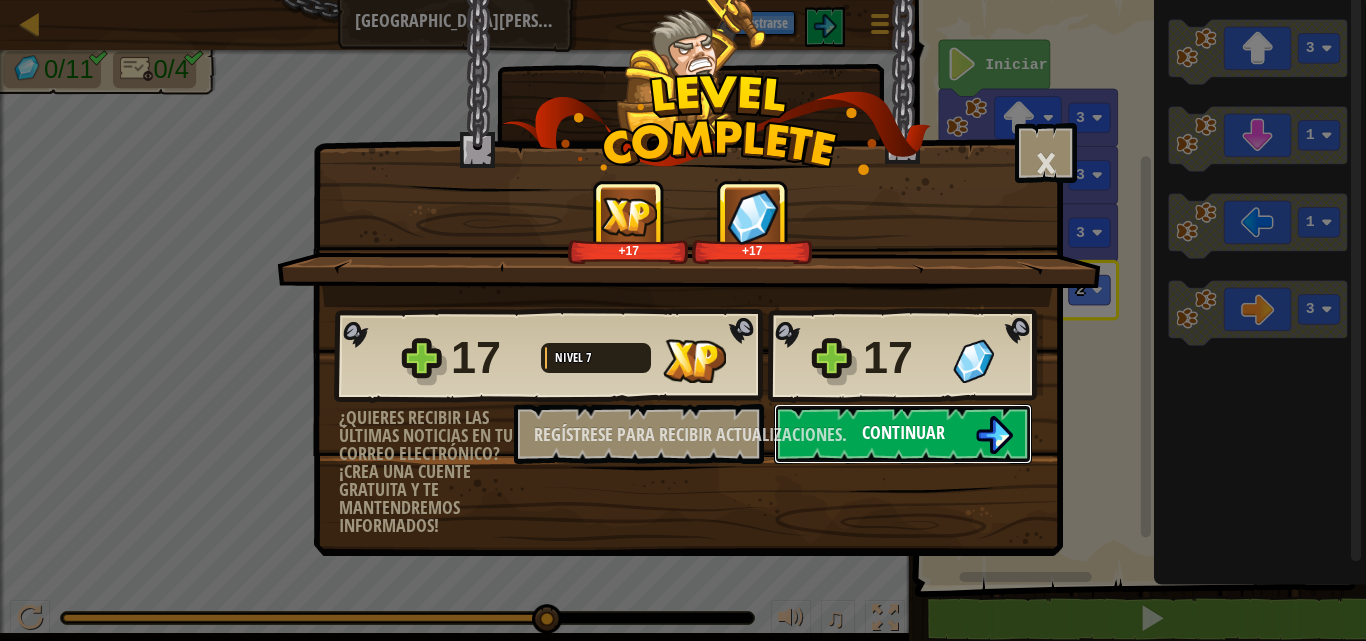 click on "Continuar" at bounding box center (903, 432) 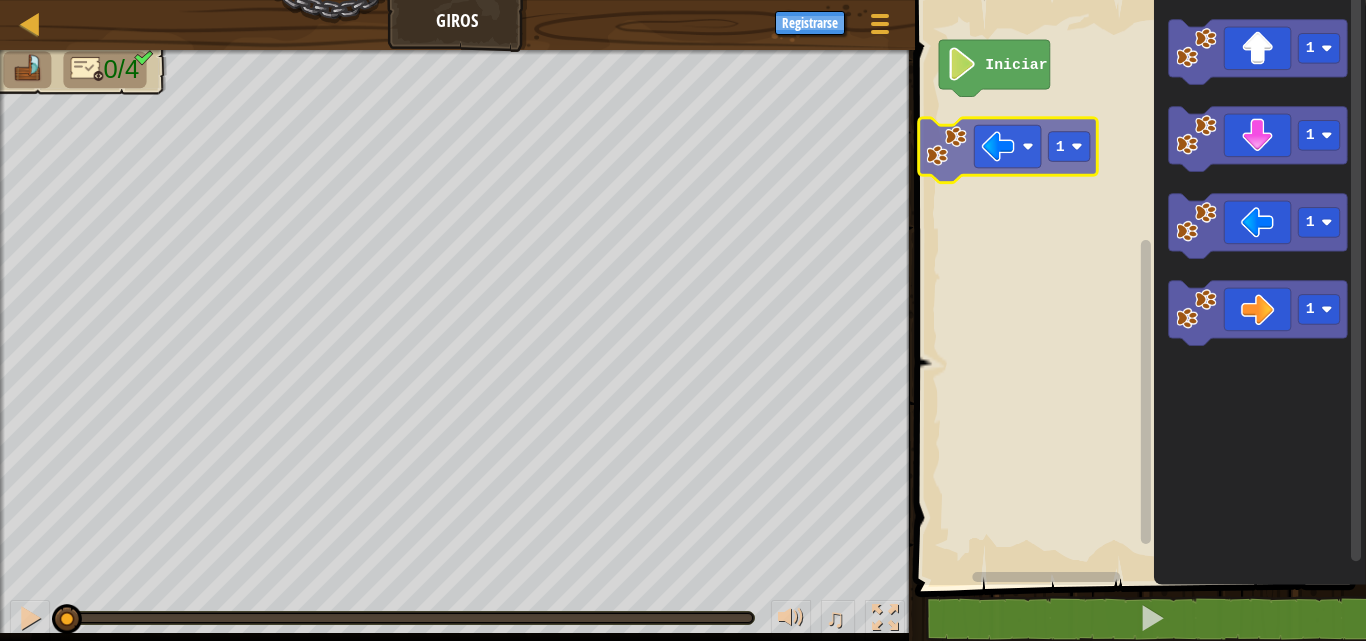 click on "Iniciar 1 1 1 1 1 1" at bounding box center [1137, 287] 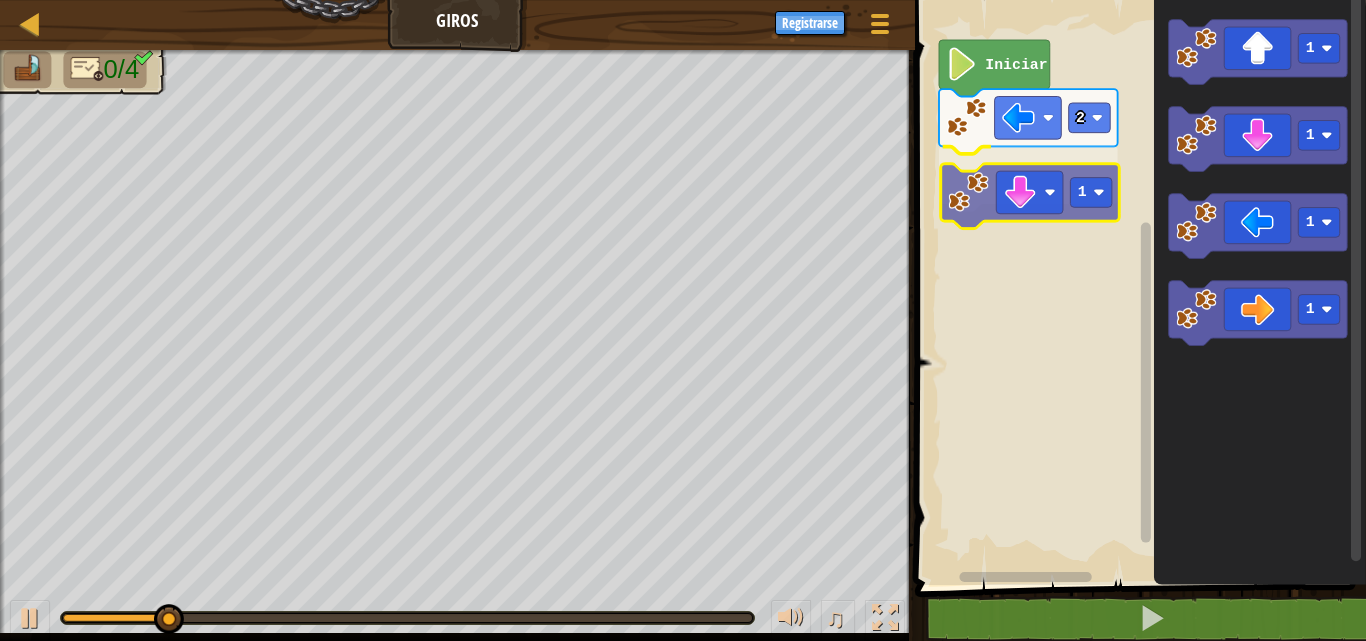 click on "Iniciar 2 1 1 1 1 1 1" at bounding box center (1137, 287) 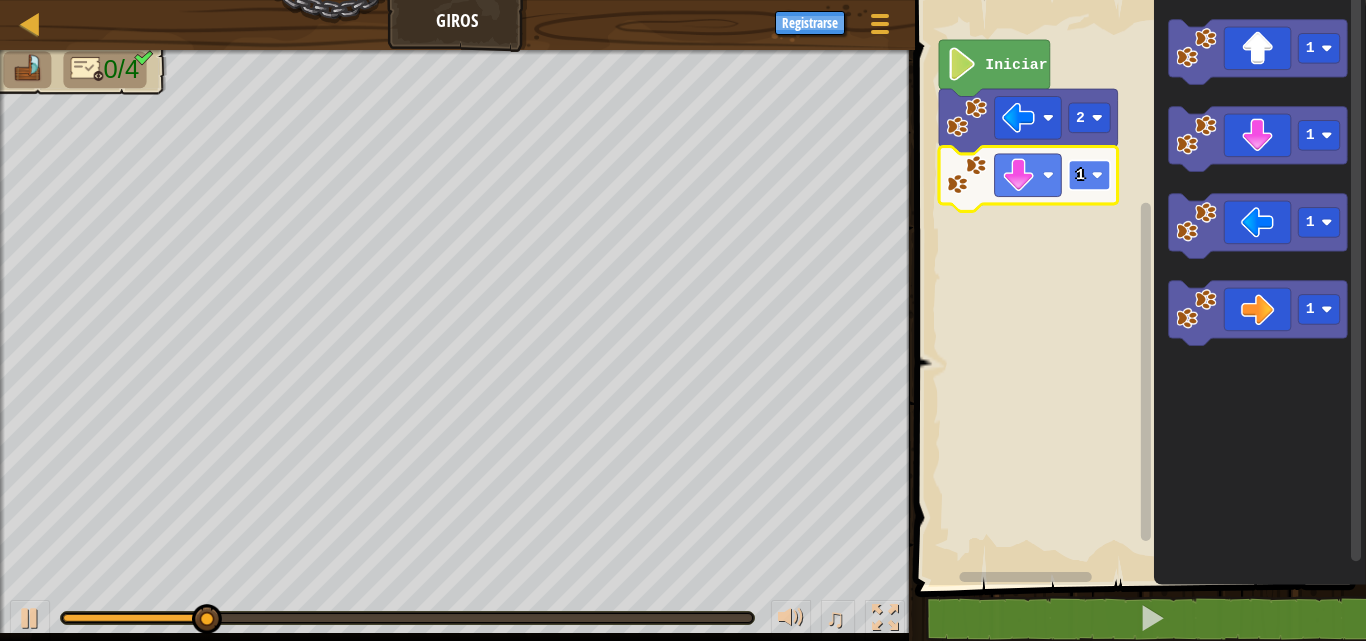 click 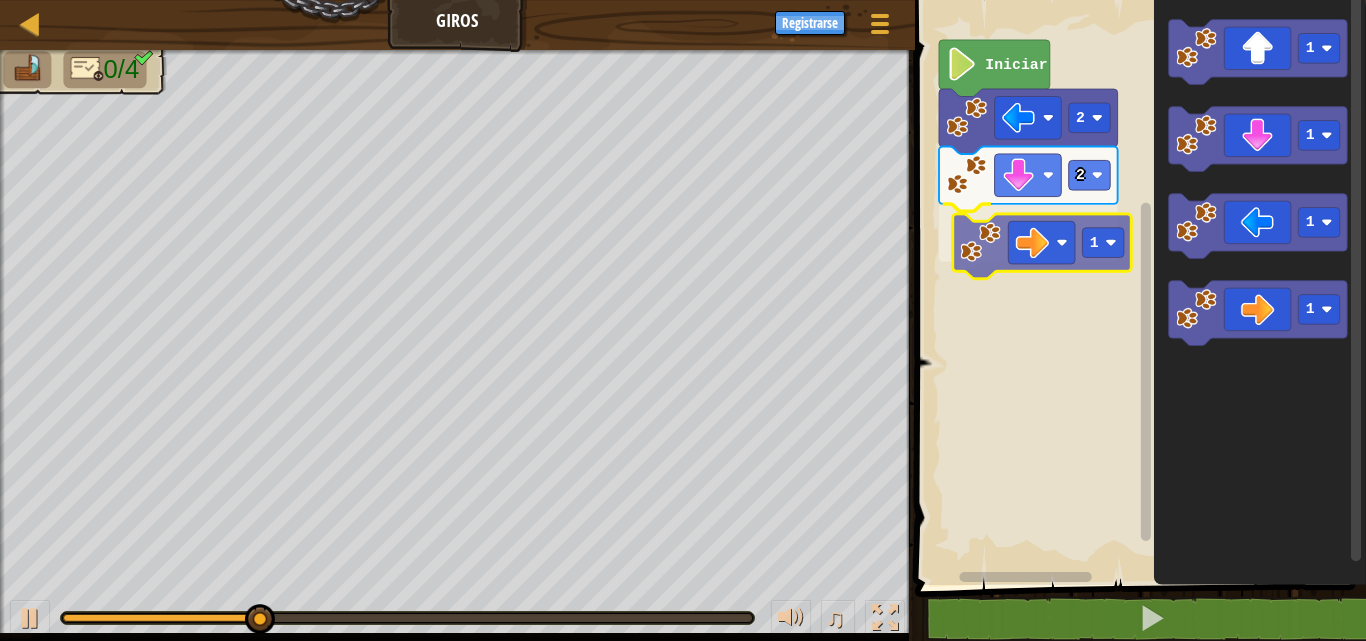 click on "Iniciar 2 2 1 1 1 1 1 1" at bounding box center (1137, 287) 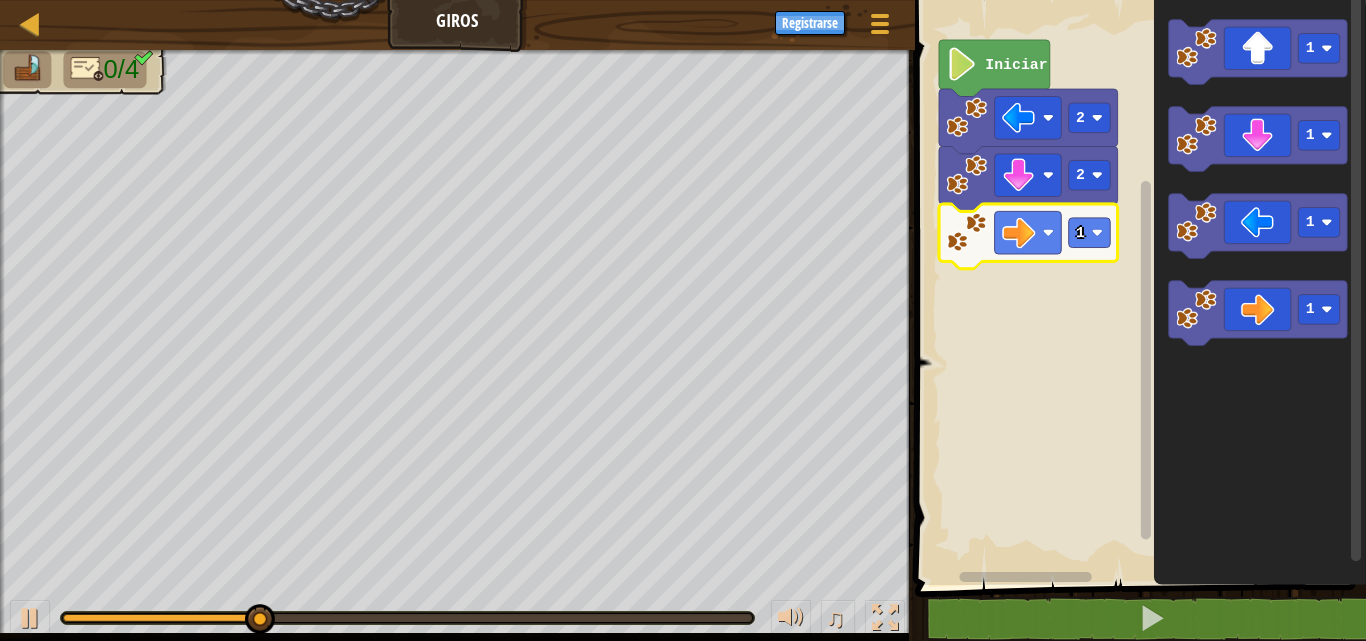 click 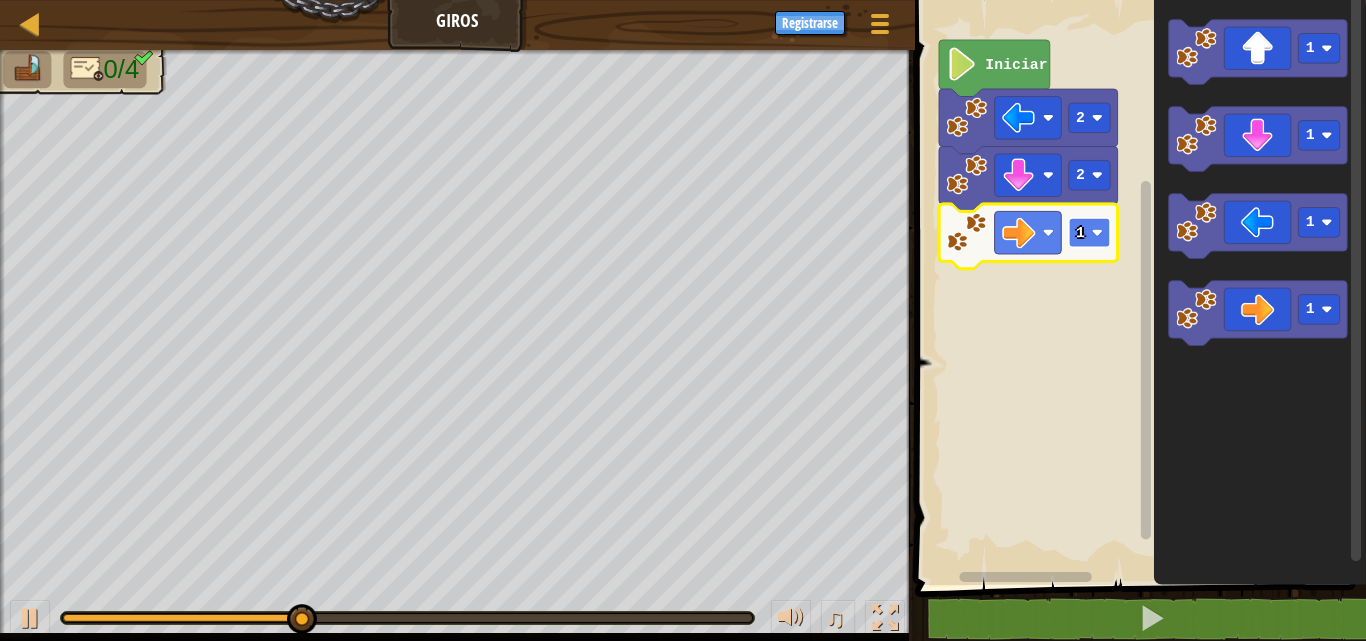 click 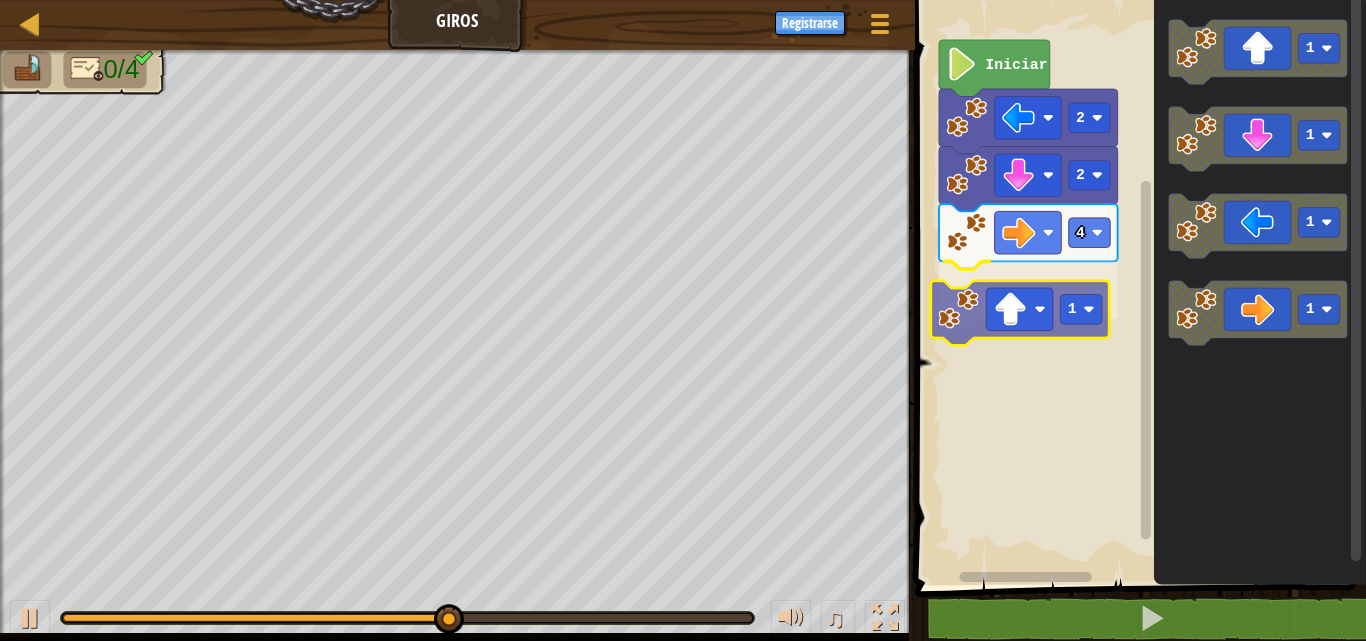 click on "Iniciar 2 2 4 1 1 1 1 1 1" at bounding box center [1137, 287] 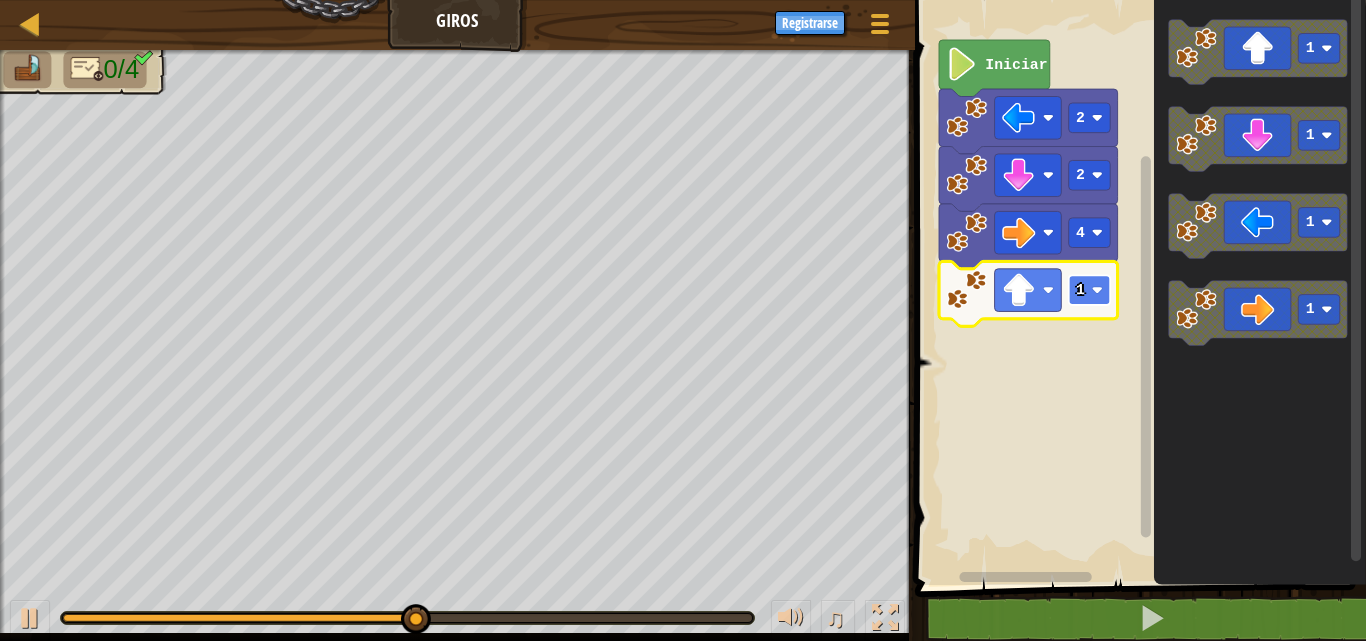 click 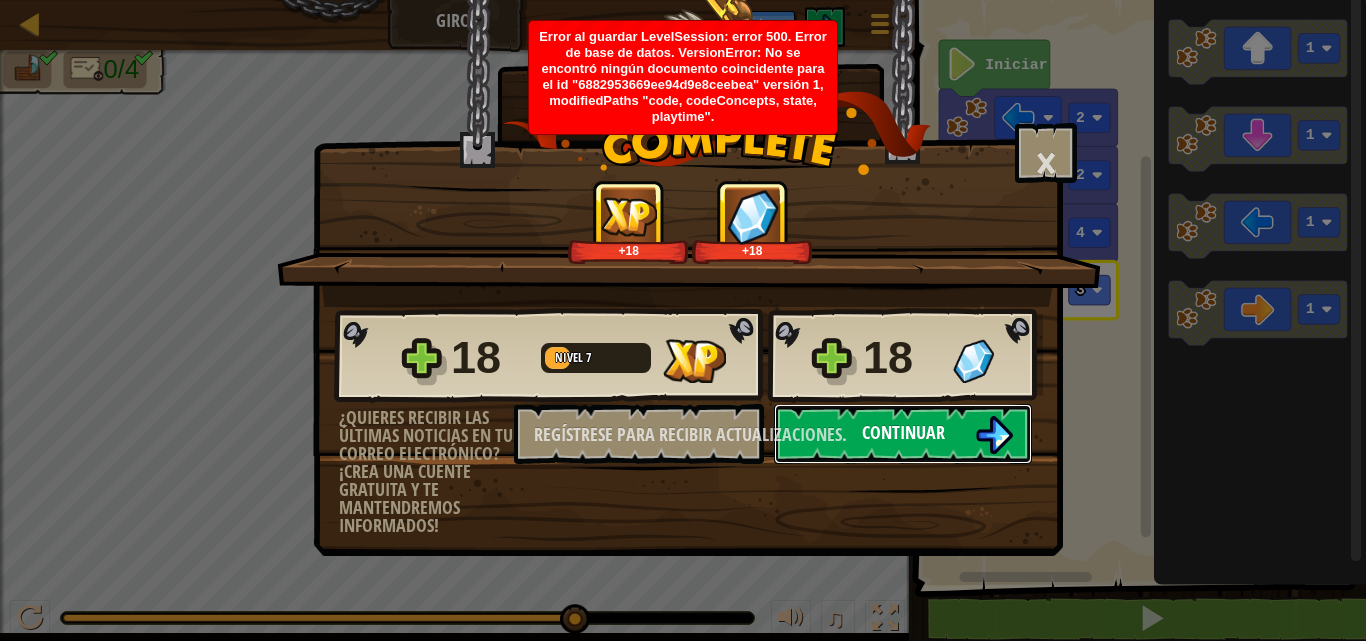 click on "Continuar" at bounding box center (903, 432) 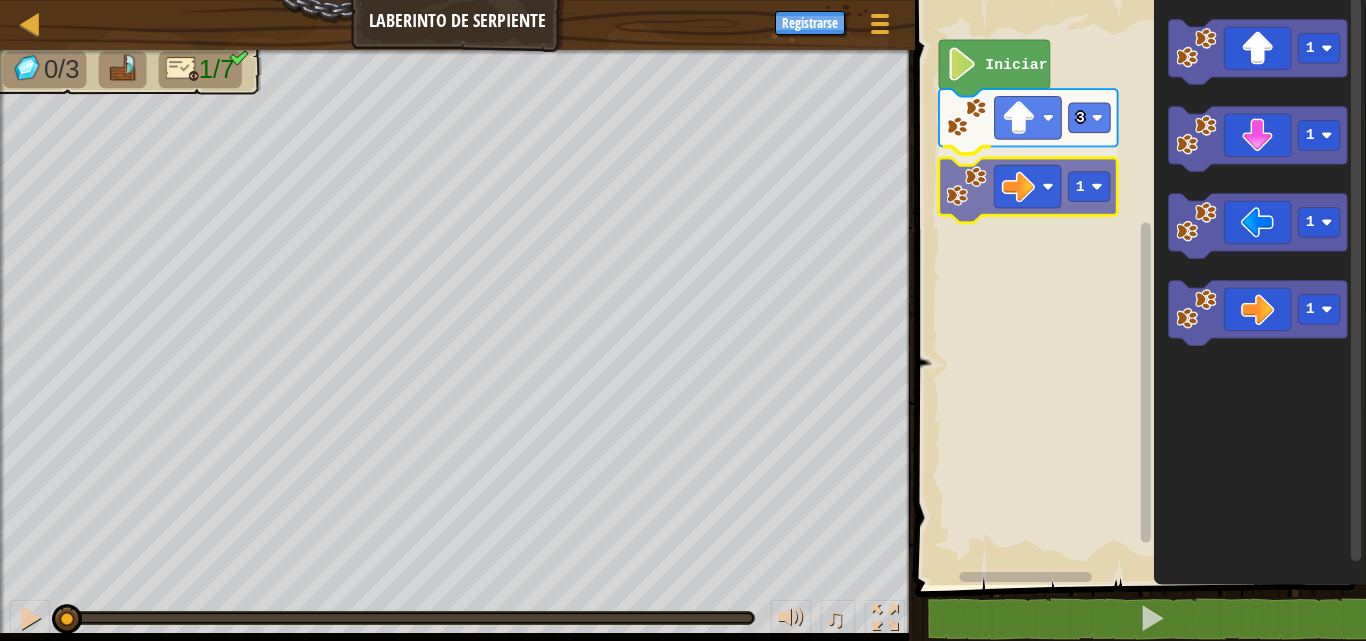 click on "3 1 Iniciar 1 1 1 1 1" at bounding box center (1137, 287) 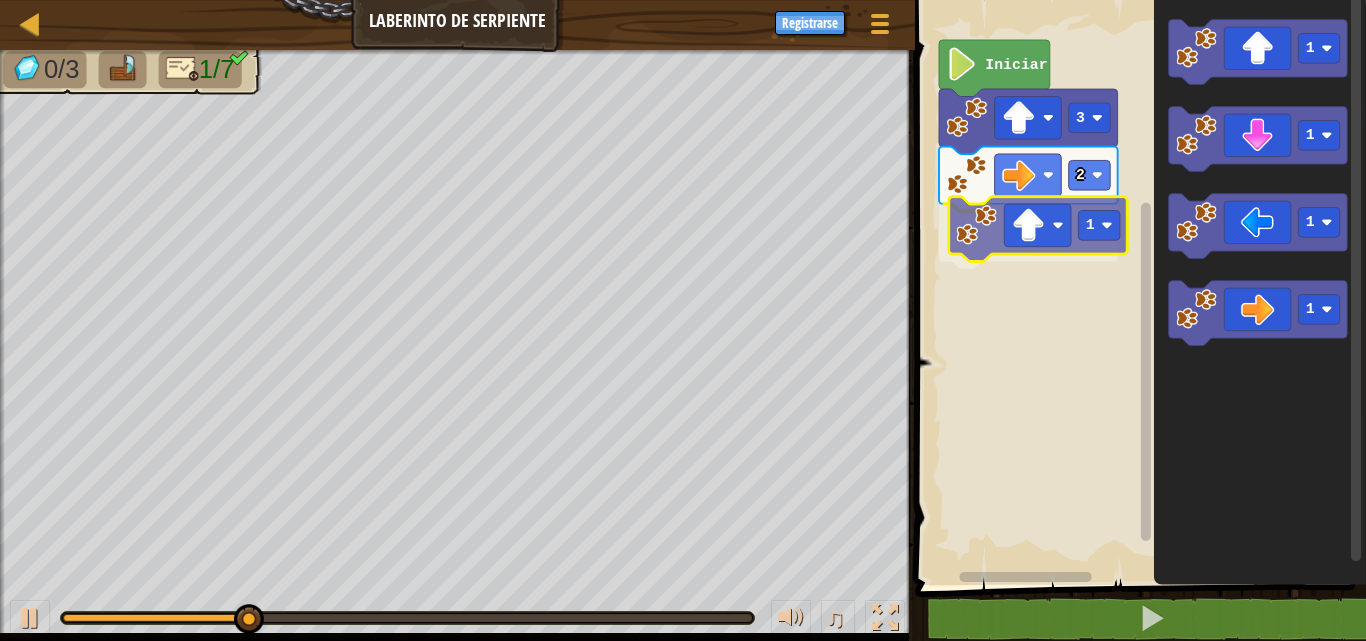 click on "Iniciar 3 2 1 1 1 1 1 1" at bounding box center (1137, 287) 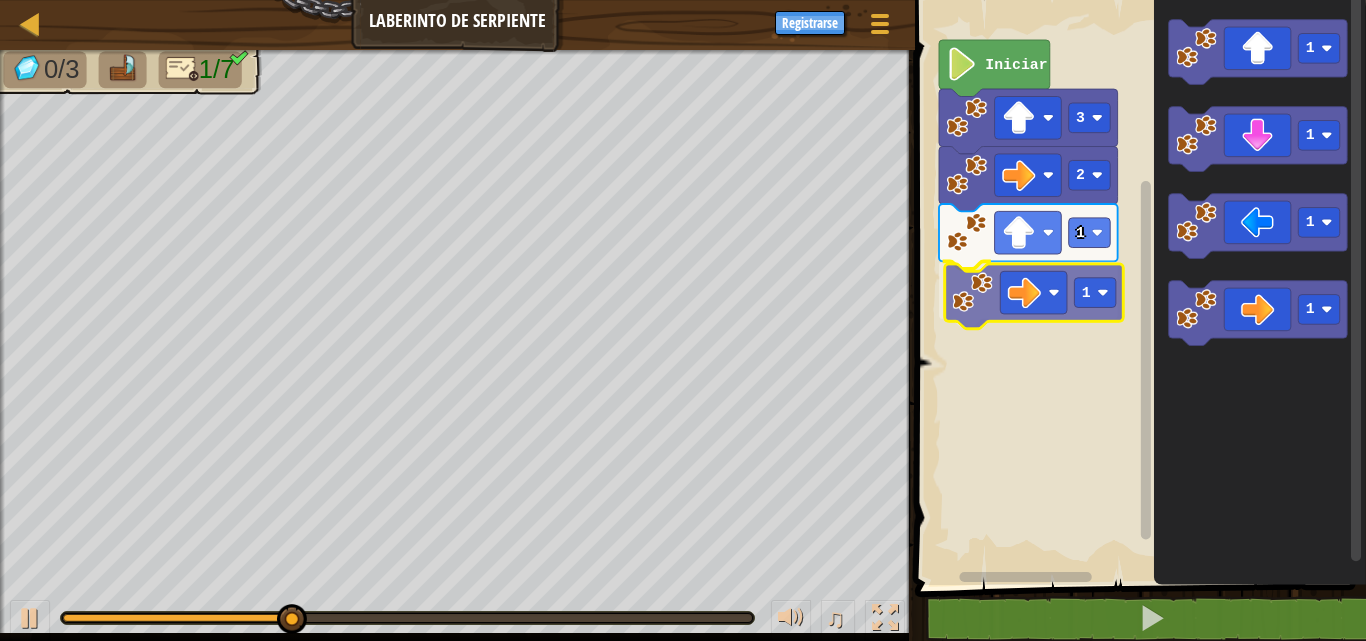 click on "Iniciar 3 2 1 1 1 1 1 1 1" at bounding box center (1137, 287) 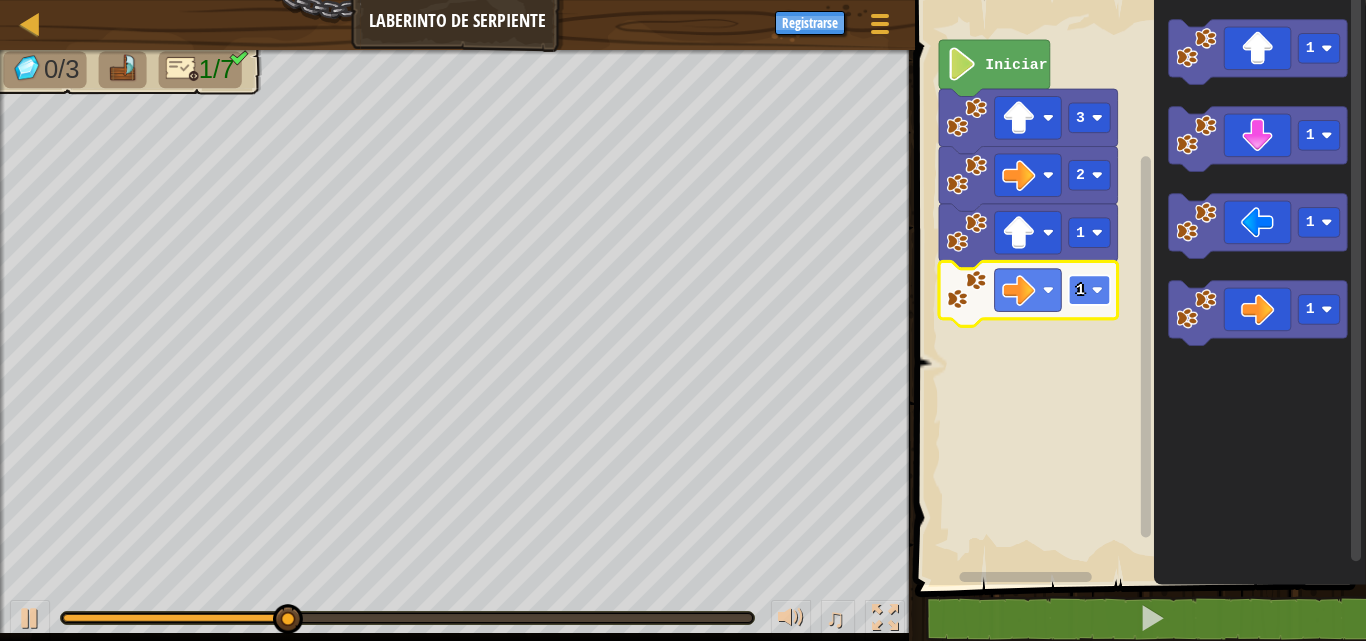 click 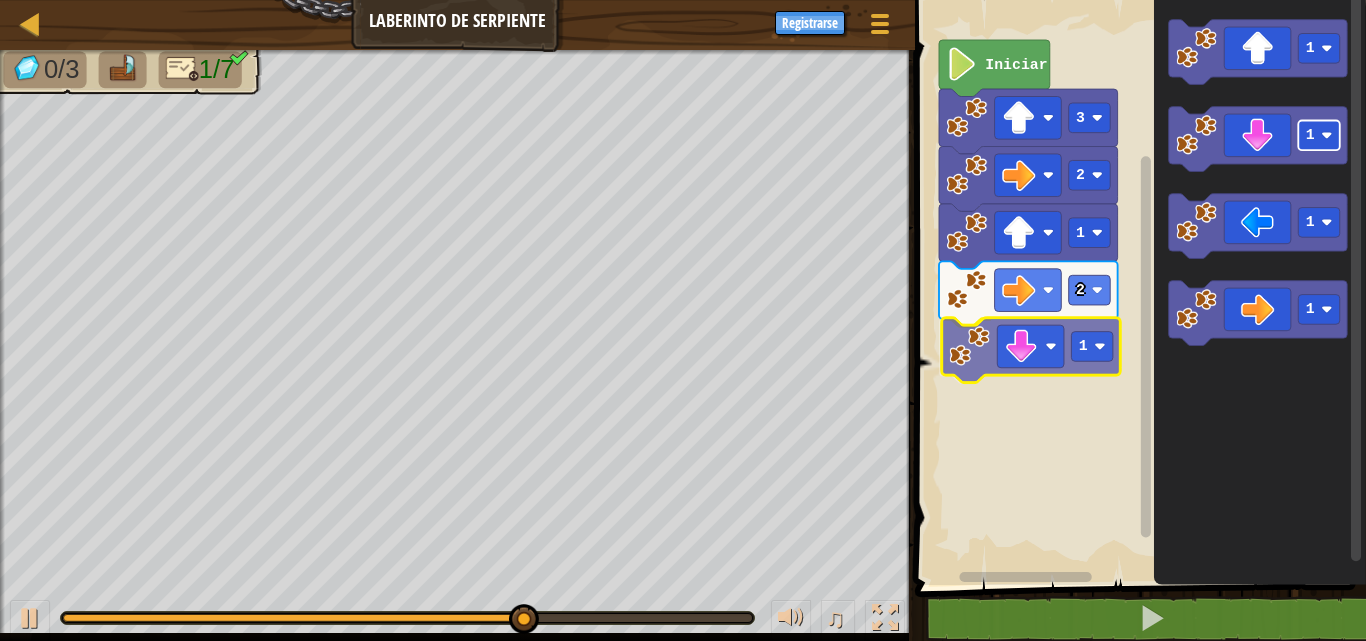 click on "Iniciar 3 2 1 2 1 1 1 1 1 1" at bounding box center (1137, 287) 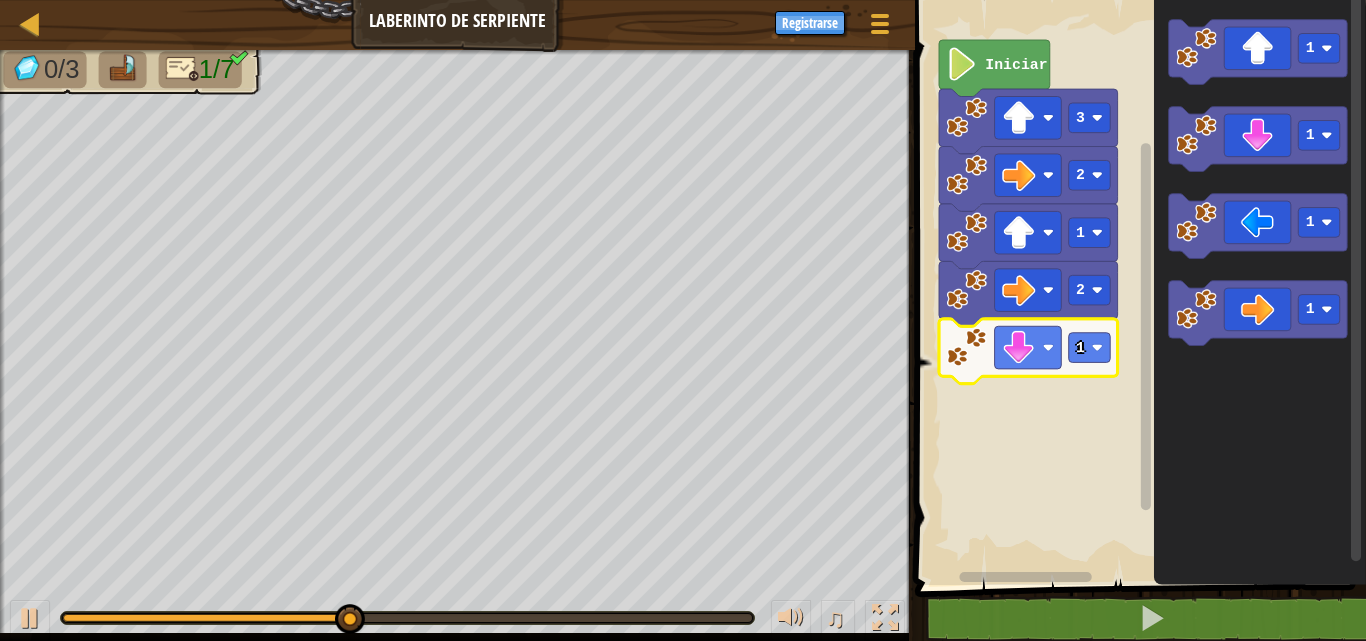 click 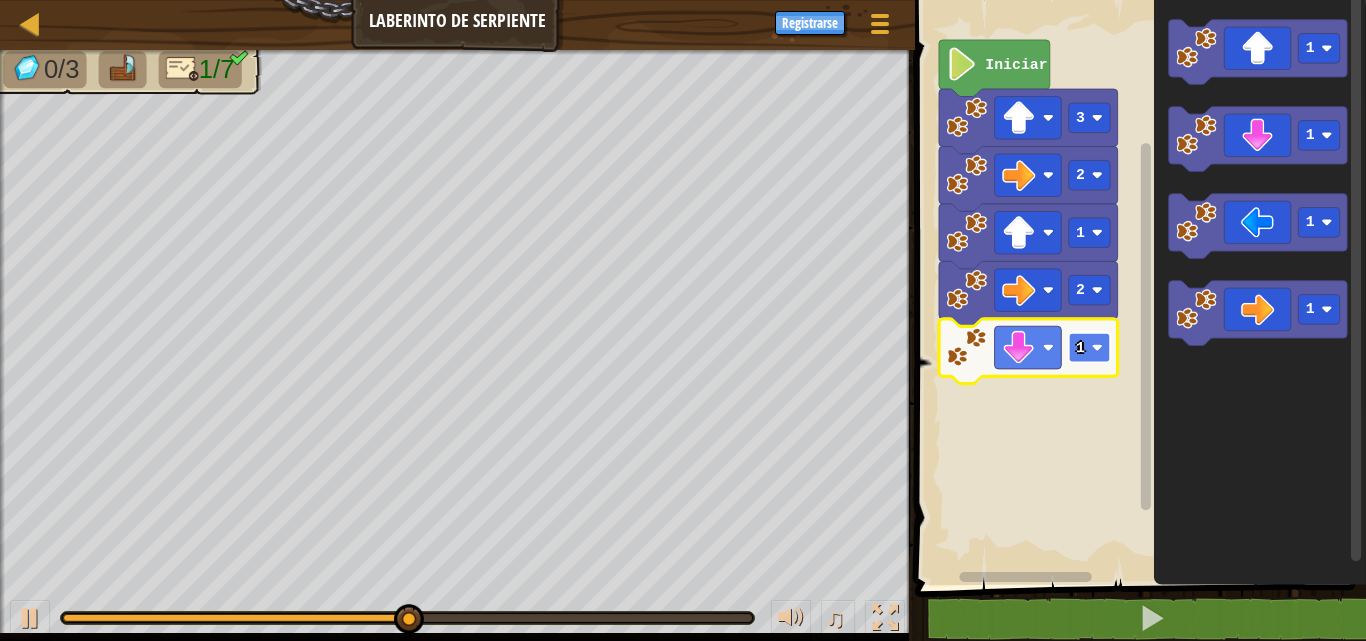 click 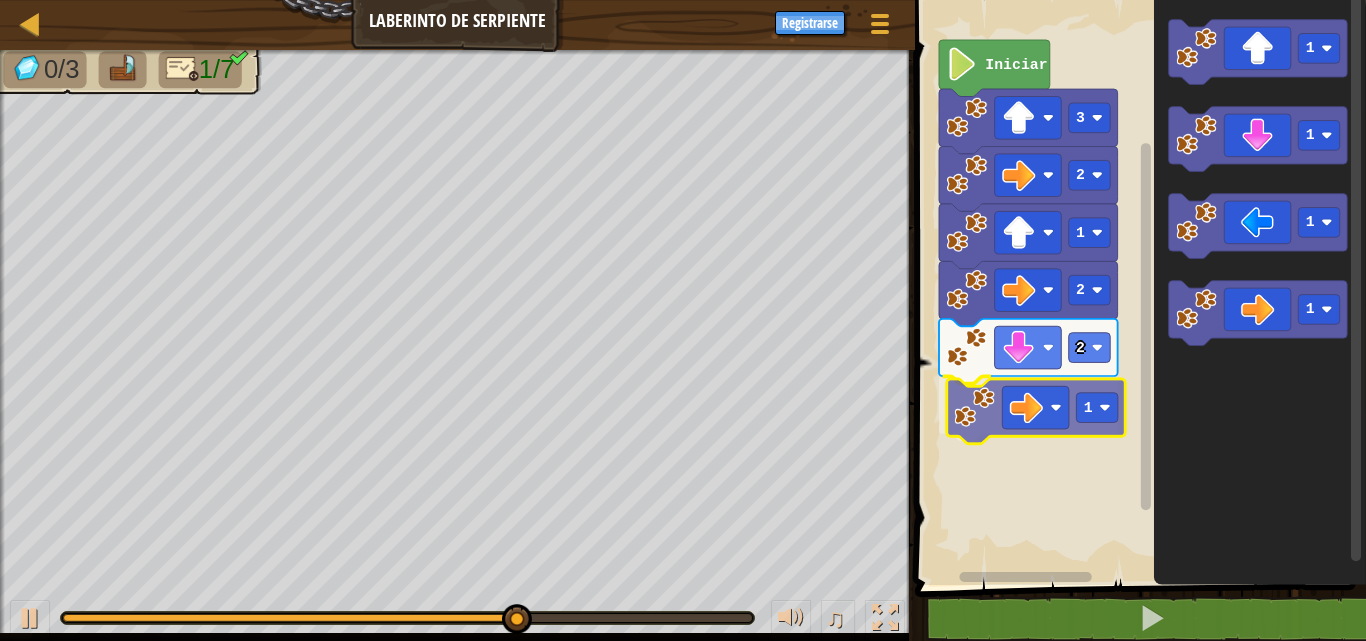 click on "Iniciar 3 2 1 2 2 1 1 1 1 1 1" at bounding box center (1137, 287) 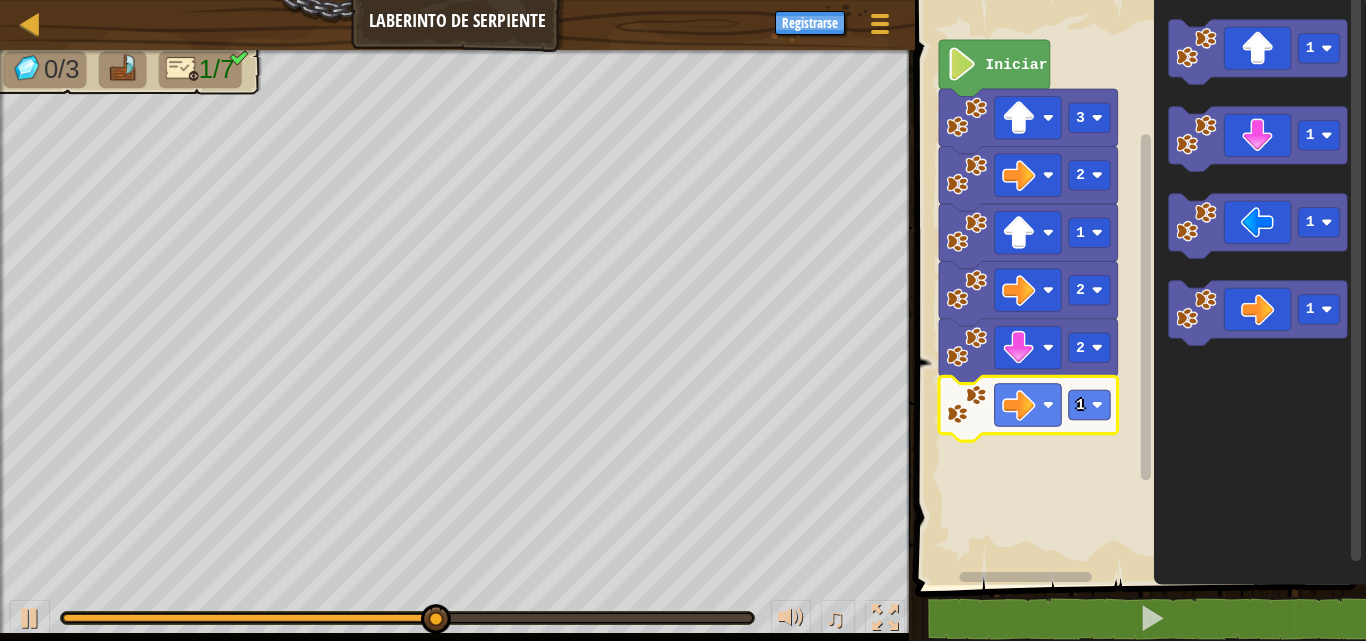 click 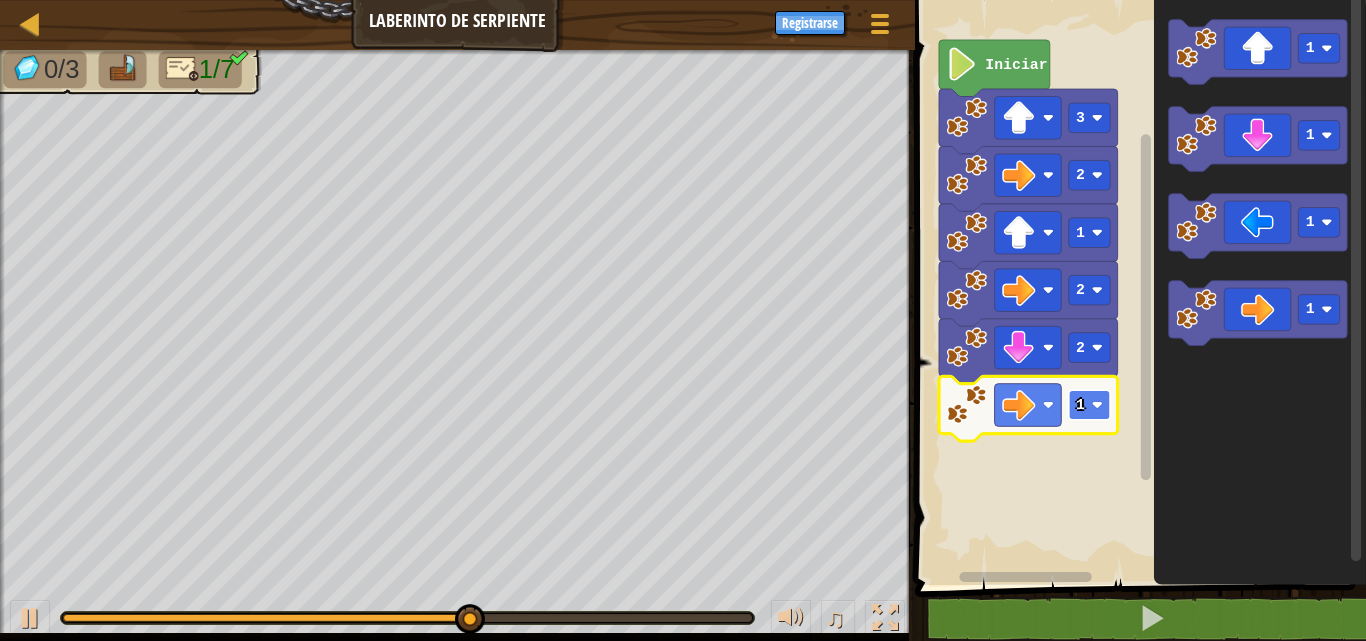 click 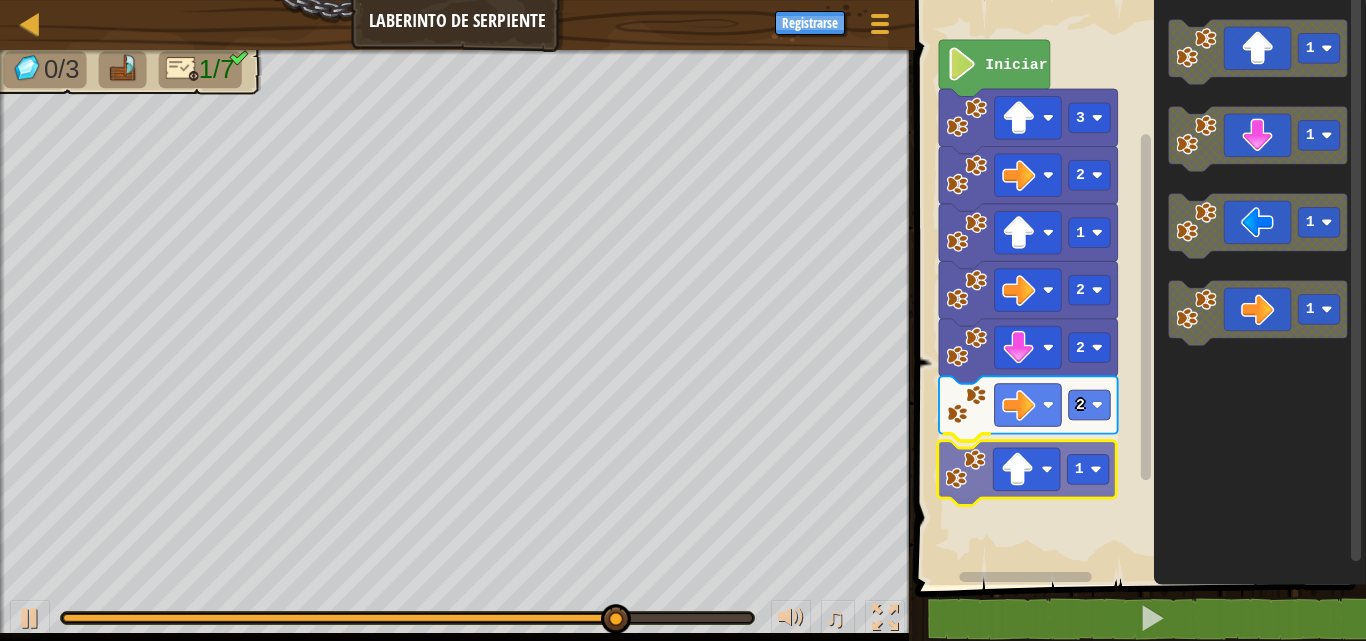 click on "Iniciar 3 2 1 2 2 2 1 1 1 1 1 1" at bounding box center (1137, 287) 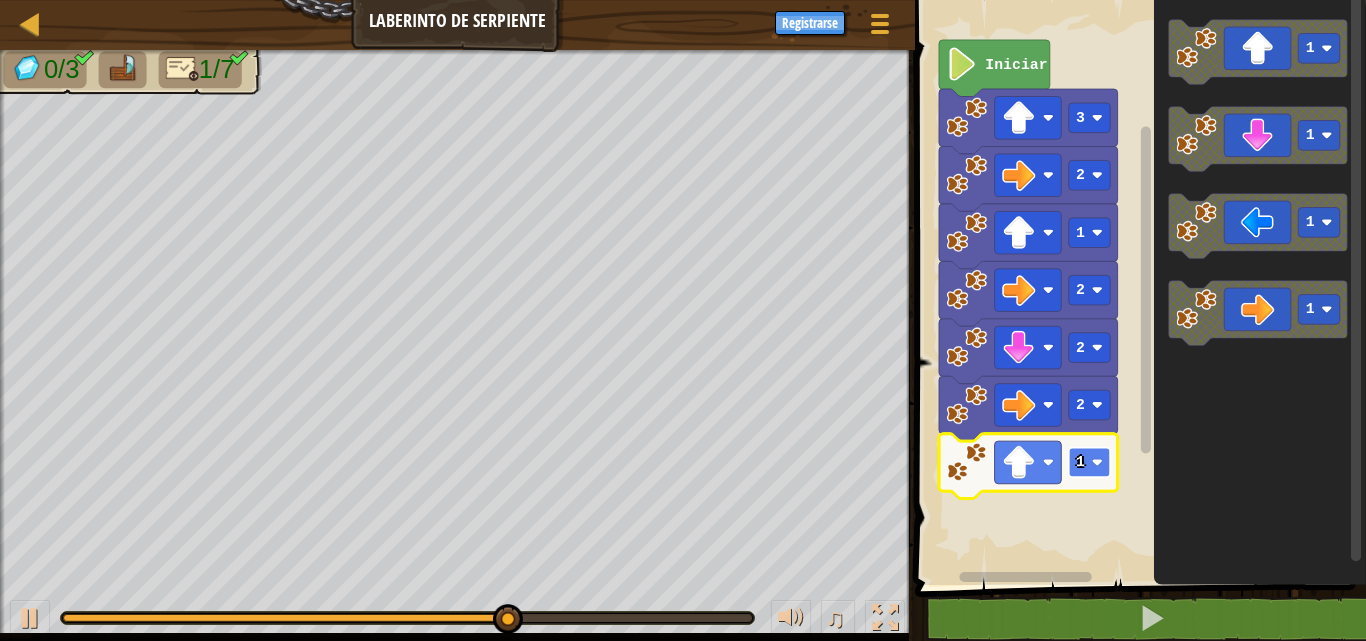 click 